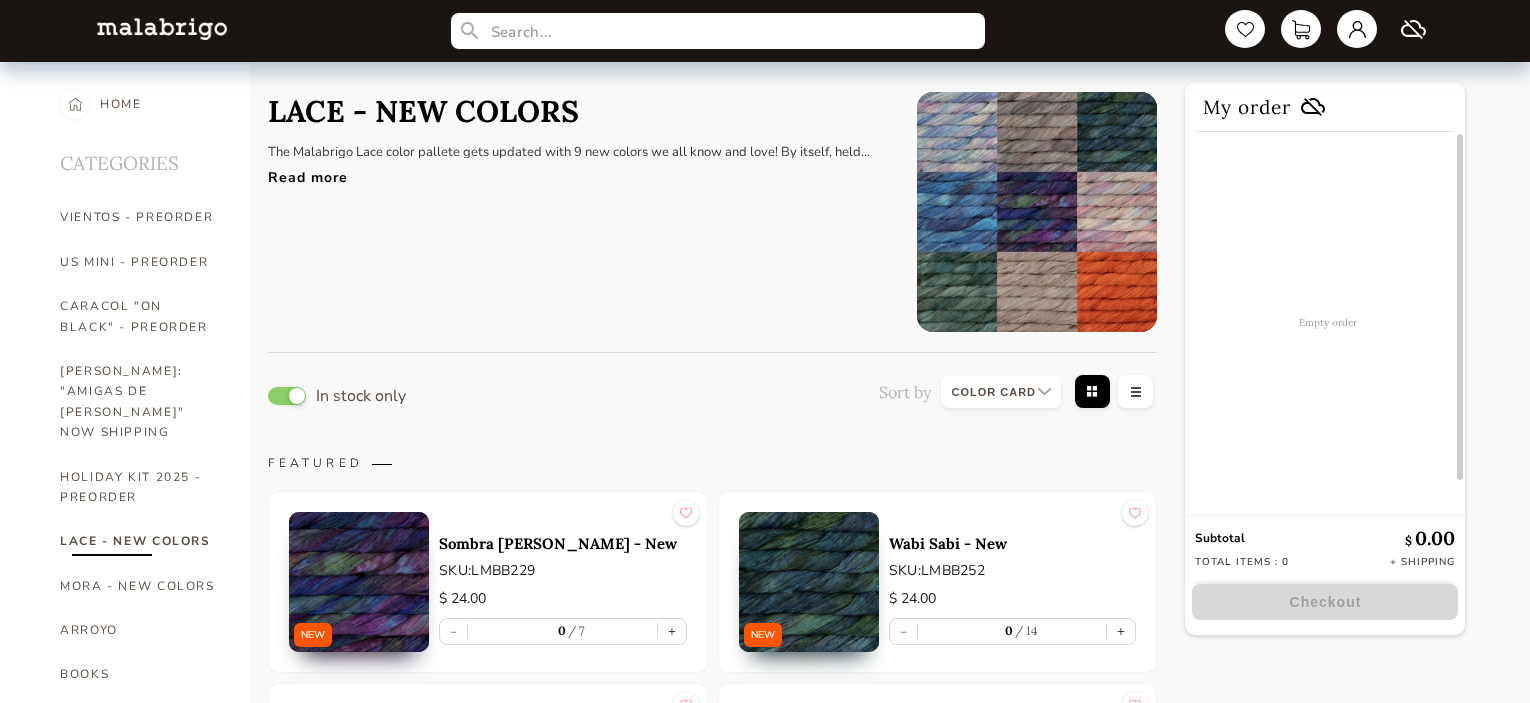 select on "INDEX" 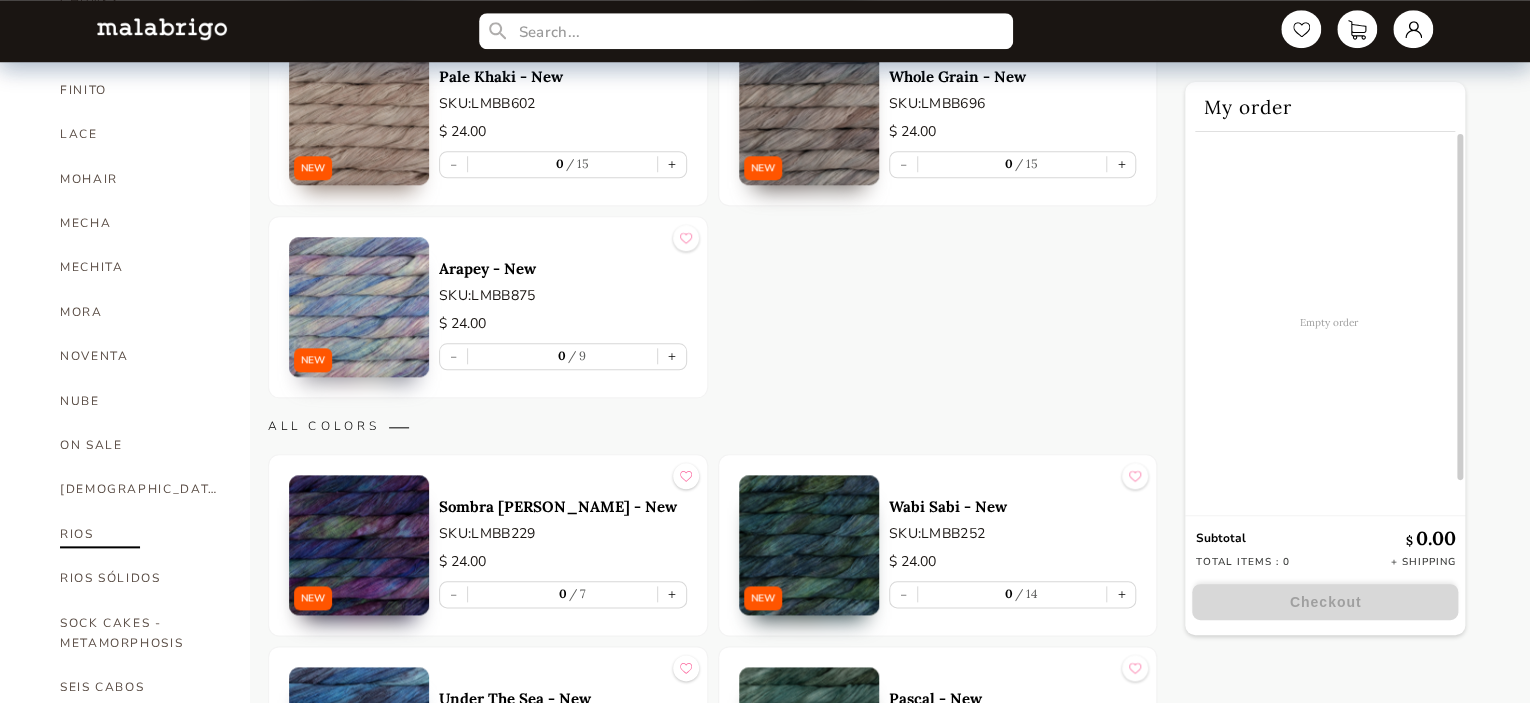 scroll, scrollTop: 900, scrollLeft: 0, axis: vertical 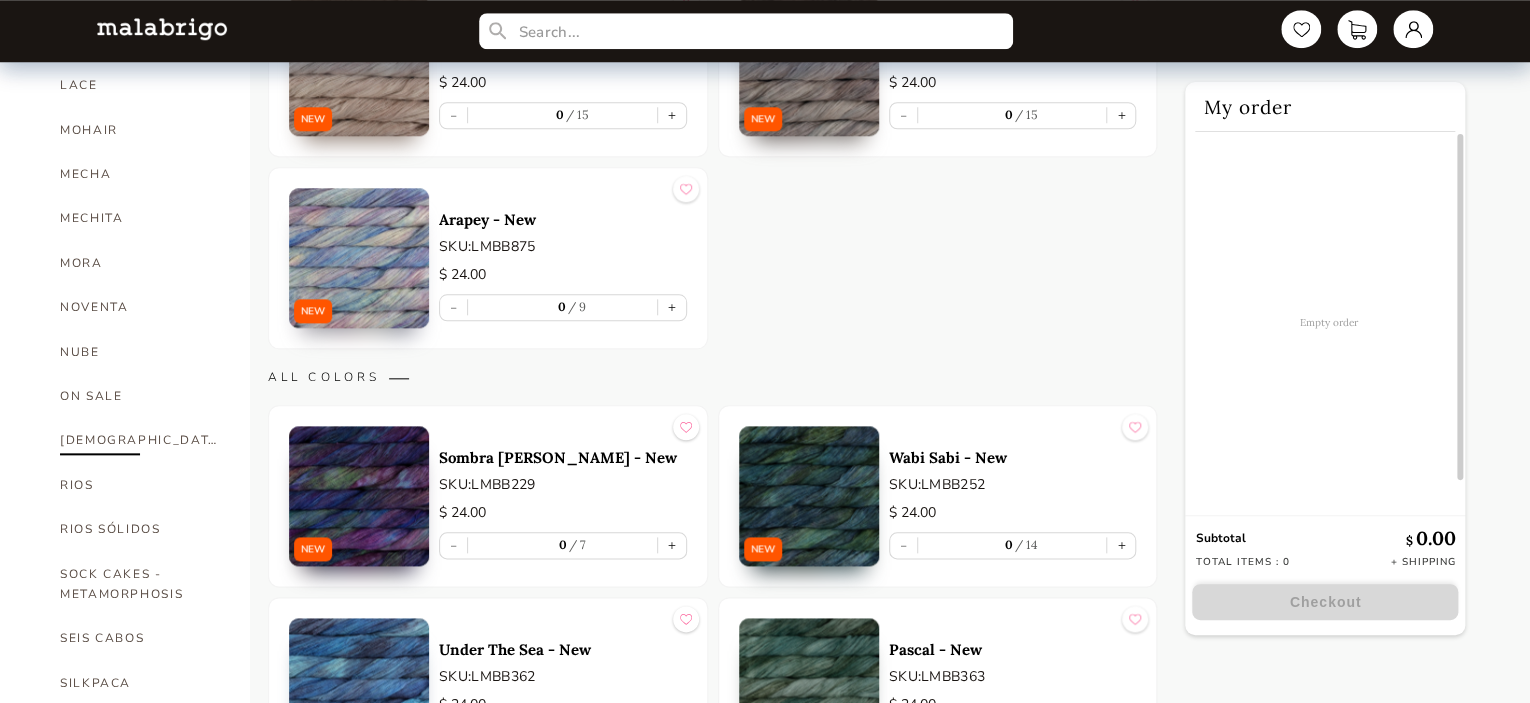 click on "[DEMOGRAPHIC_DATA]" at bounding box center (140, 440) 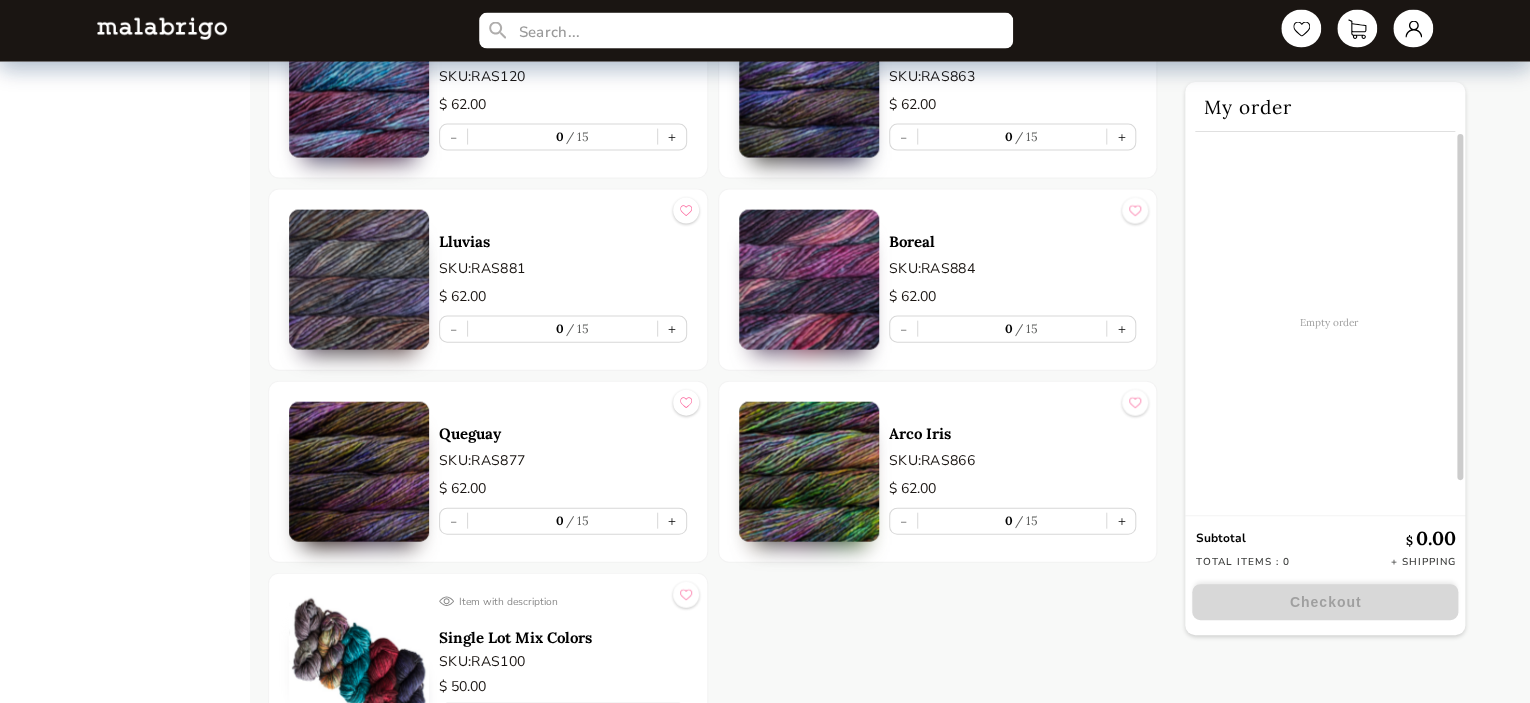 scroll, scrollTop: 9695, scrollLeft: 0, axis: vertical 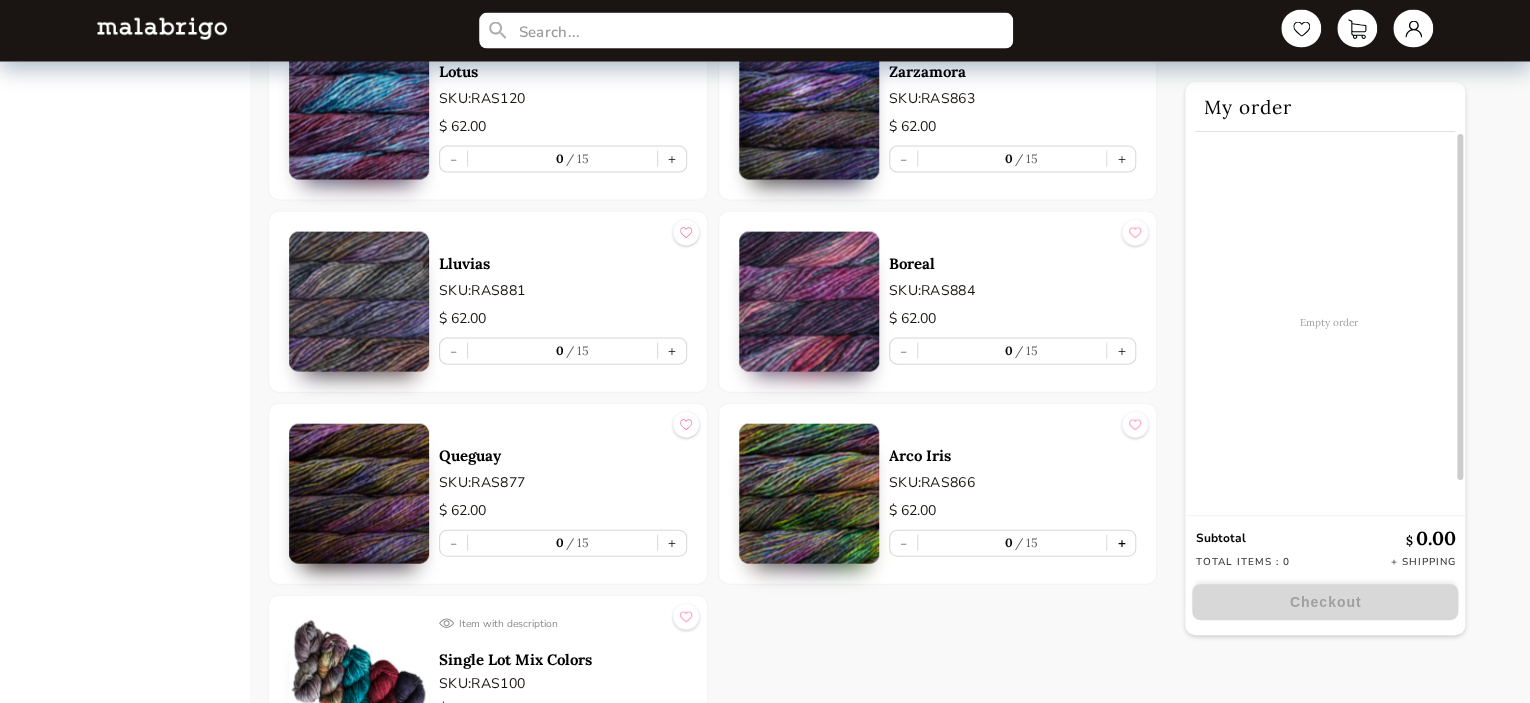 click on "+" at bounding box center [1121, 543] 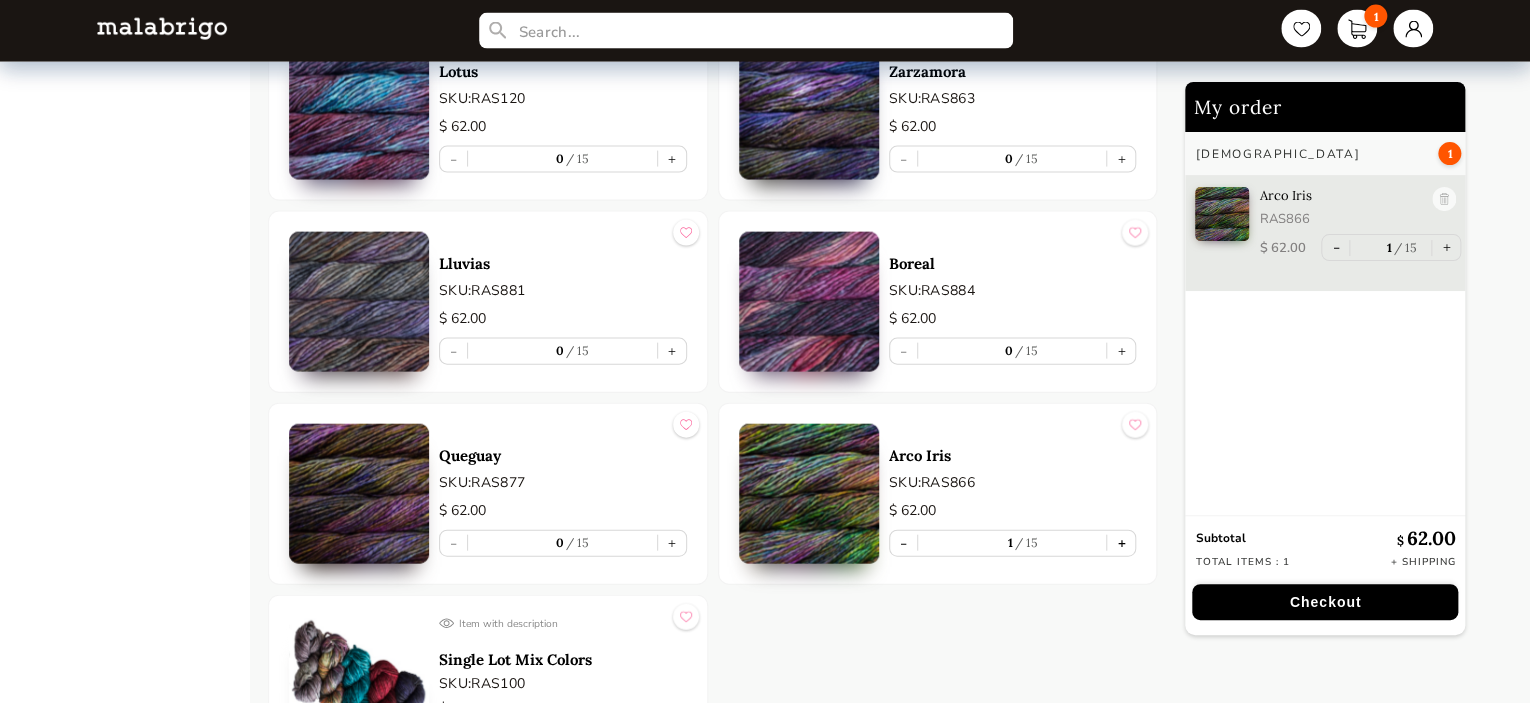 type on "1" 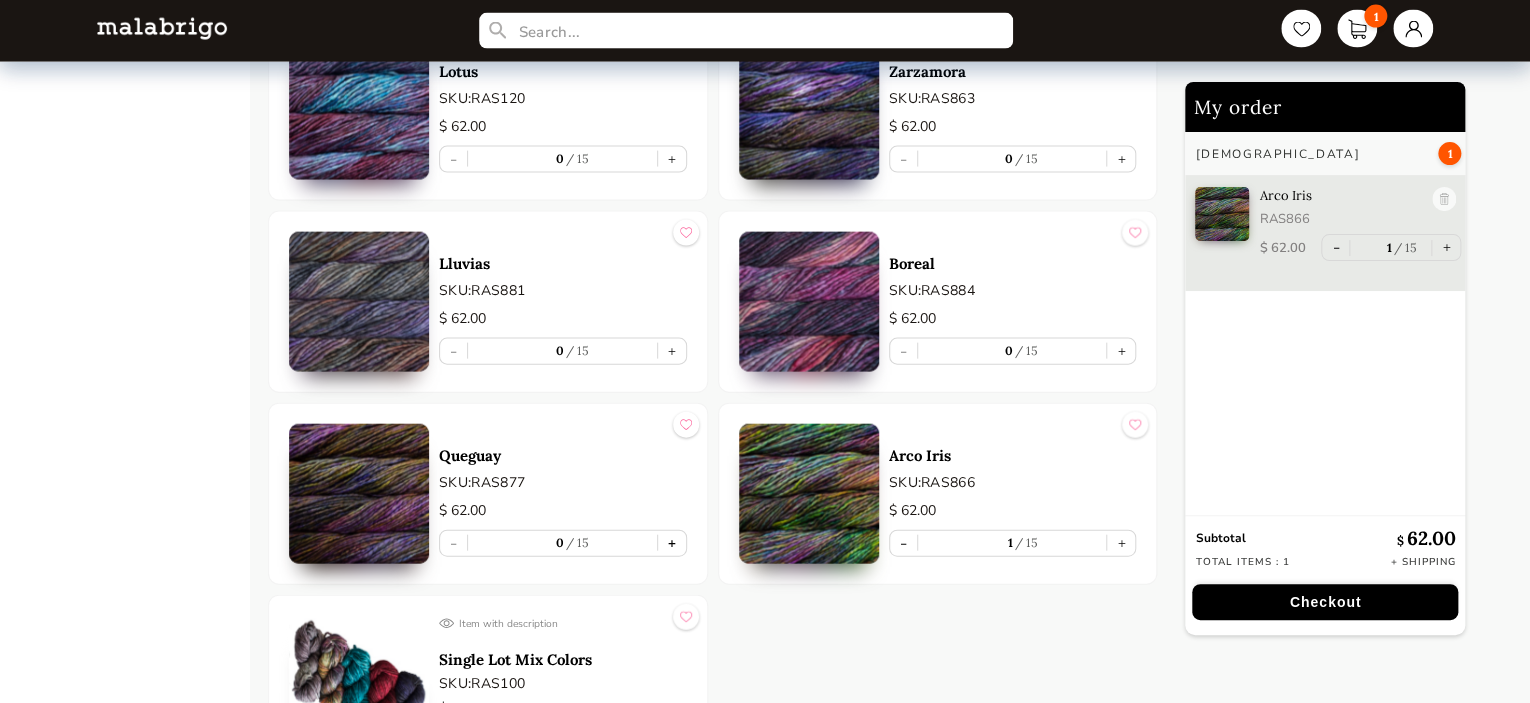 click on "+" at bounding box center [672, 543] 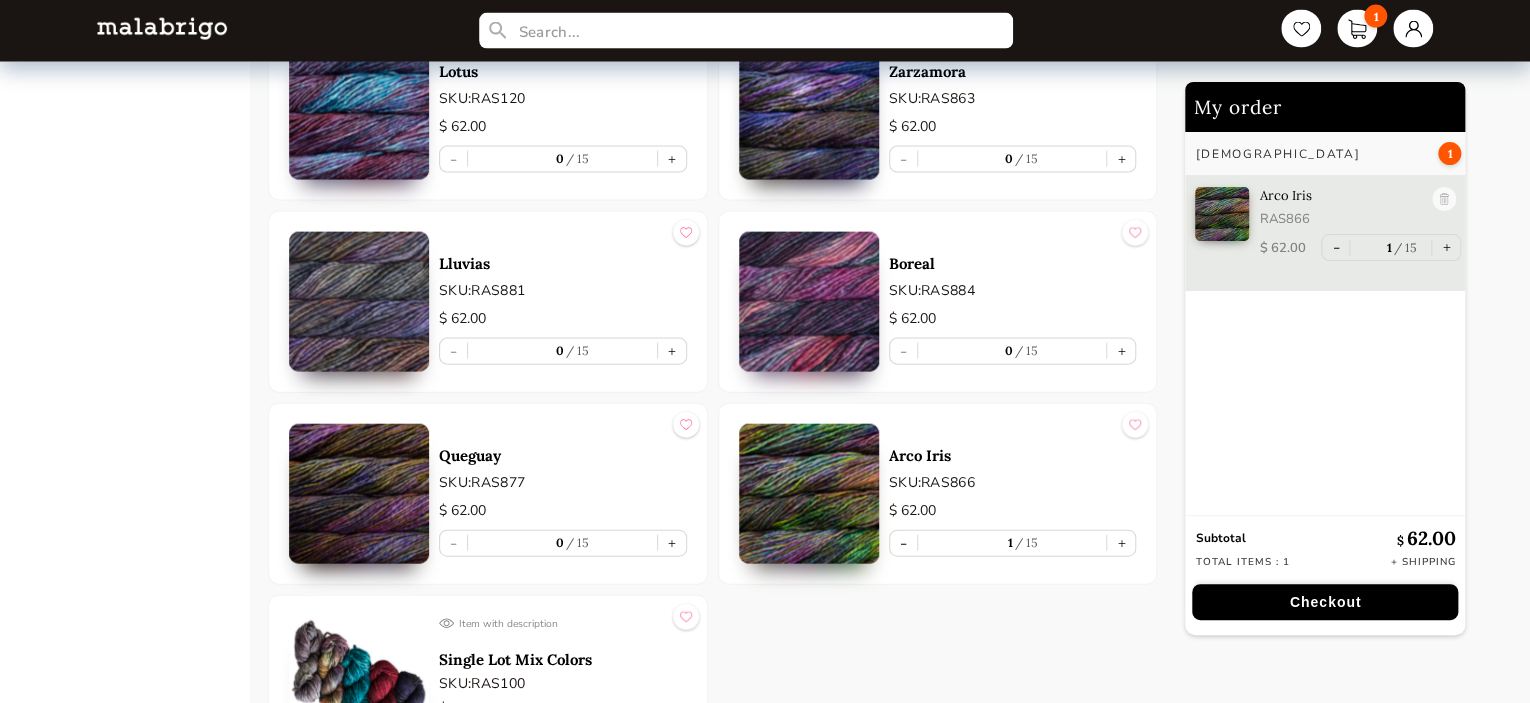 type on "1" 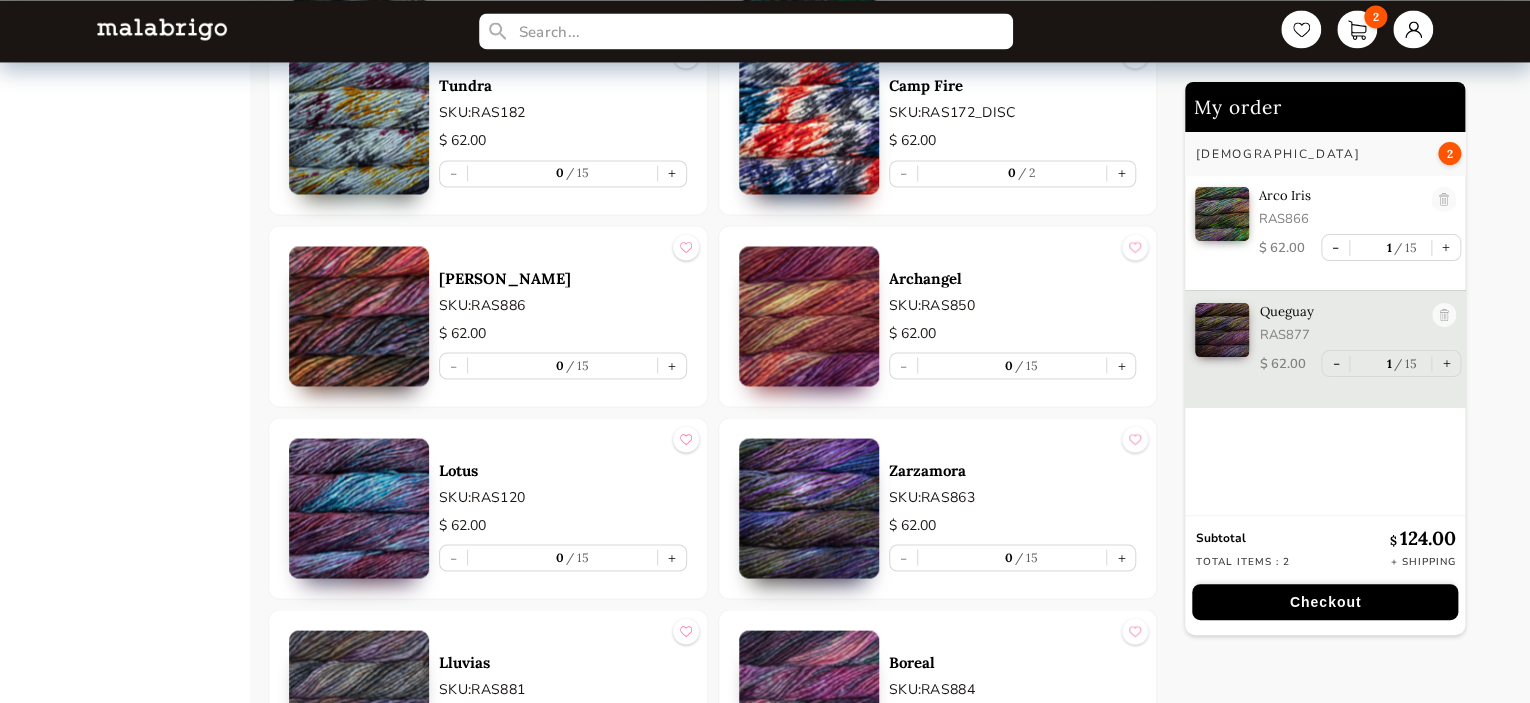 scroll, scrollTop: 9295, scrollLeft: 0, axis: vertical 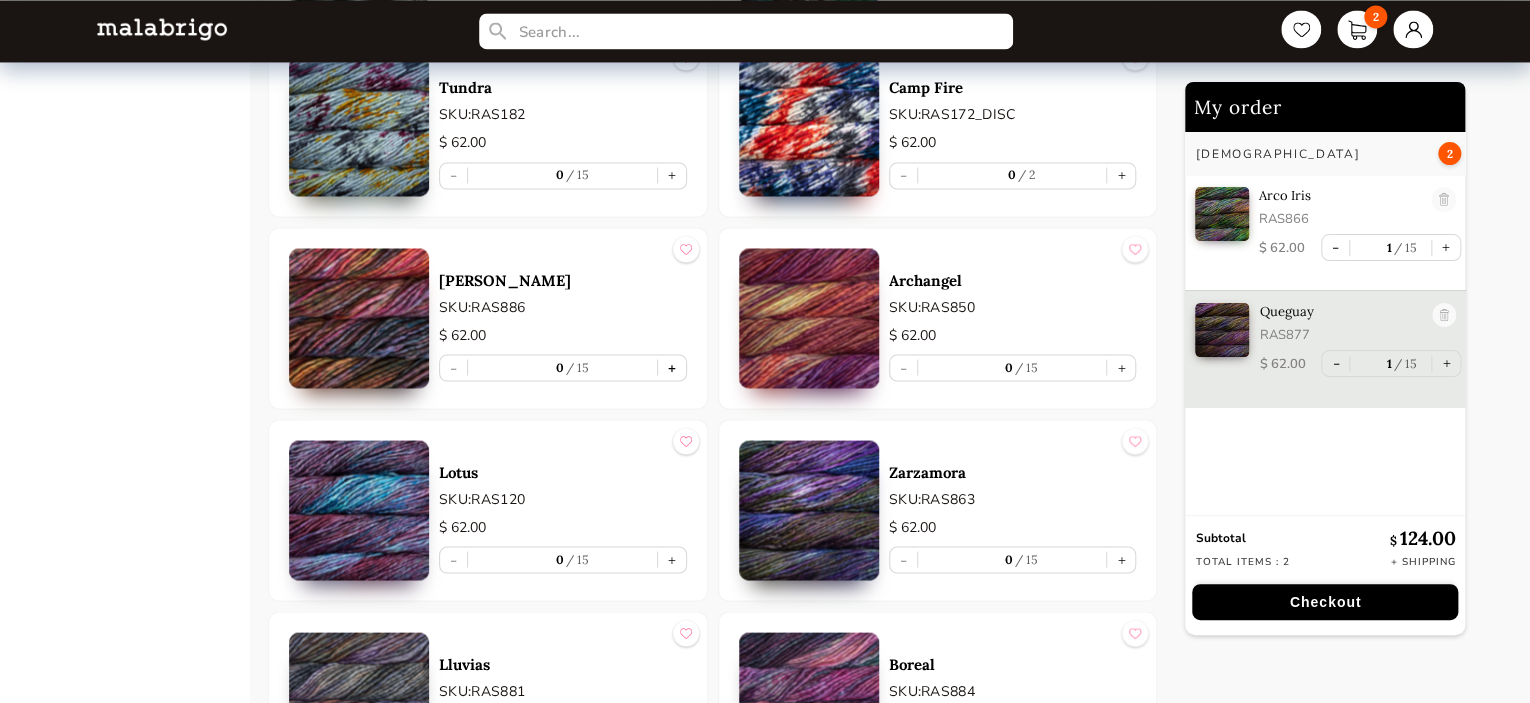 click on "+" at bounding box center [672, 367] 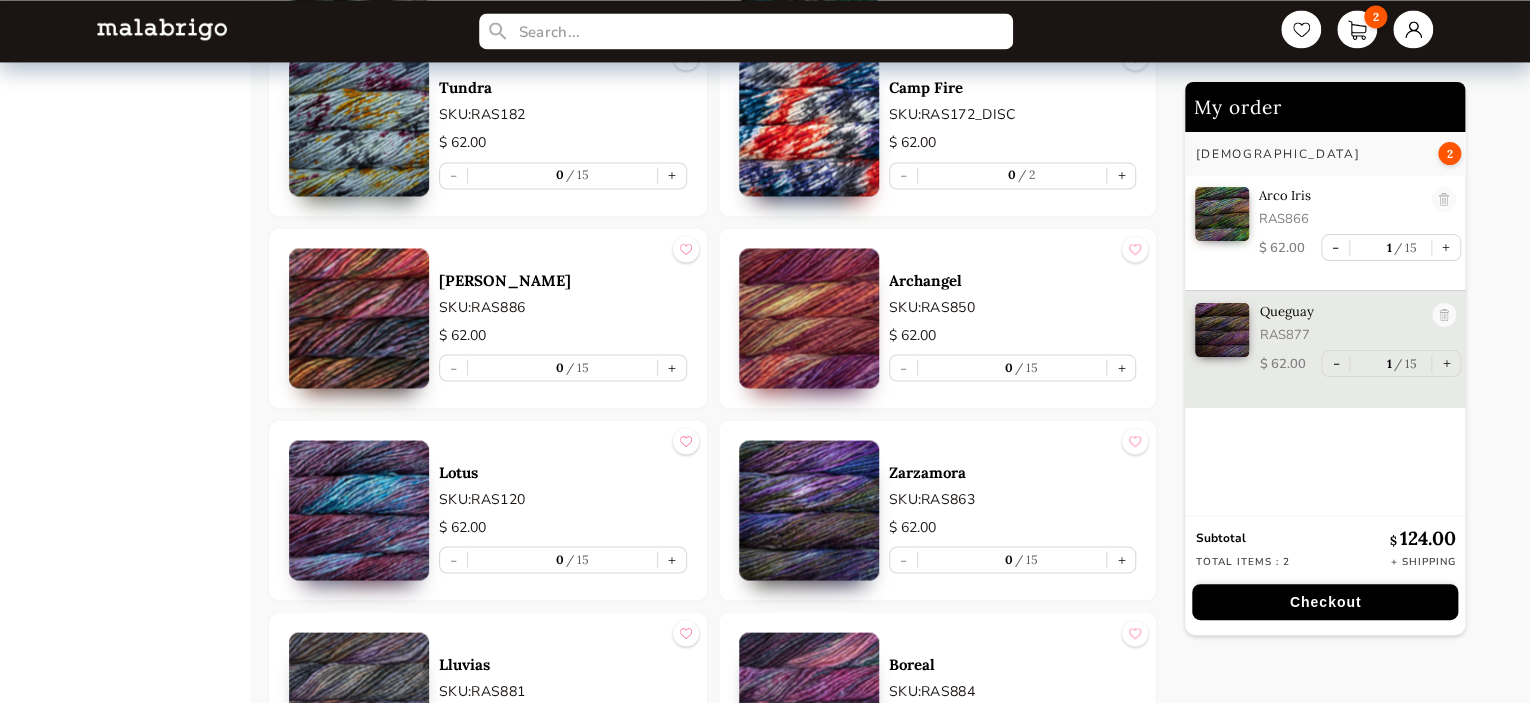 type on "1" 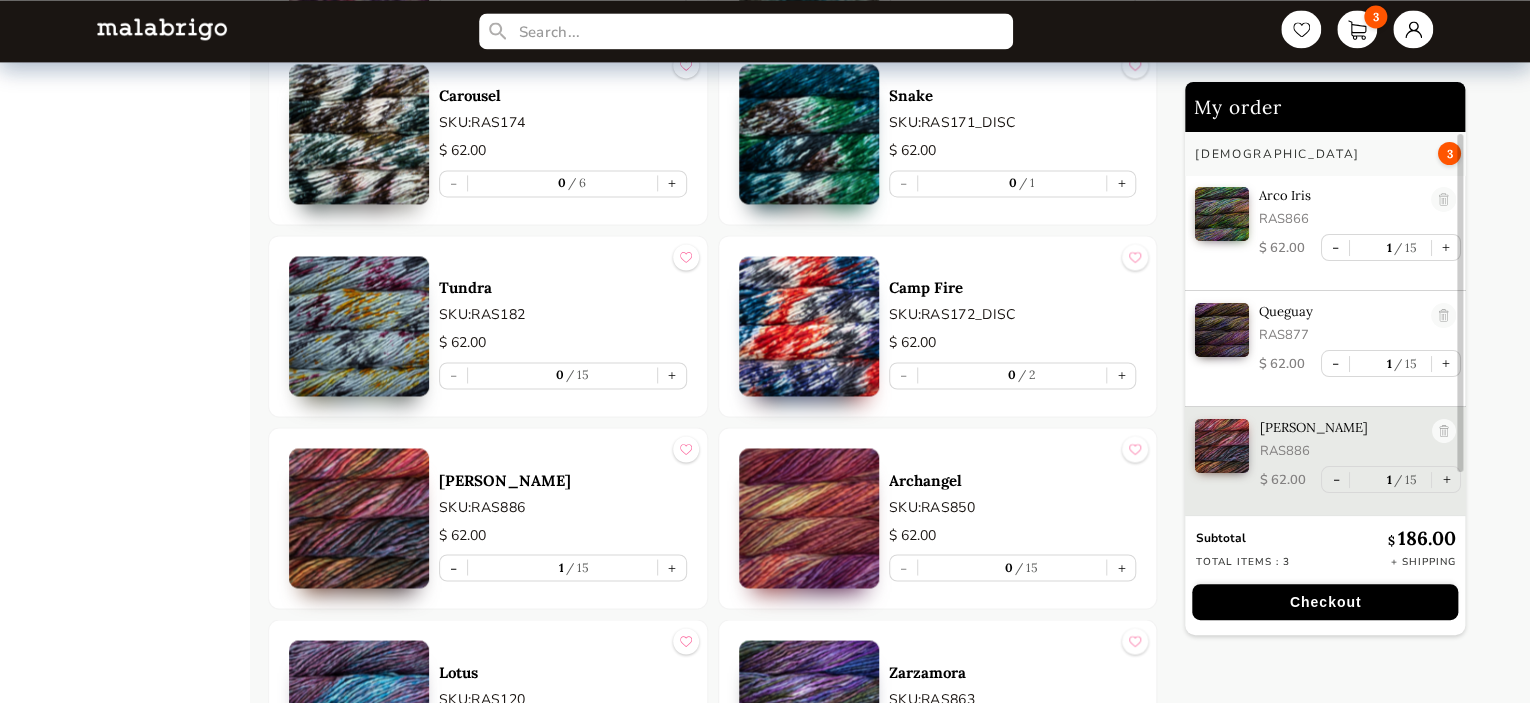 scroll, scrollTop: 8995, scrollLeft: 0, axis: vertical 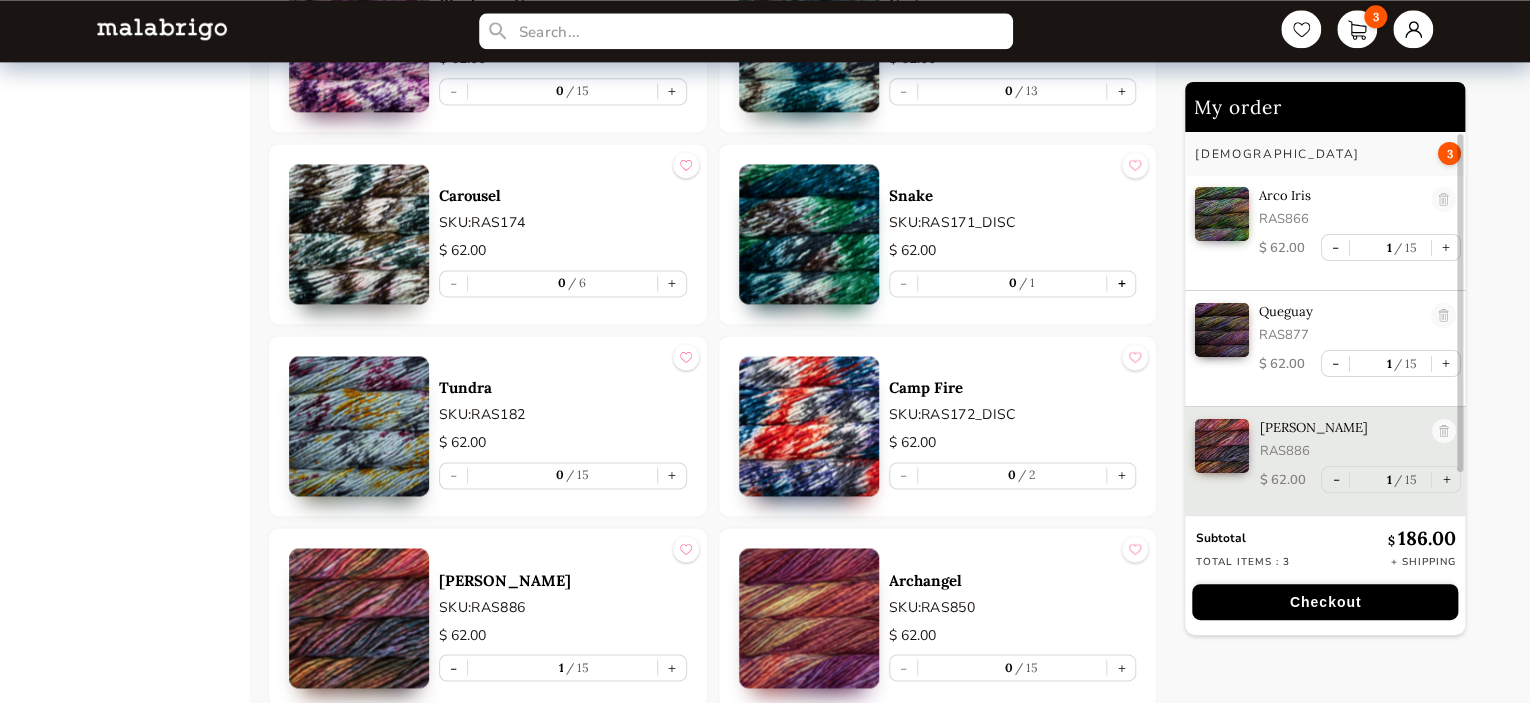 click on "+" at bounding box center (1121, 283) 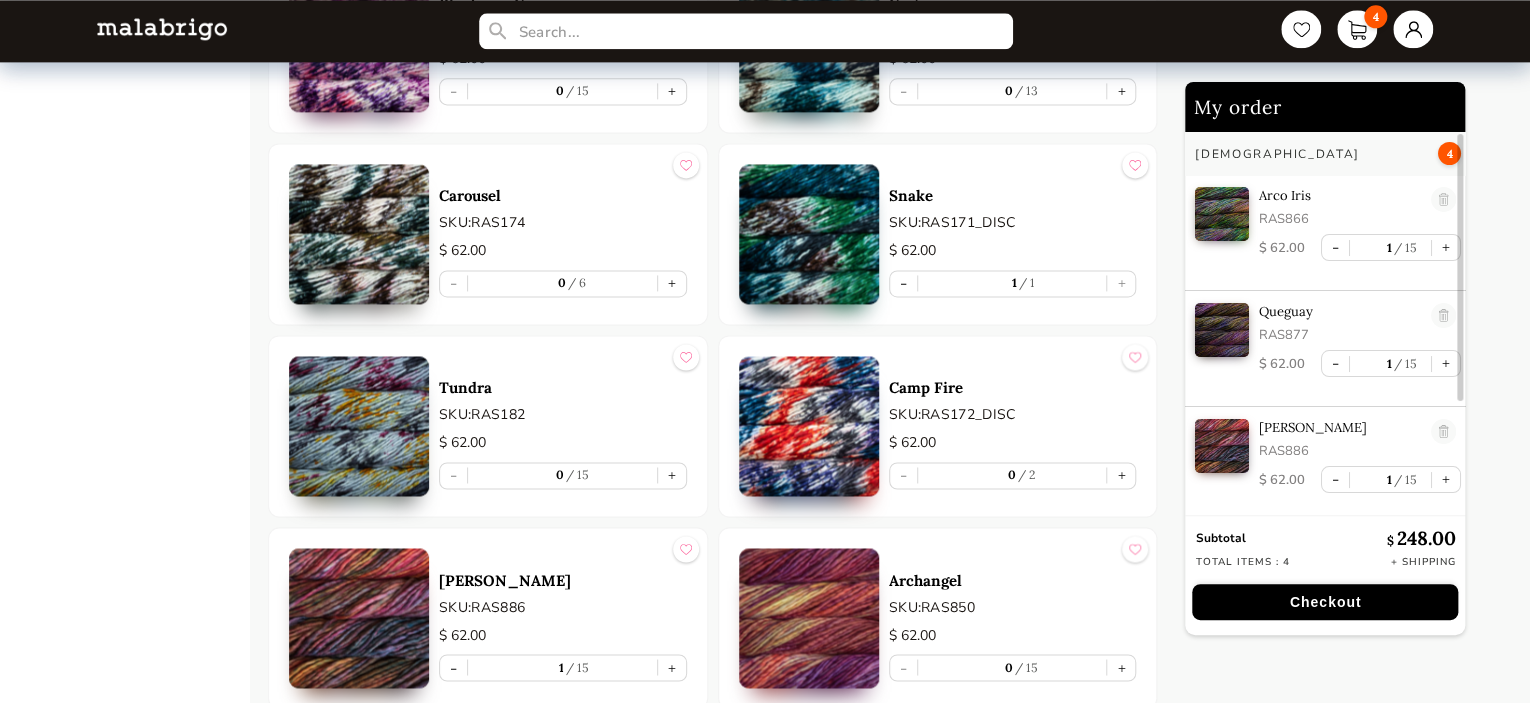 scroll, scrollTop: 71, scrollLeft: 0, axis: vertical 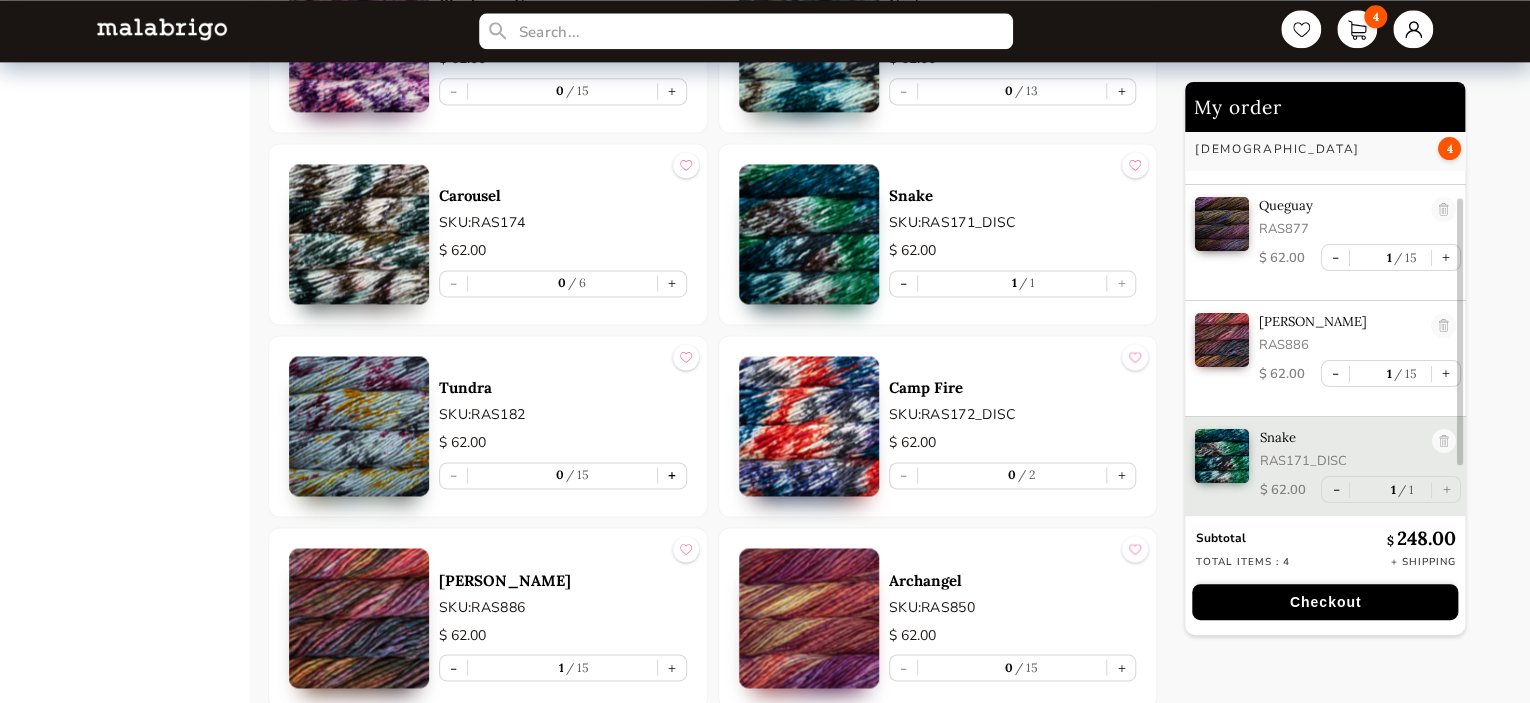 click on "+" at bounding box center (672, 475) 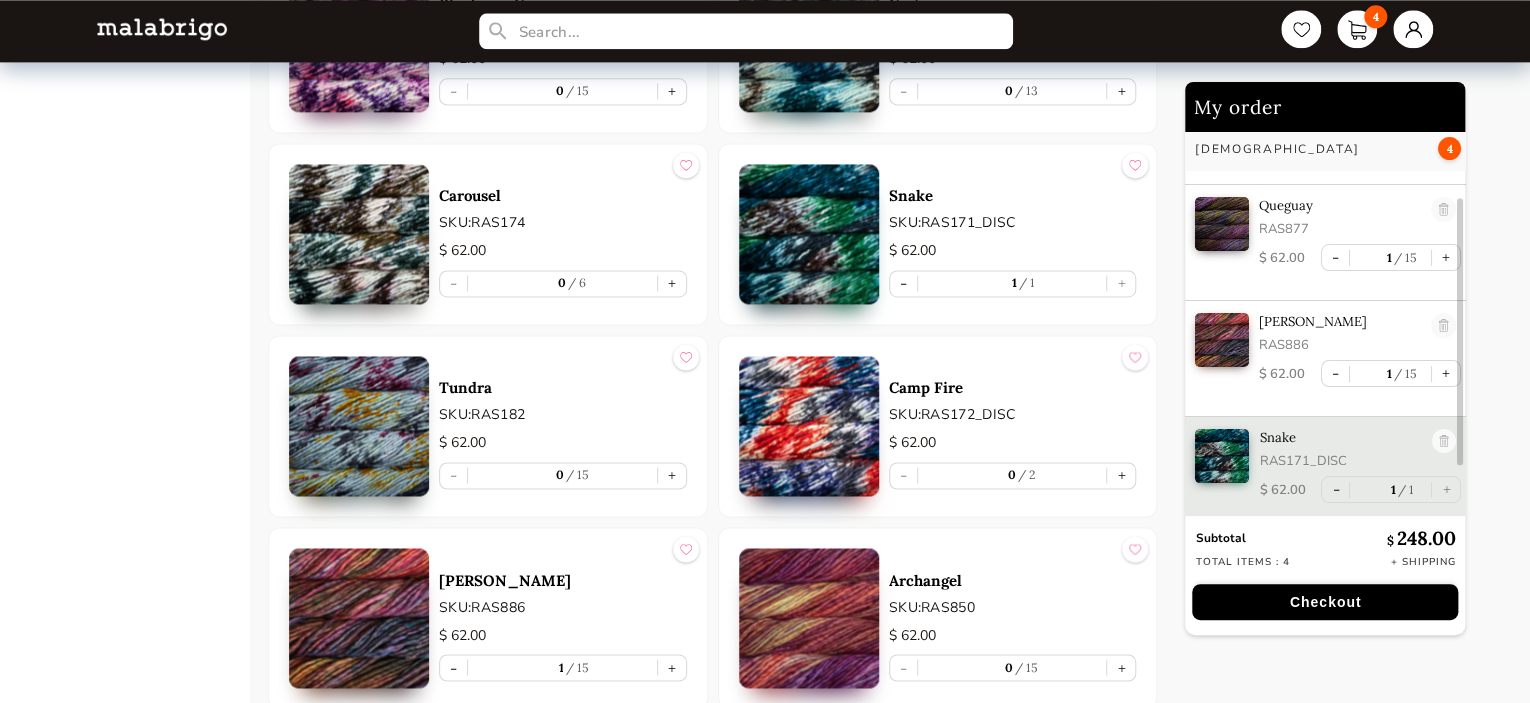 type on "1" 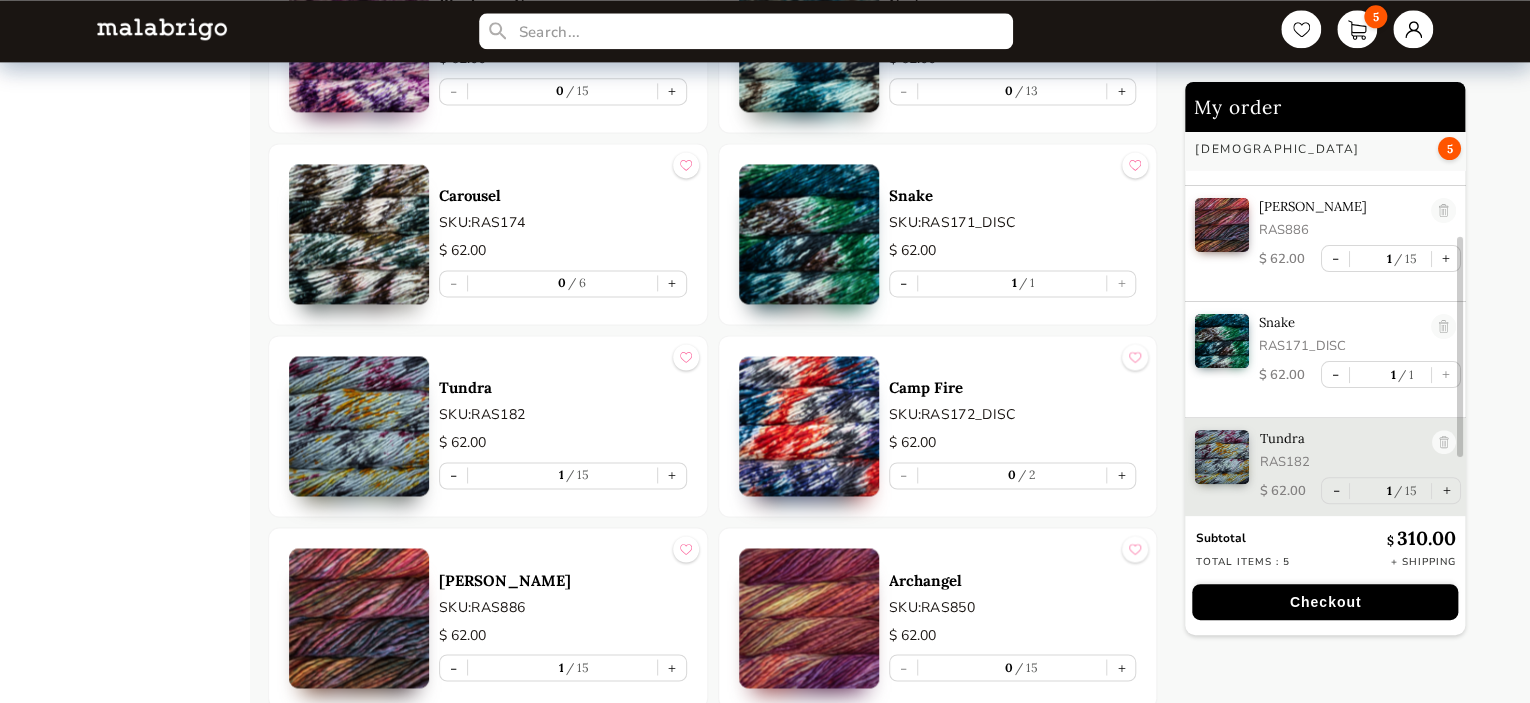 scroll, scrollTop: 217, scrollLeft: 0, axis: vertical 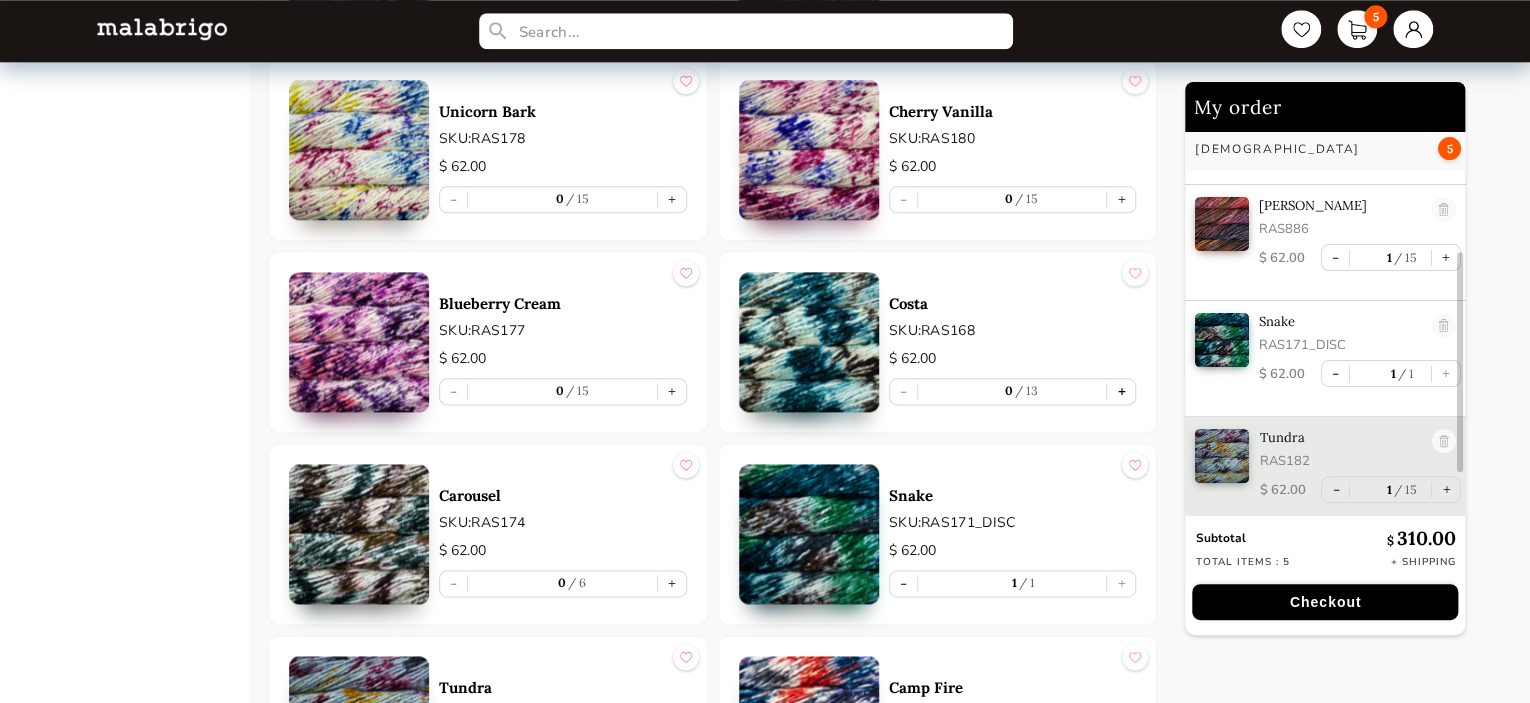 click on "+" at bounding box center [1121, 391] 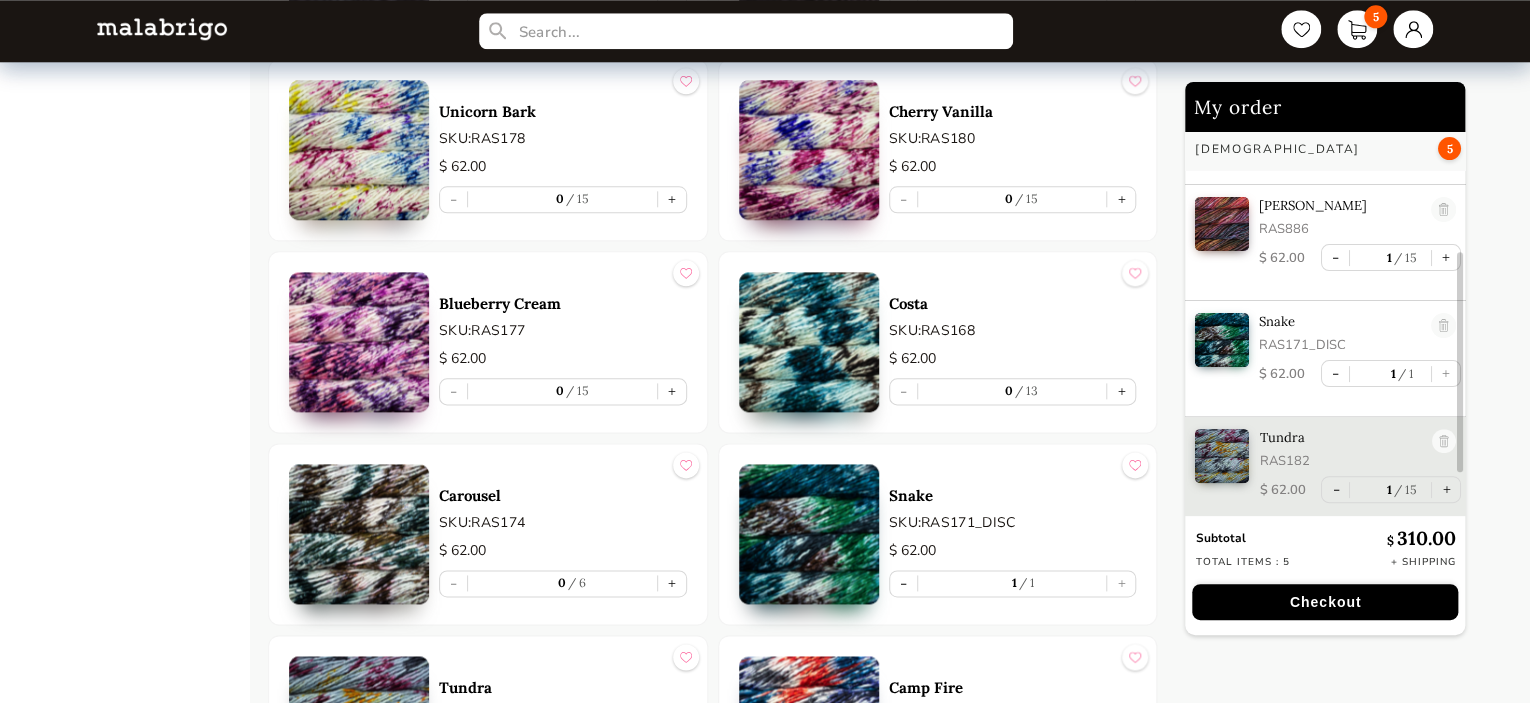 type on "1" 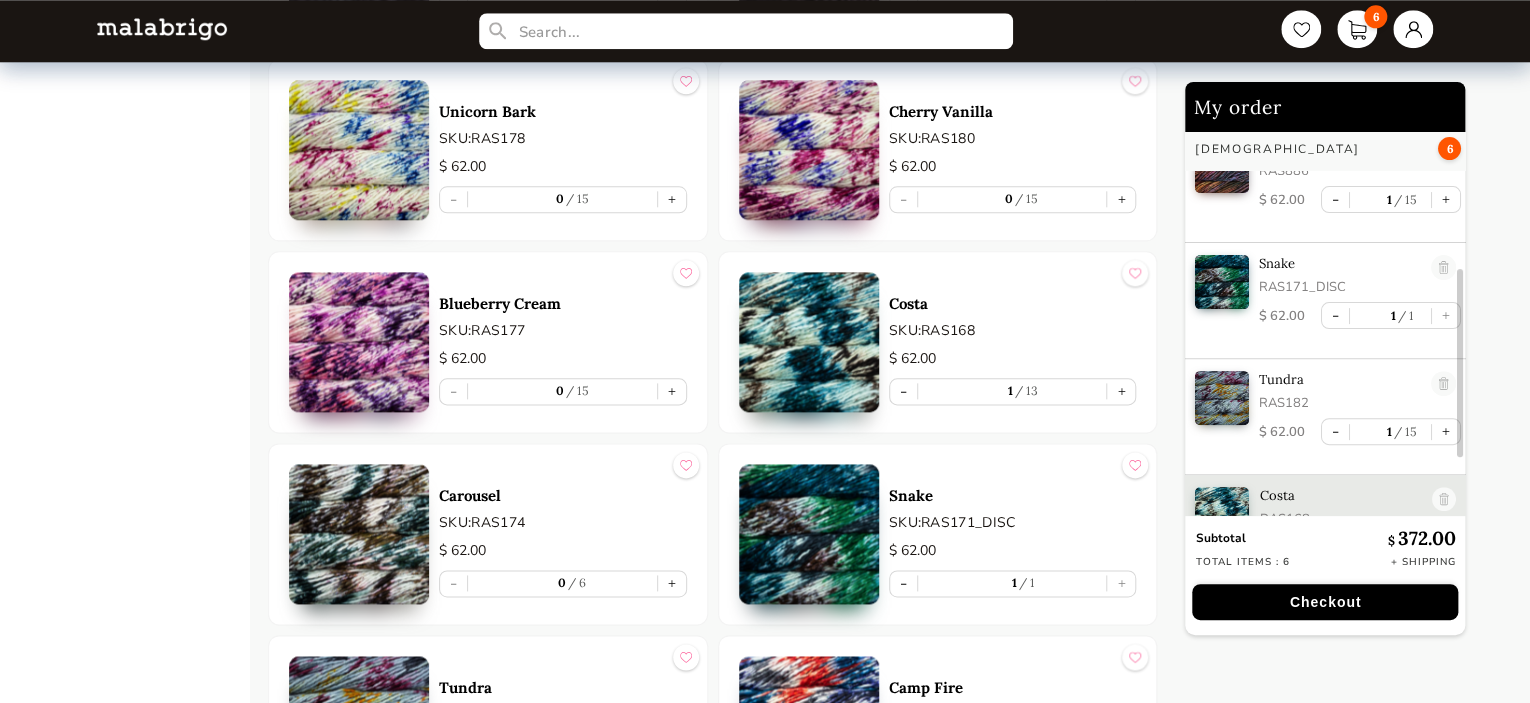 scroll, scrollTop: 333, scrollLeft: 0, axis: vertical 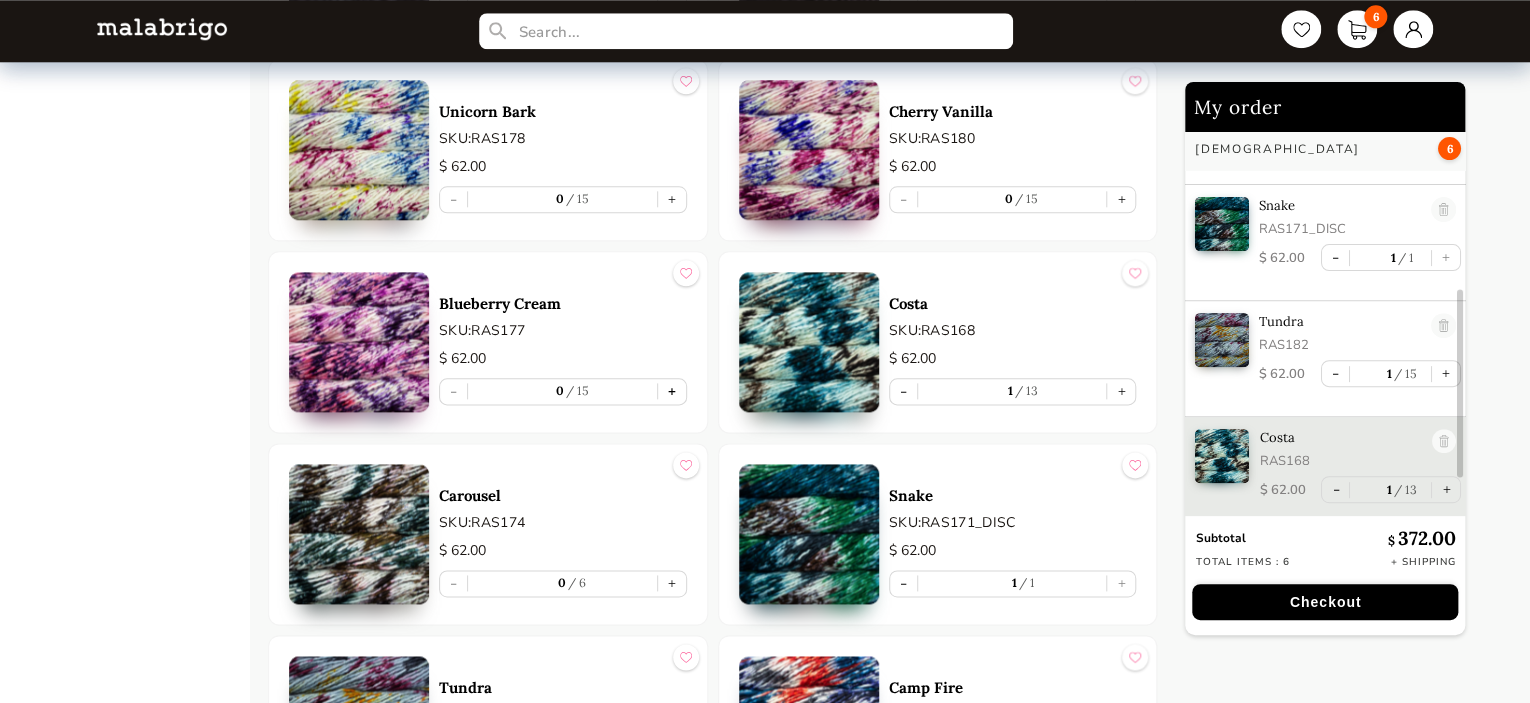 click on "+" at bounding box center (672, 391) 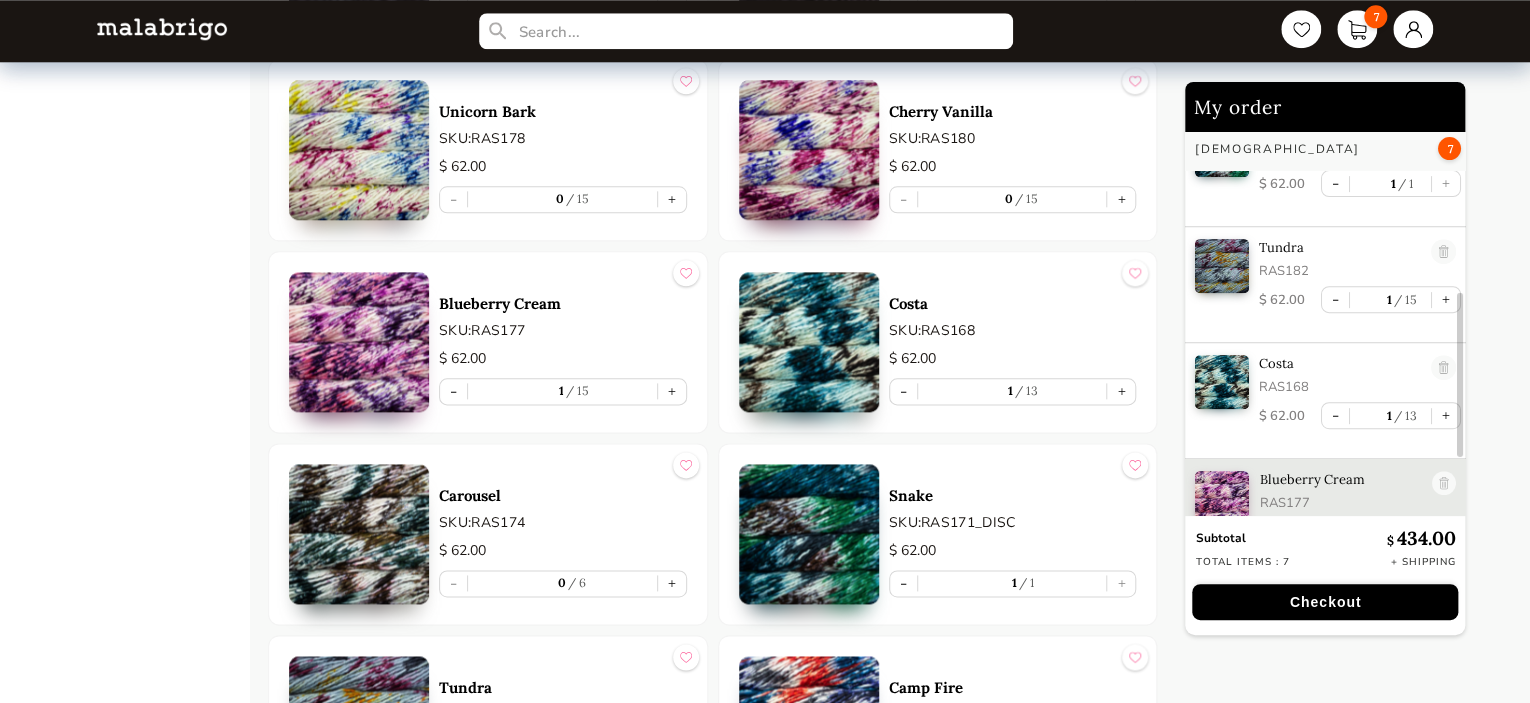 scroll, scrollTop: 449, scrollLeft: 0, axis: vertical 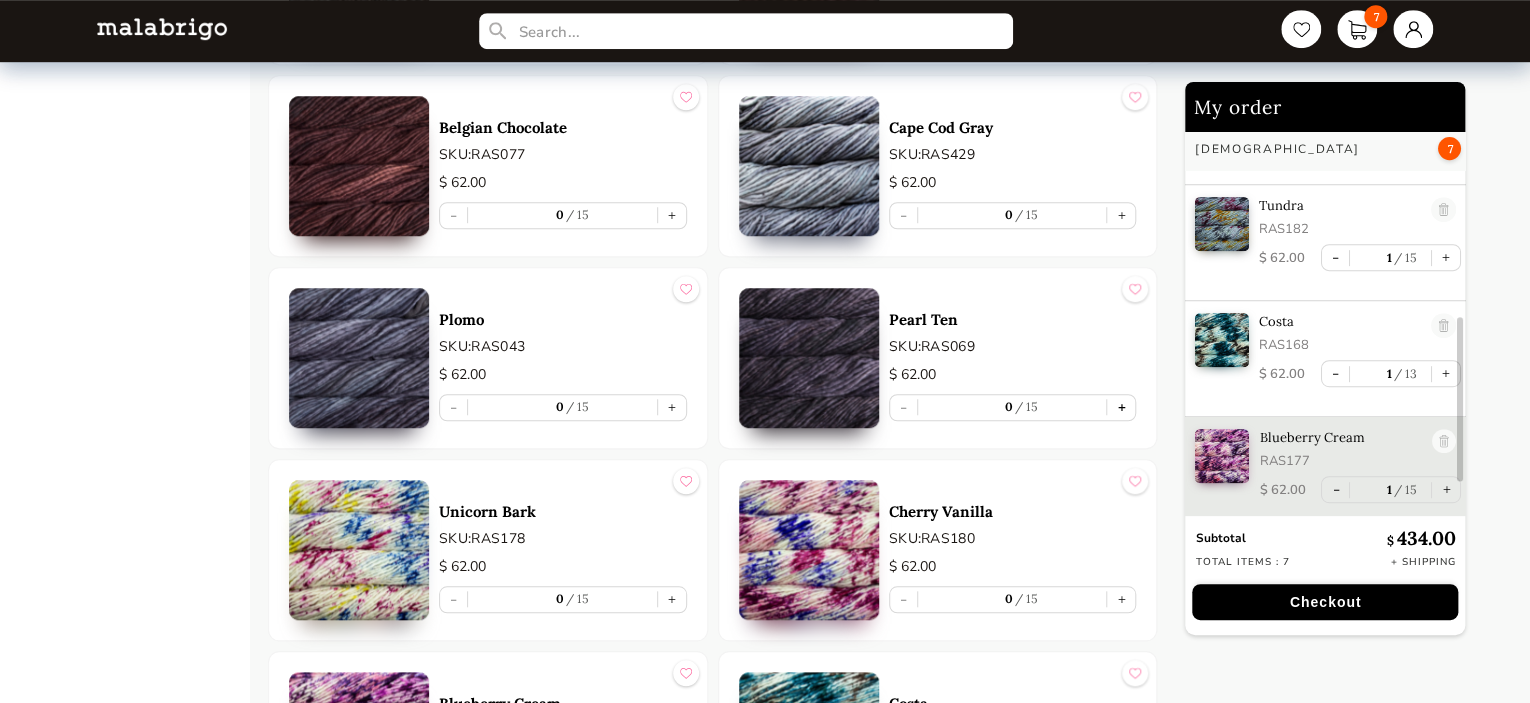 click on "+" at bounding box center (1121, 407) 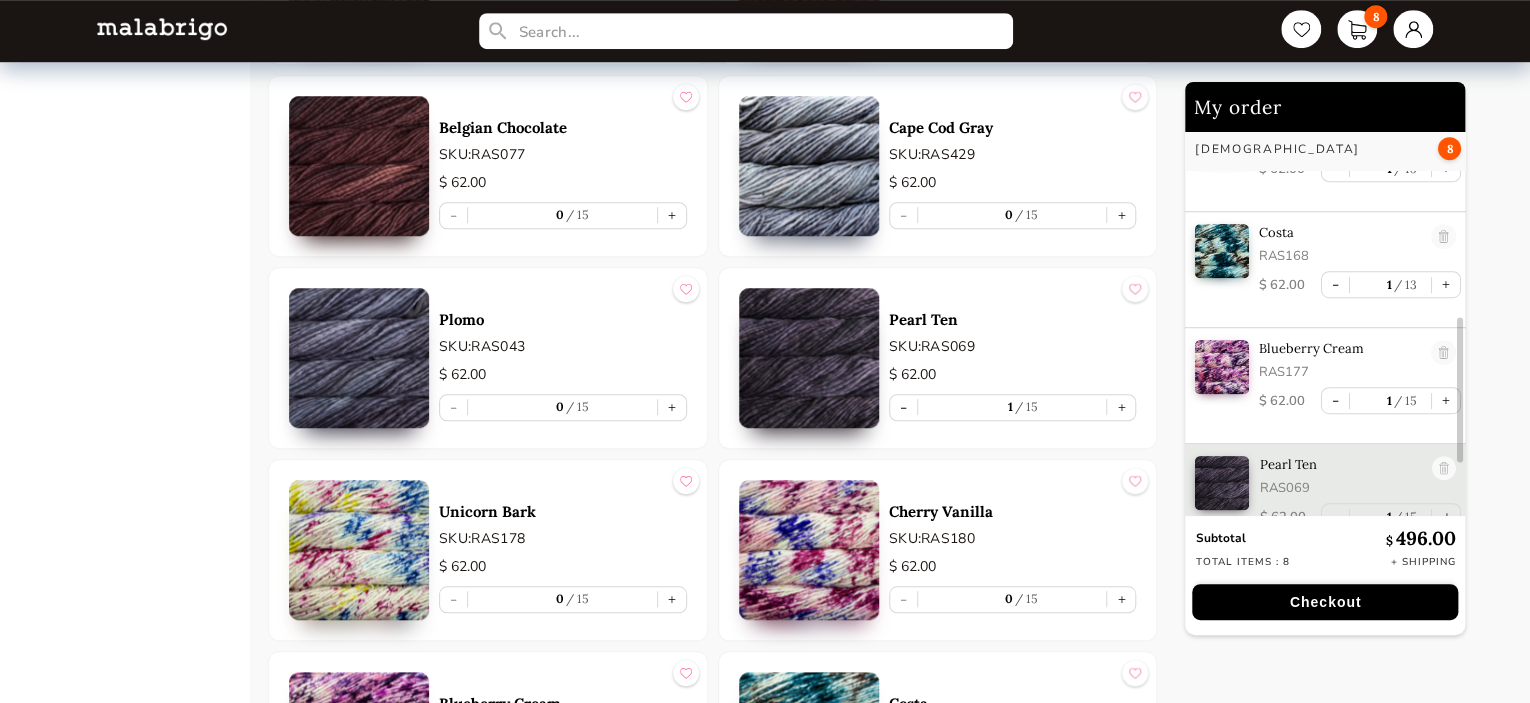 scroll, scrollTop: 565, scrollLeft: 0, axis: vertical 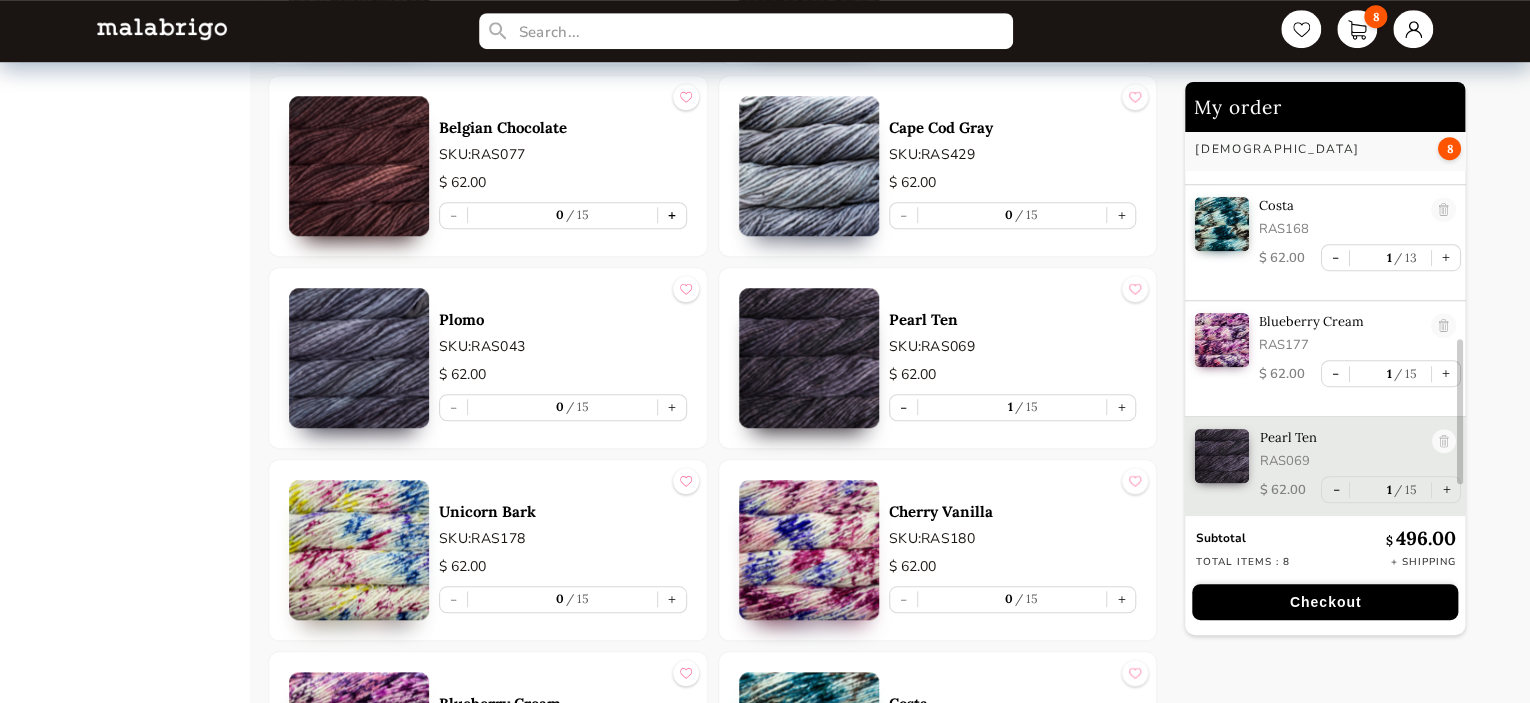 click on "+" at bounding box center (672, 215) 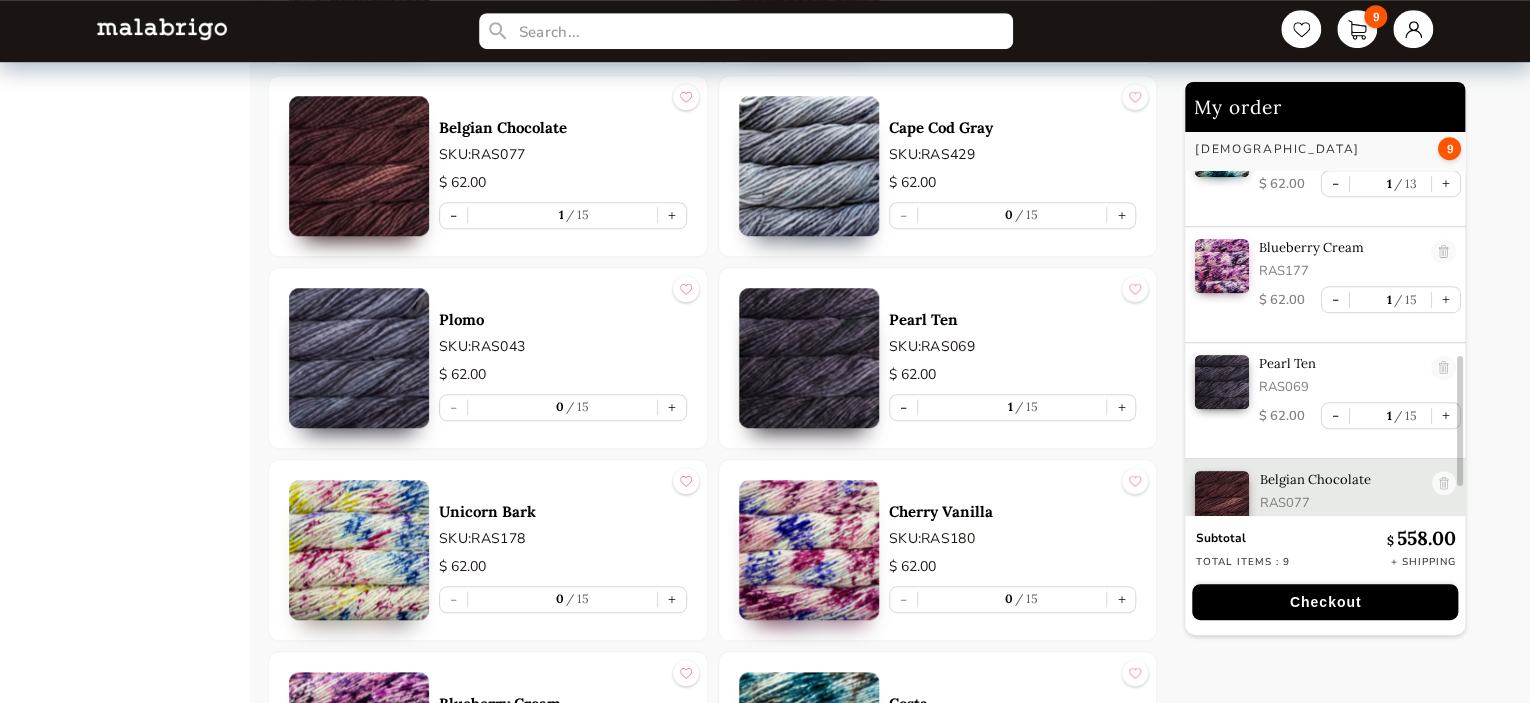 scroll, scrollTop: 681, scrollLeft: 0, axis: vertical 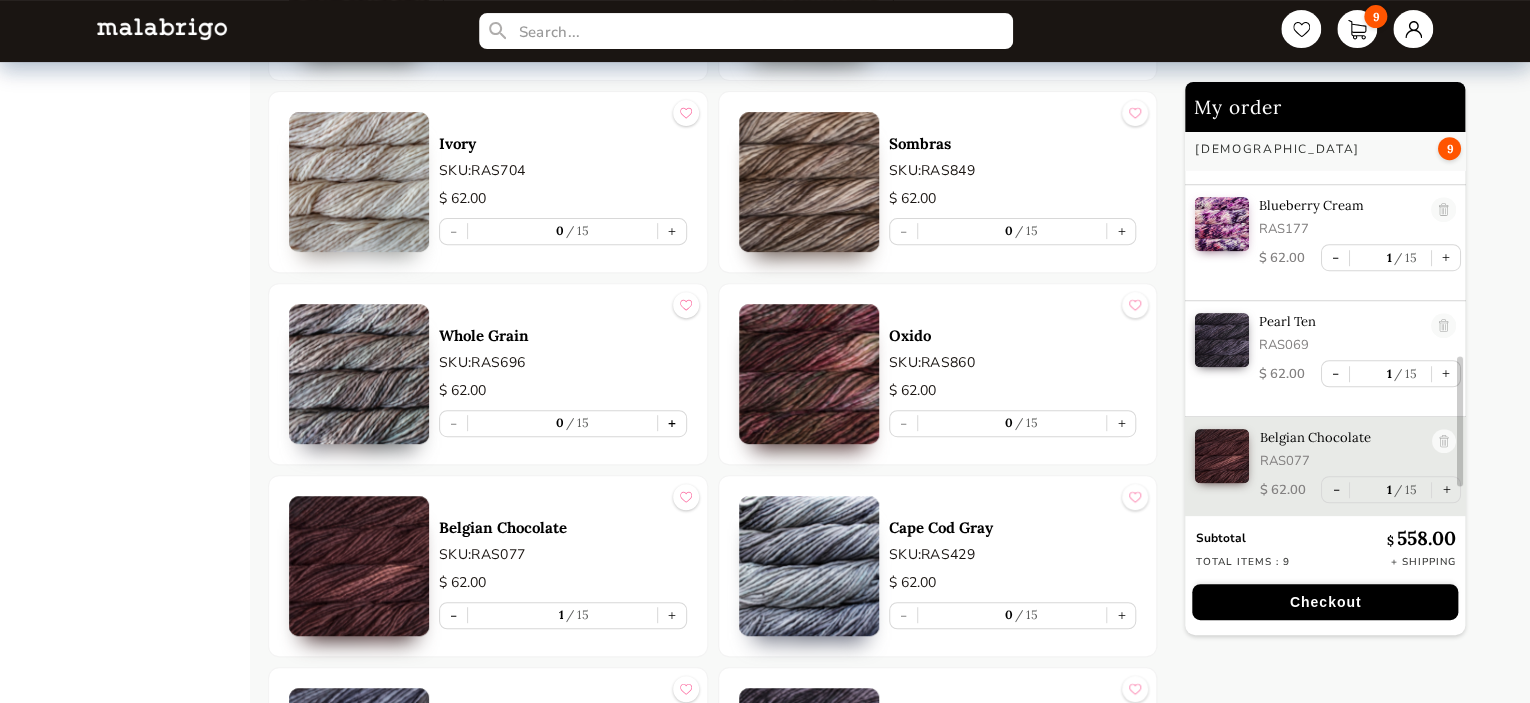 click on "+" at bounding box center (672, 423) 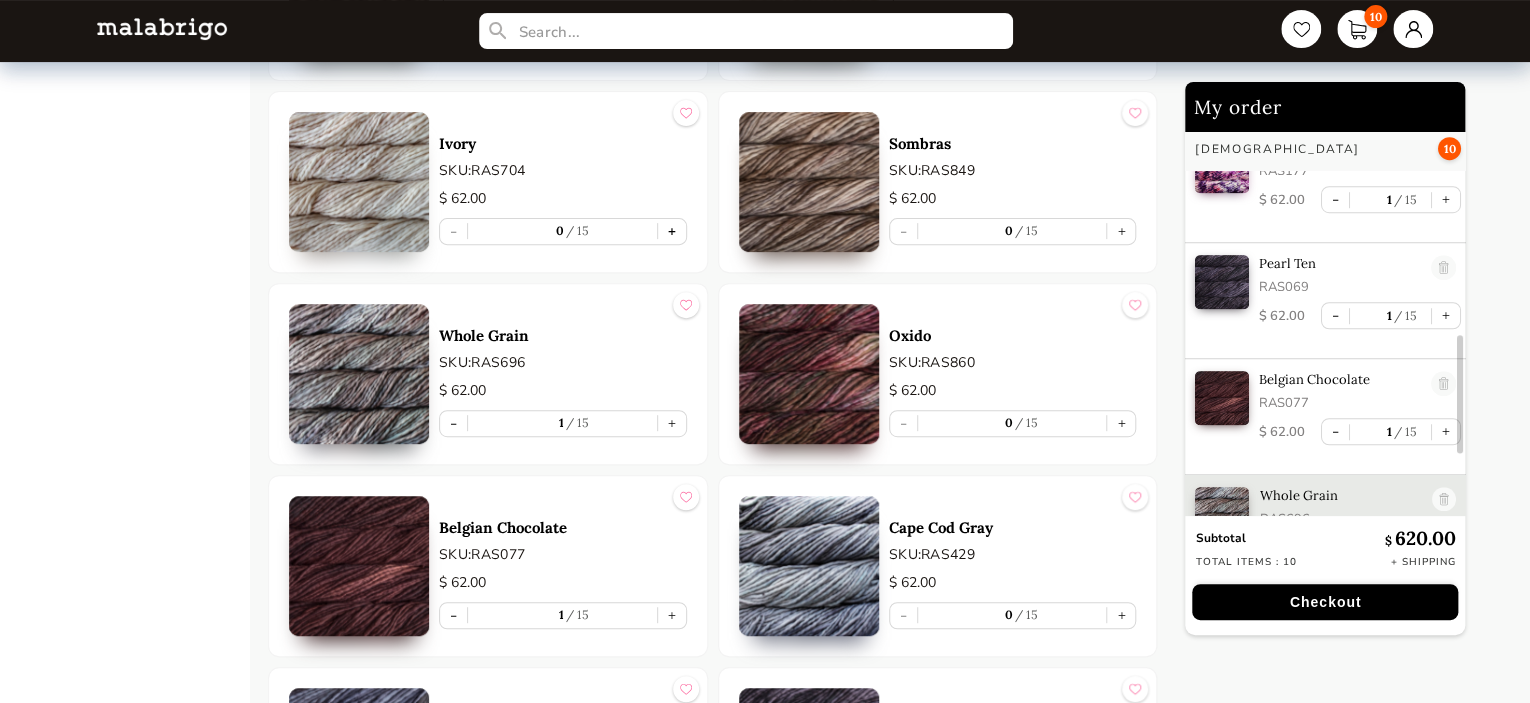 scroll, scrollTop: 797, scrollLeft: 0, axis: vertical 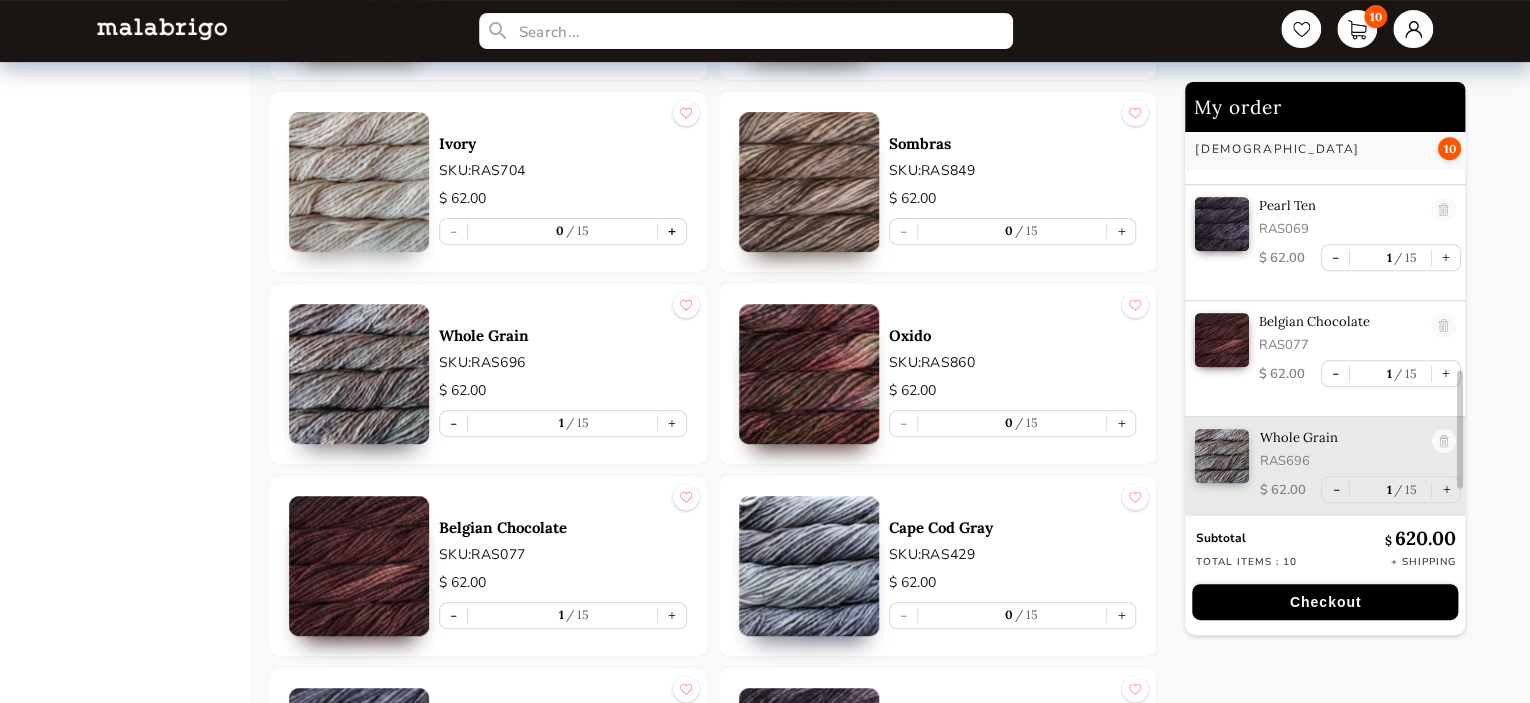 click on "+" at bounding box center [672, 231] 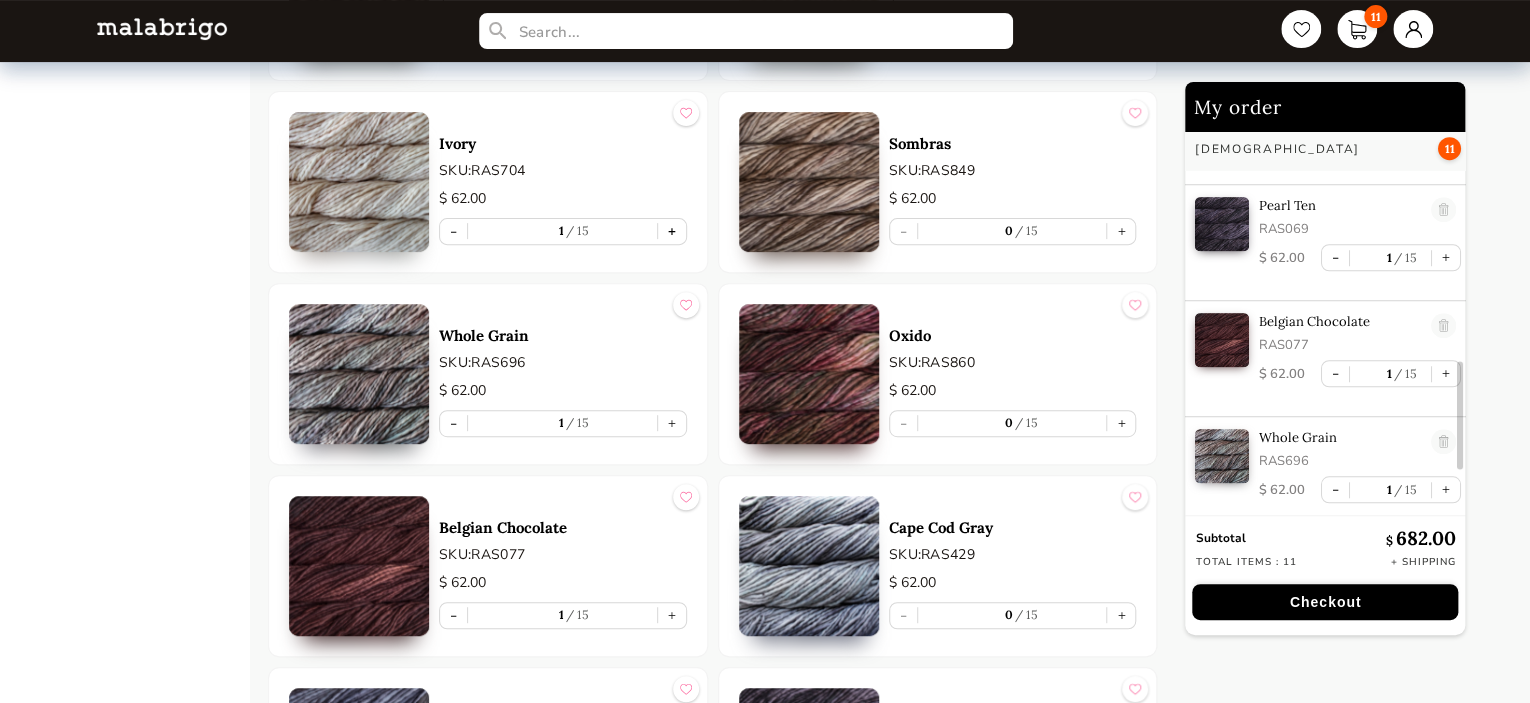 scroll, scrollTop: 913, scrollLeft: 0, axis: vertical 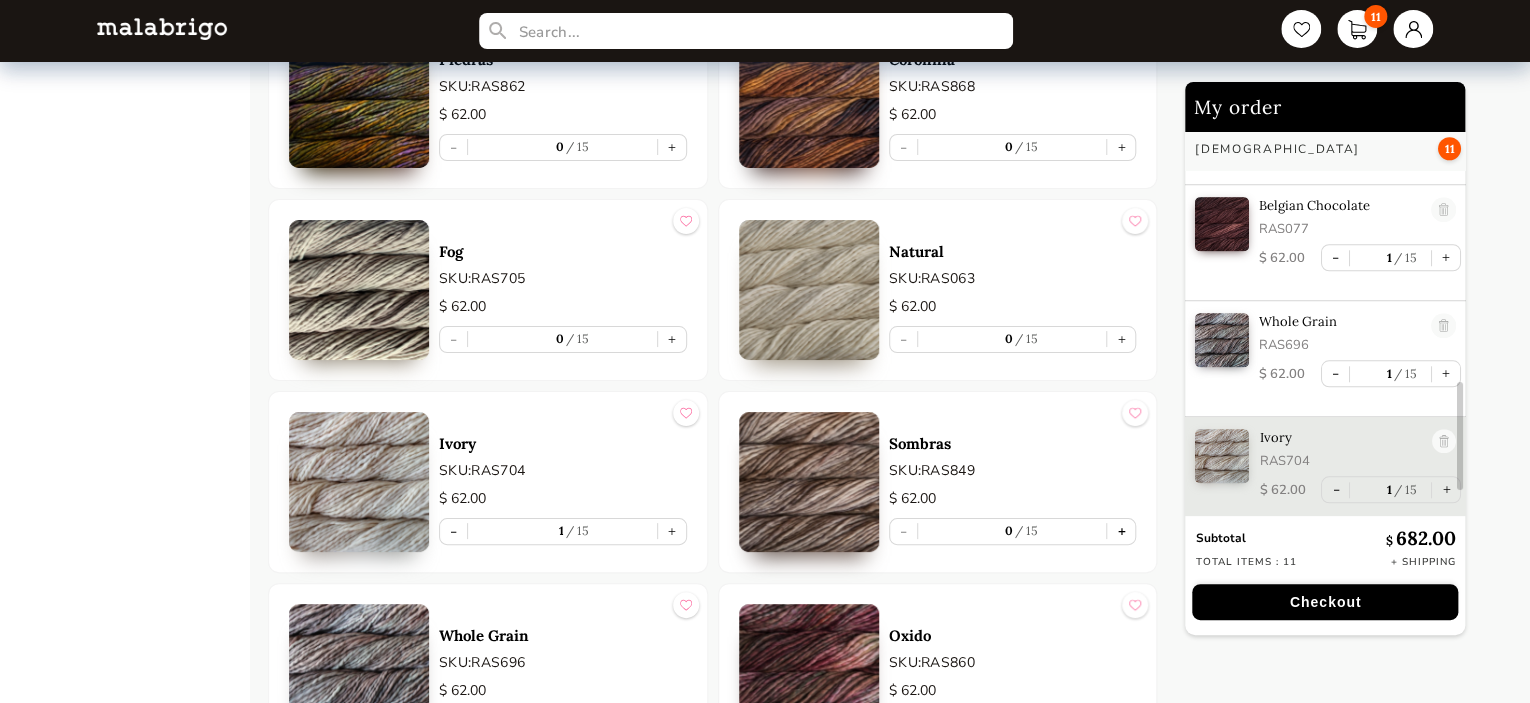 click on "+" at bounding box center (1121, 531) 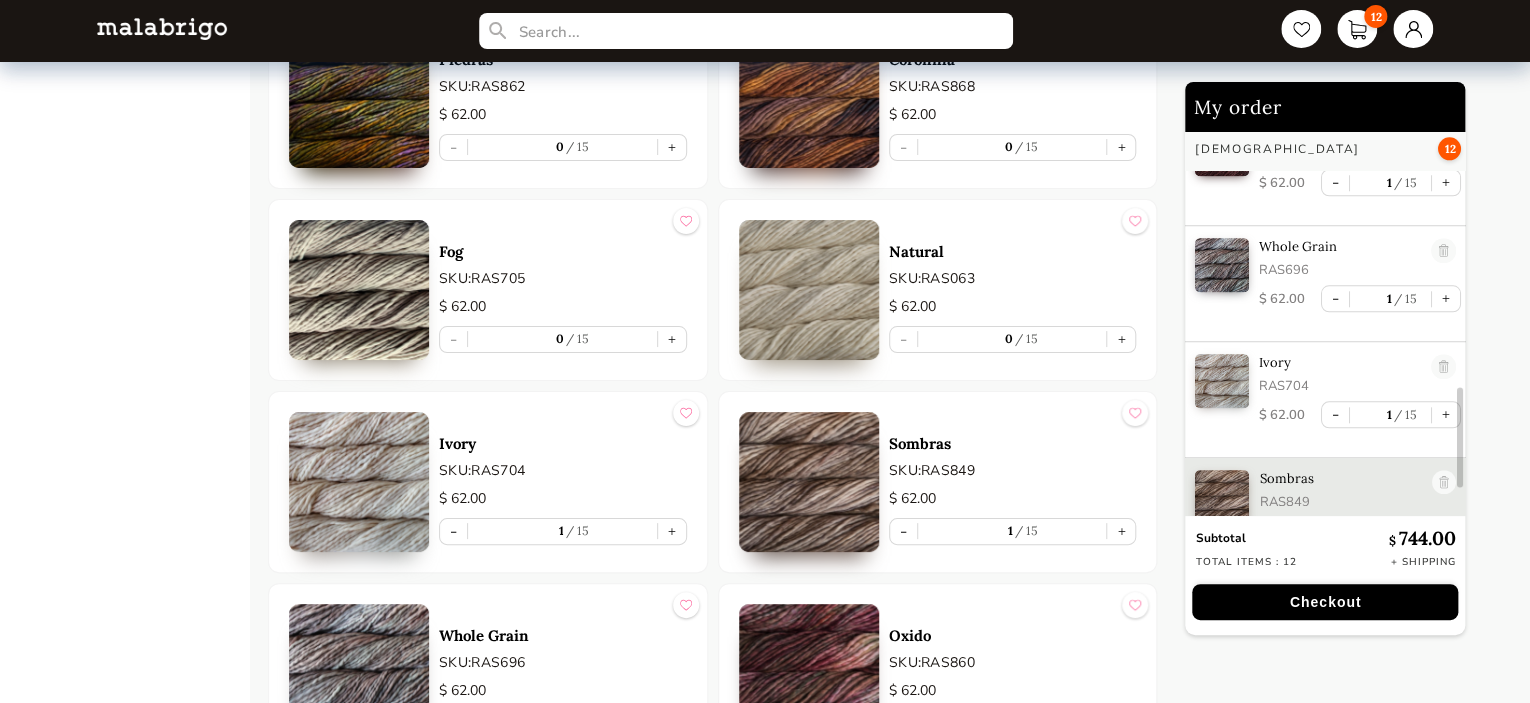 scroll, scrollTop: 1029, scrollLeft: 0, axis: vertical 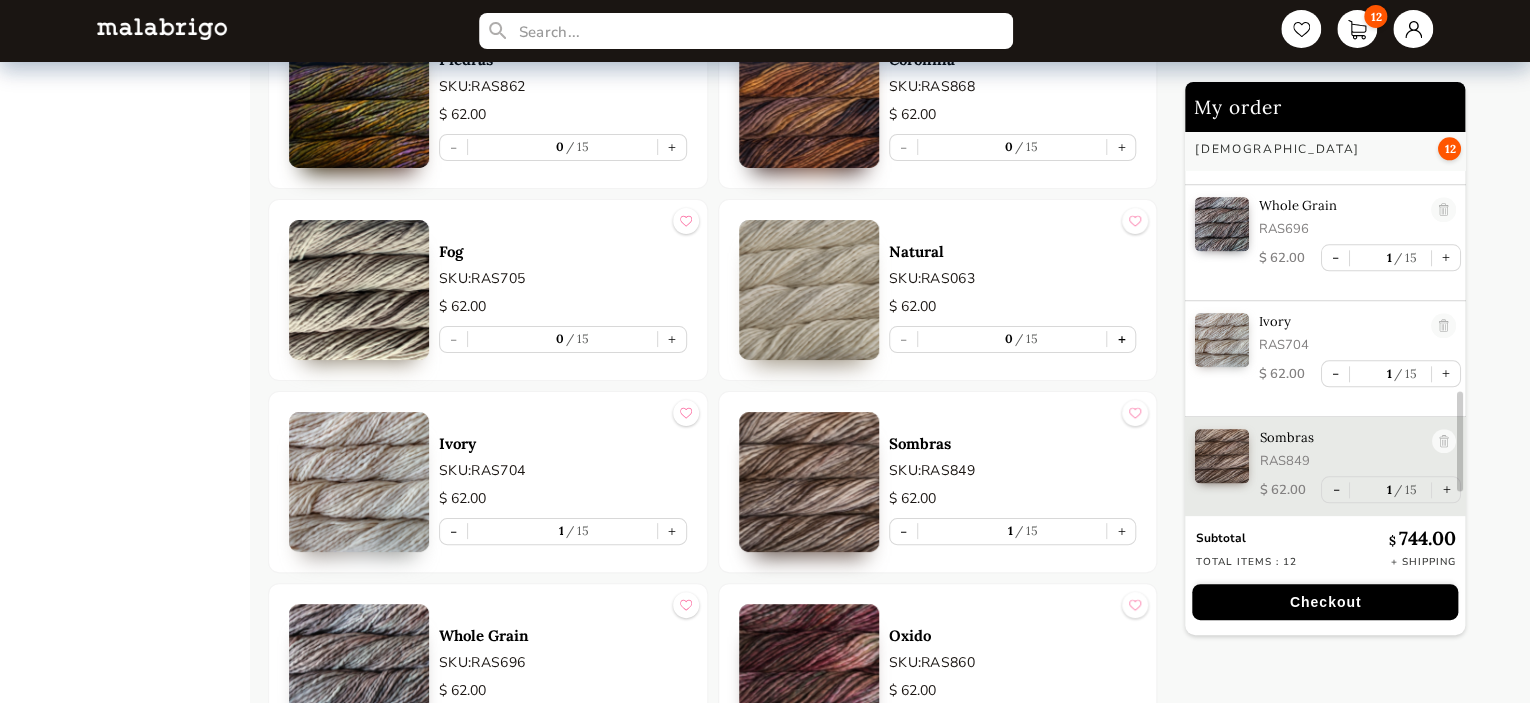 click on "+" at bounding box center [1121, 339] 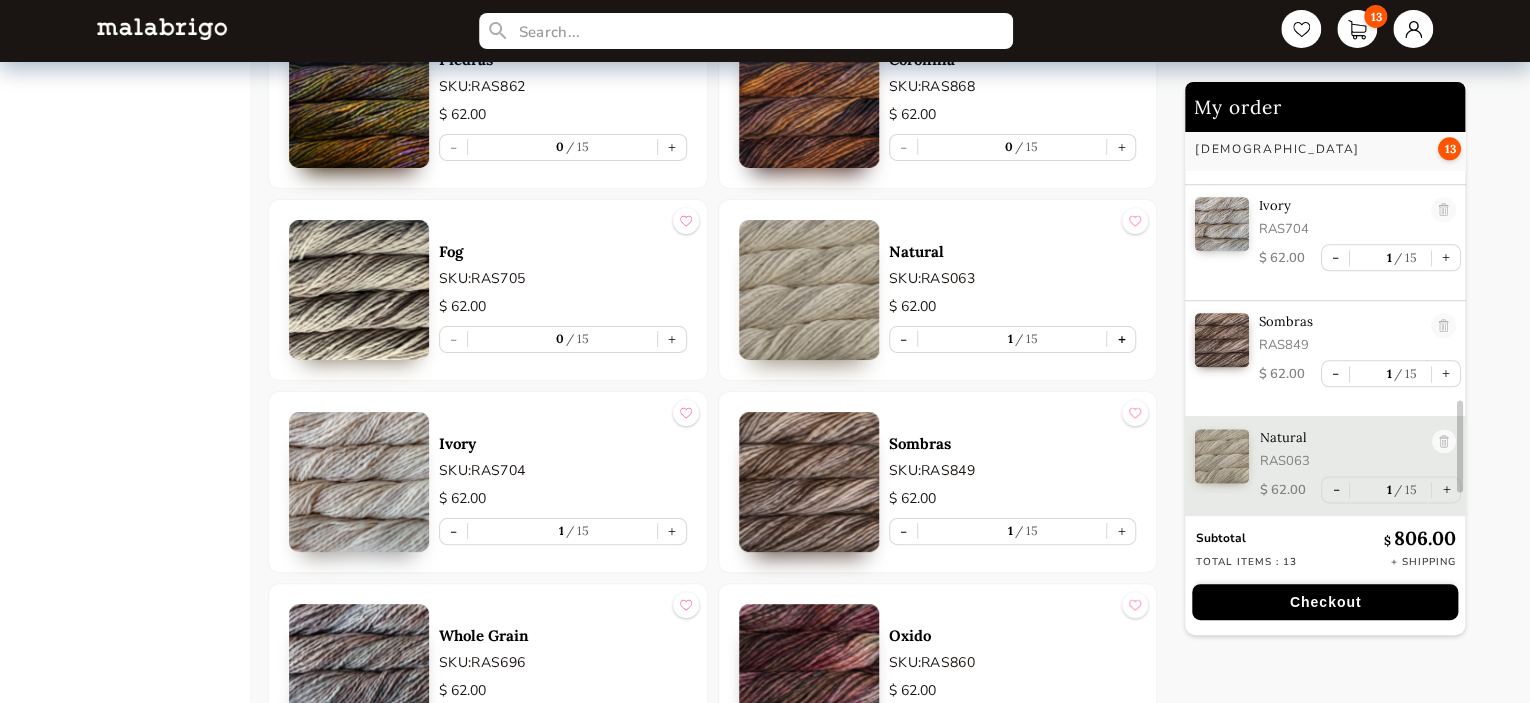 click on "+" at bounding box center (1121, 339) 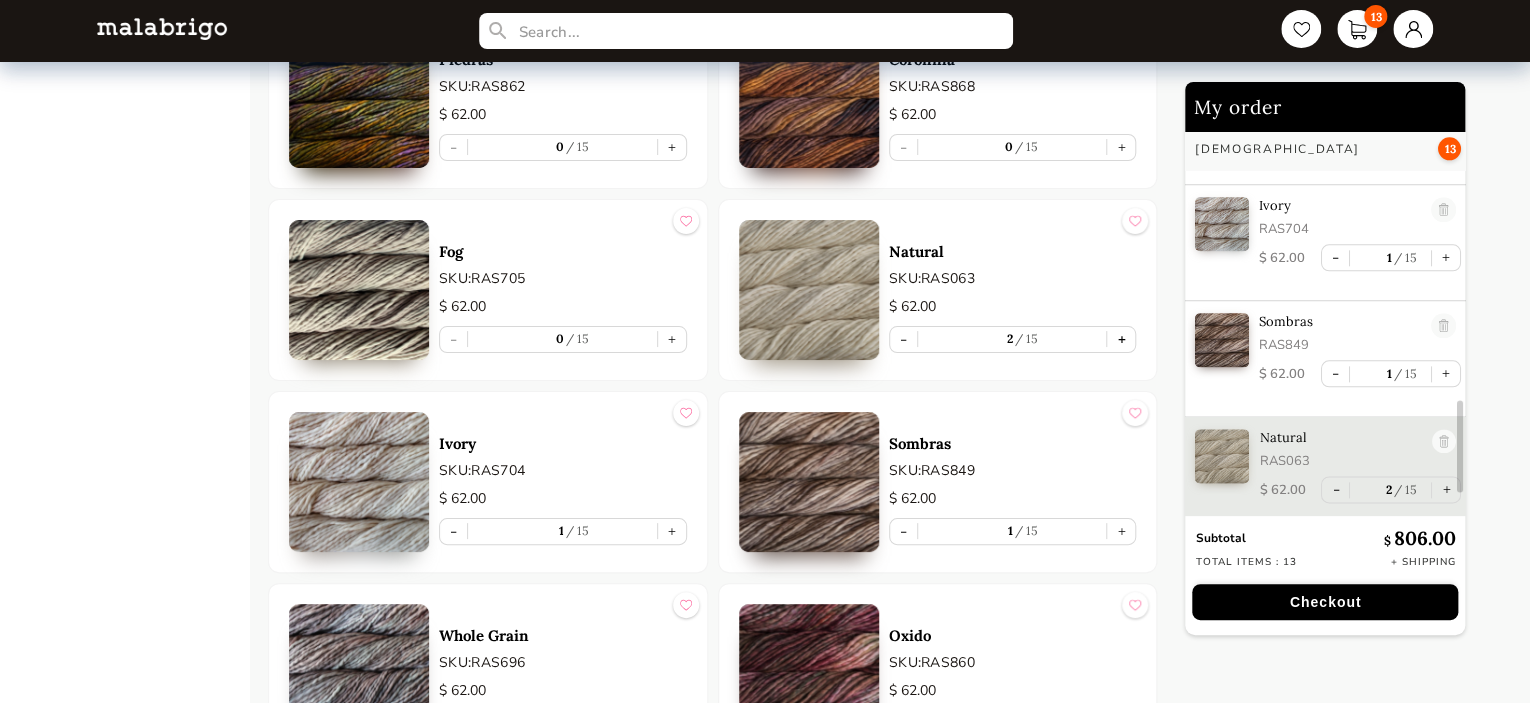 scroll, scrollTop: 1163, scrollLeft: 0, axis: vertical 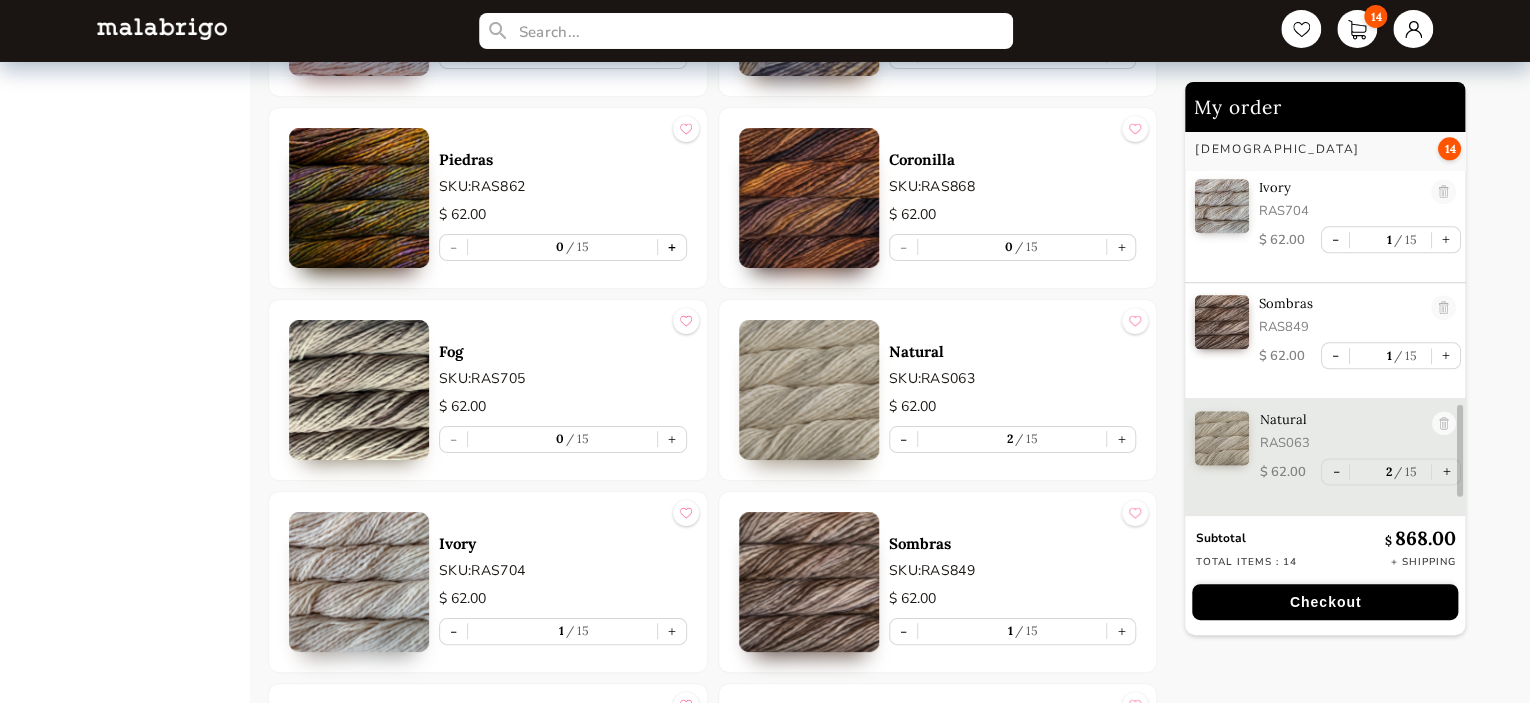 click on "+" at bounding box center (672, 247) 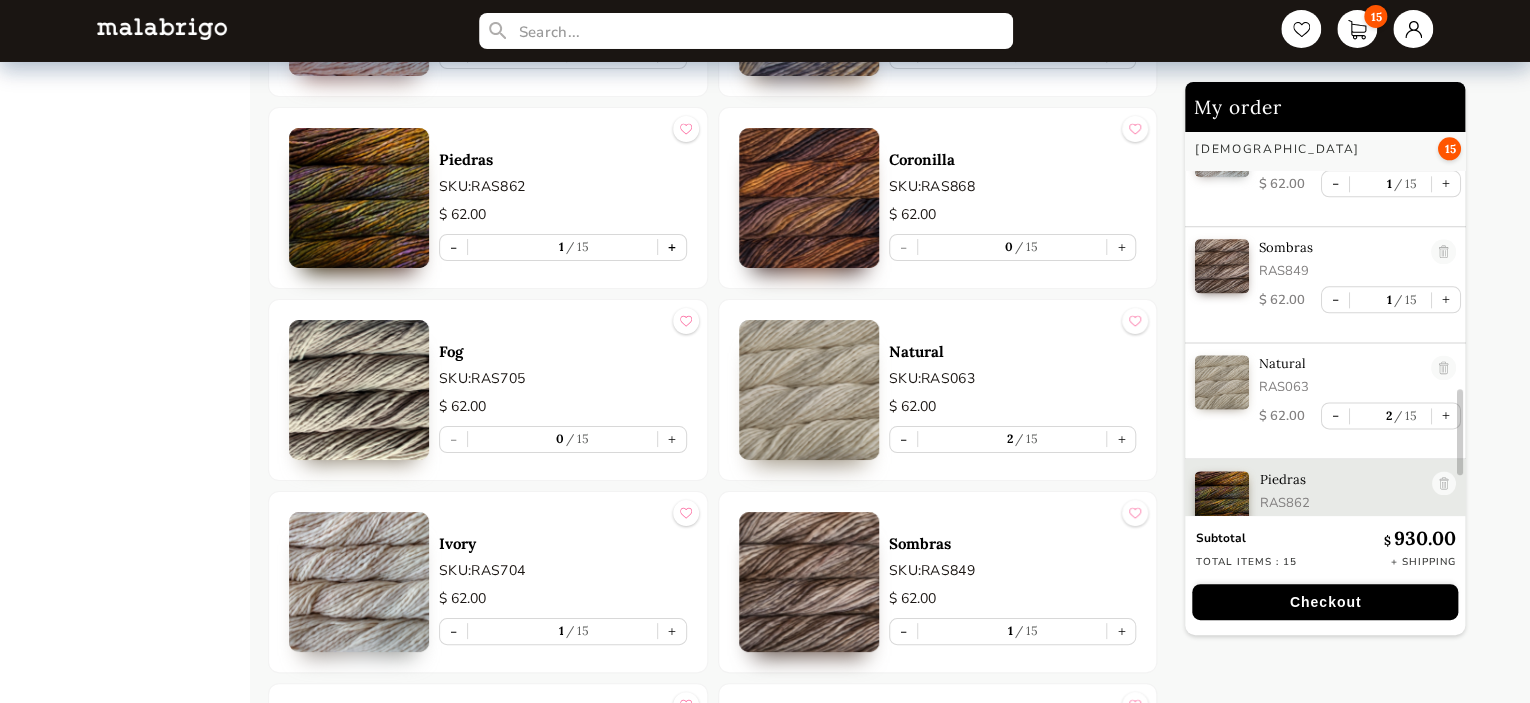 scroll, scrollTop: 1261, scrollLeft: 0, axis: vertical 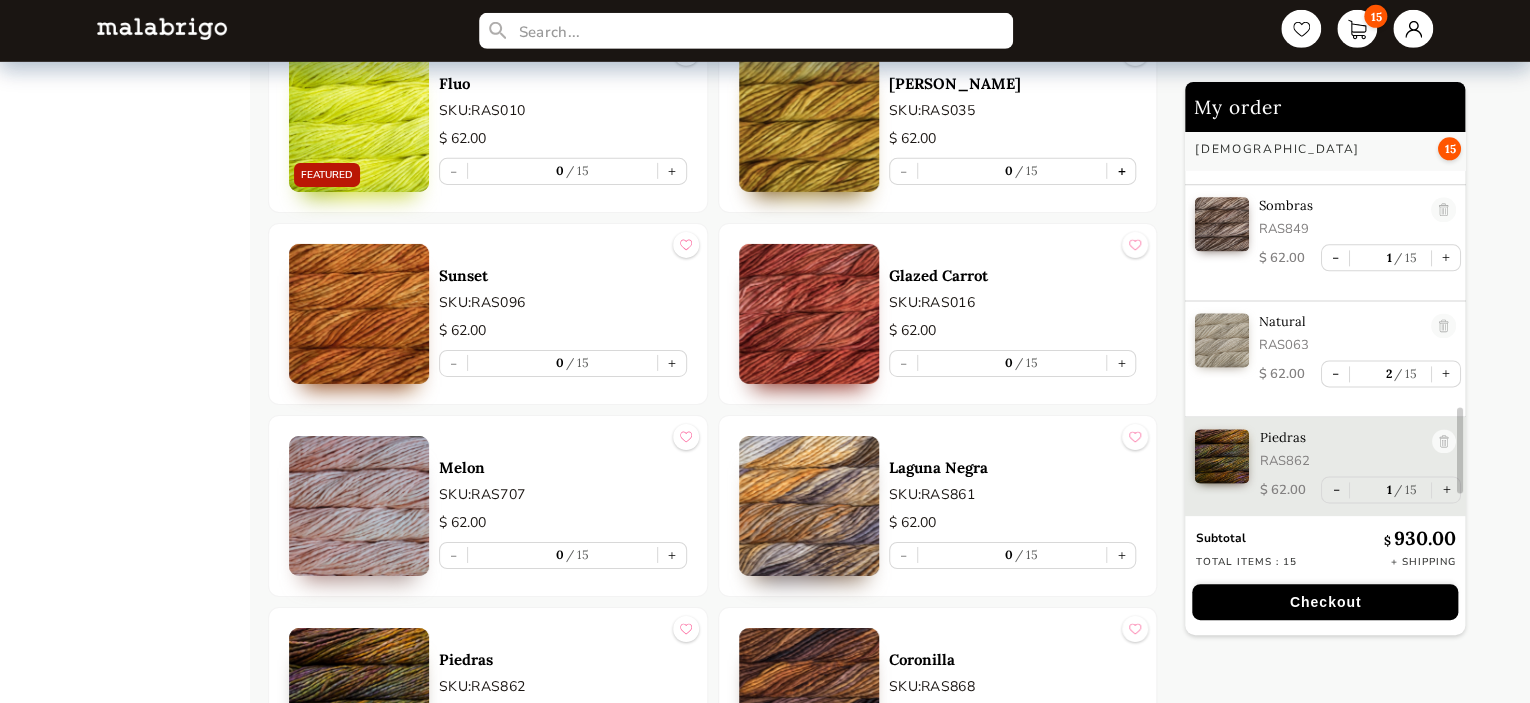 click on "+" at bounding box center [1121, 171] 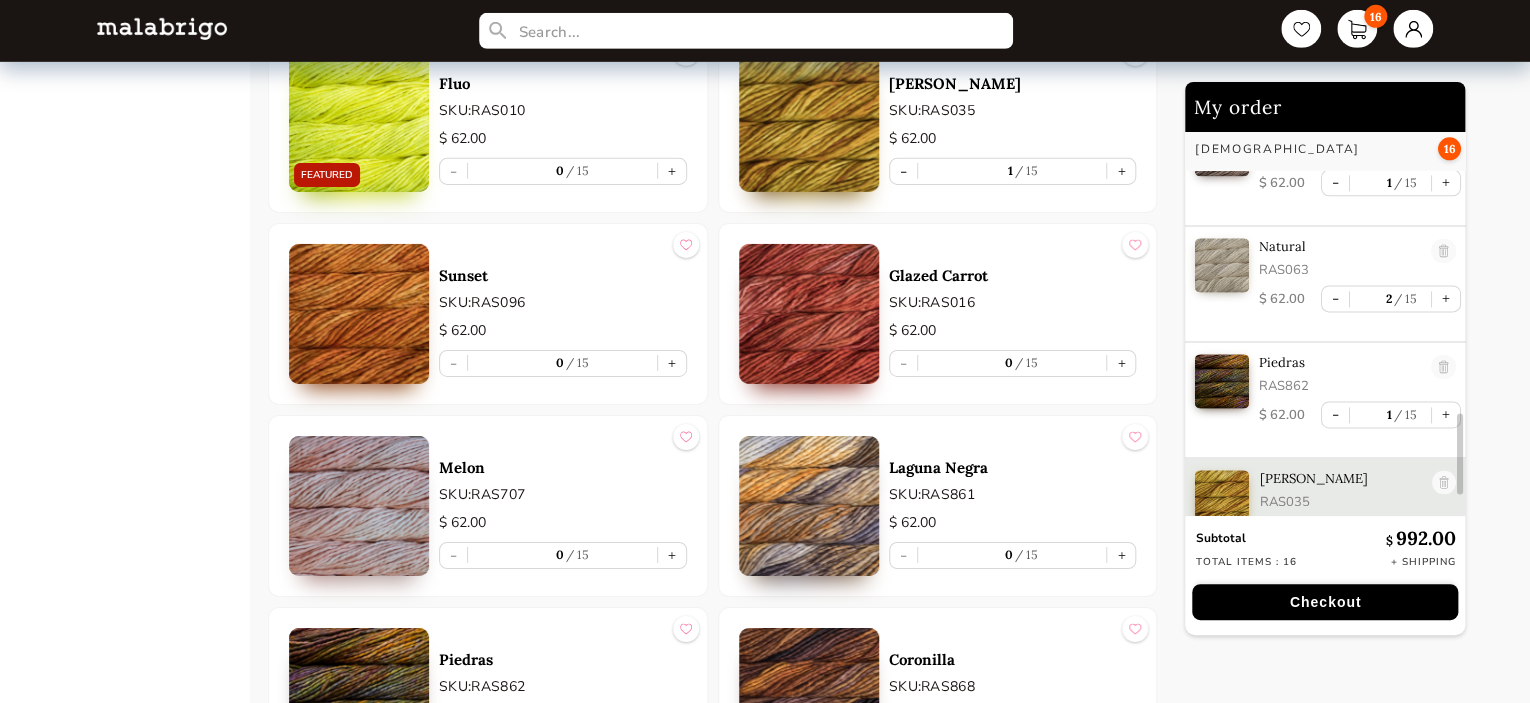 scroll, scrollTop: 1377, scrollLeft: 0, axis: vertical 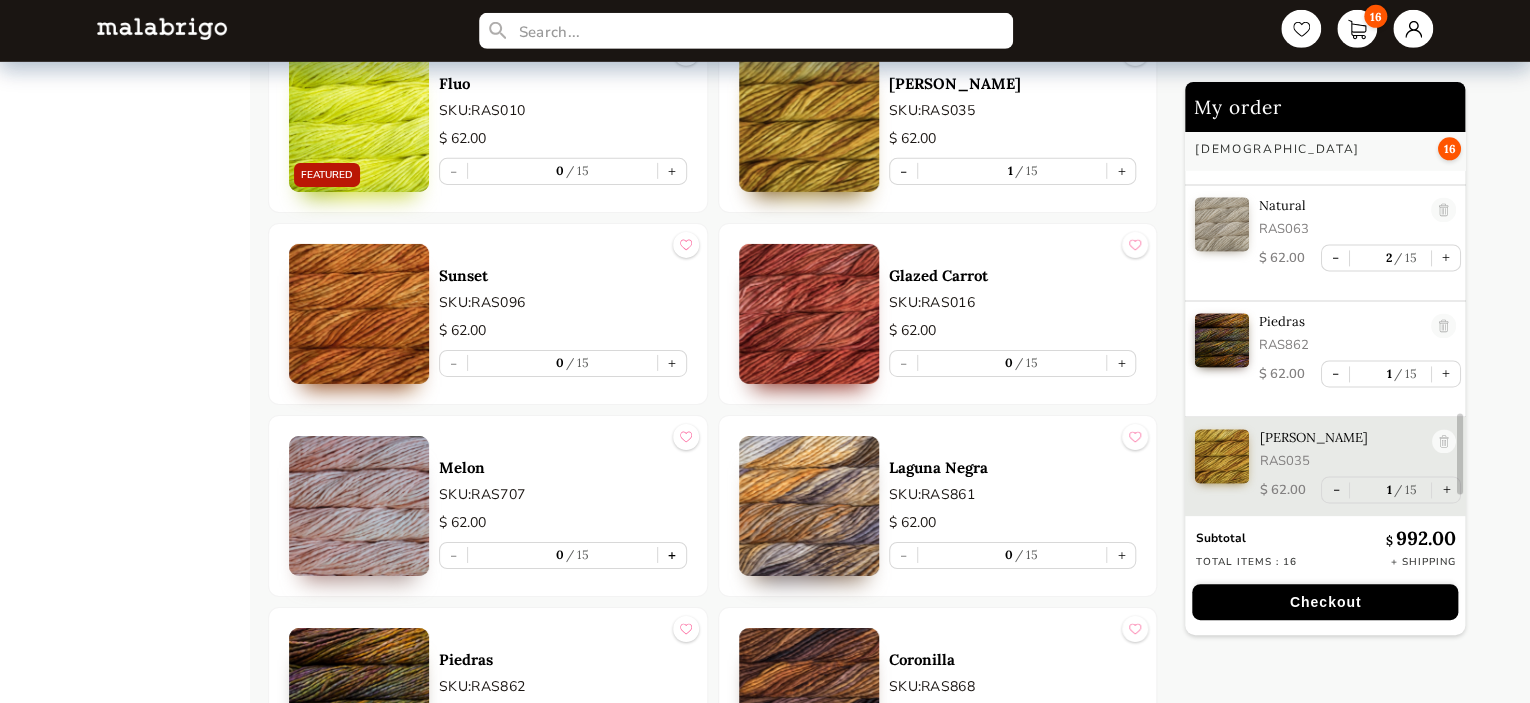 click on "+" at bounding box center [672, 555] 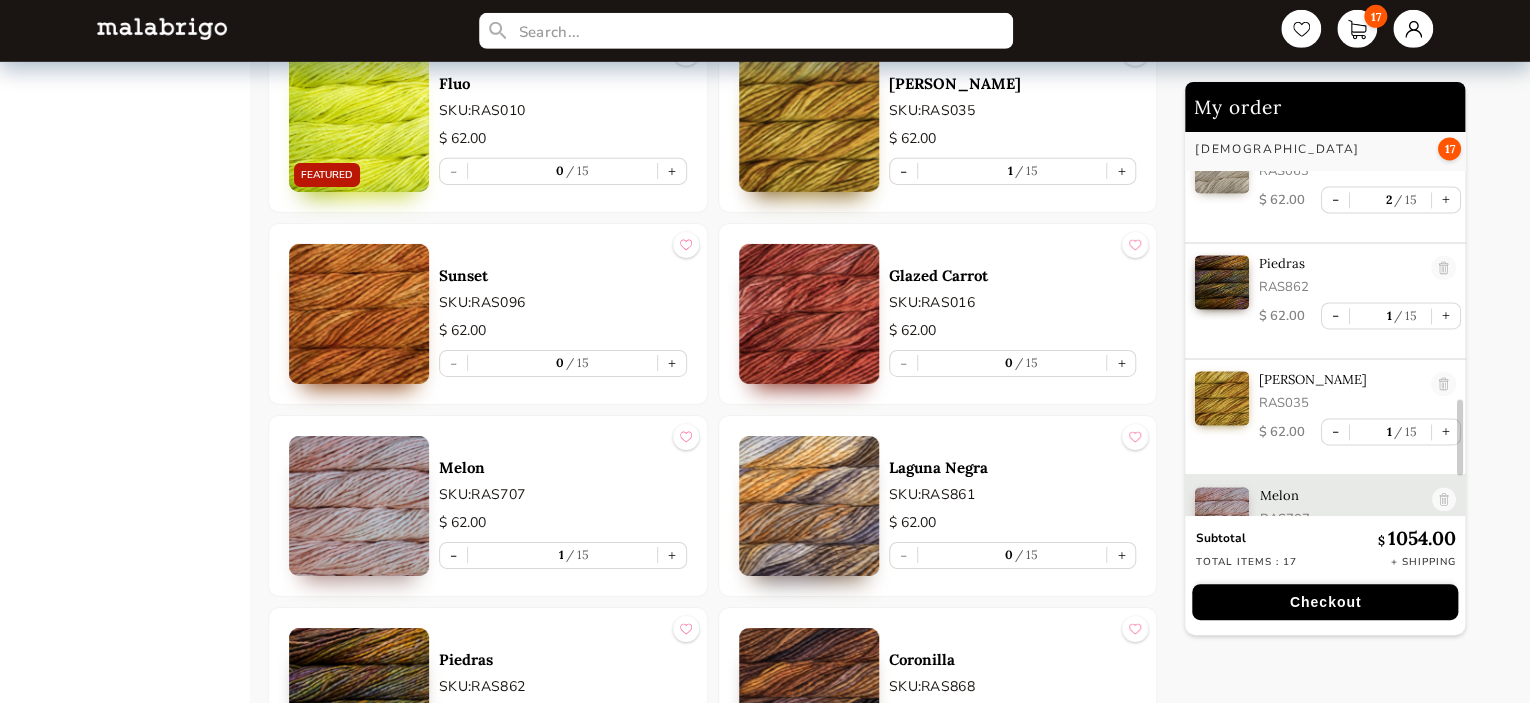 scroll, scrollTop: 1493, scrollLeft: 0, axis: vertical 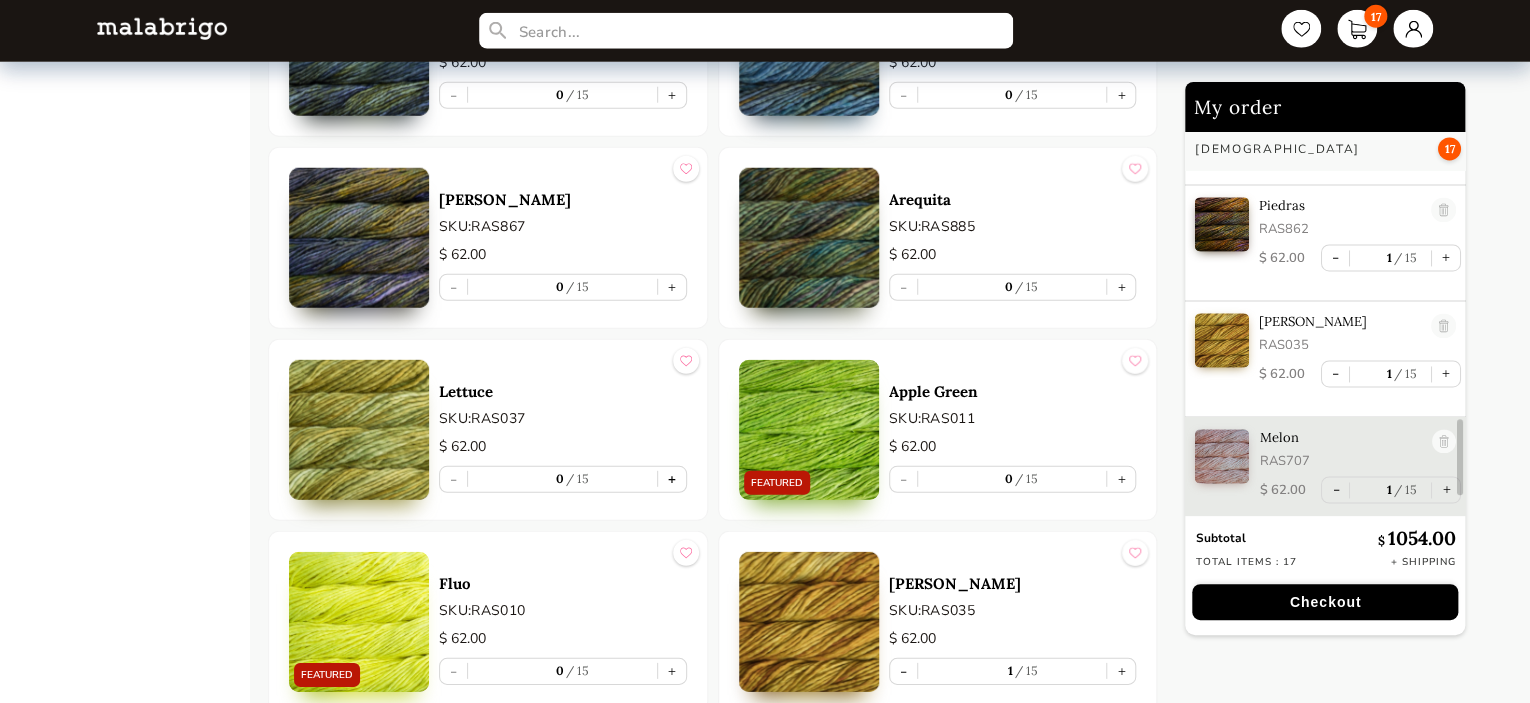 click on "+" at bounding box center (672, 479) 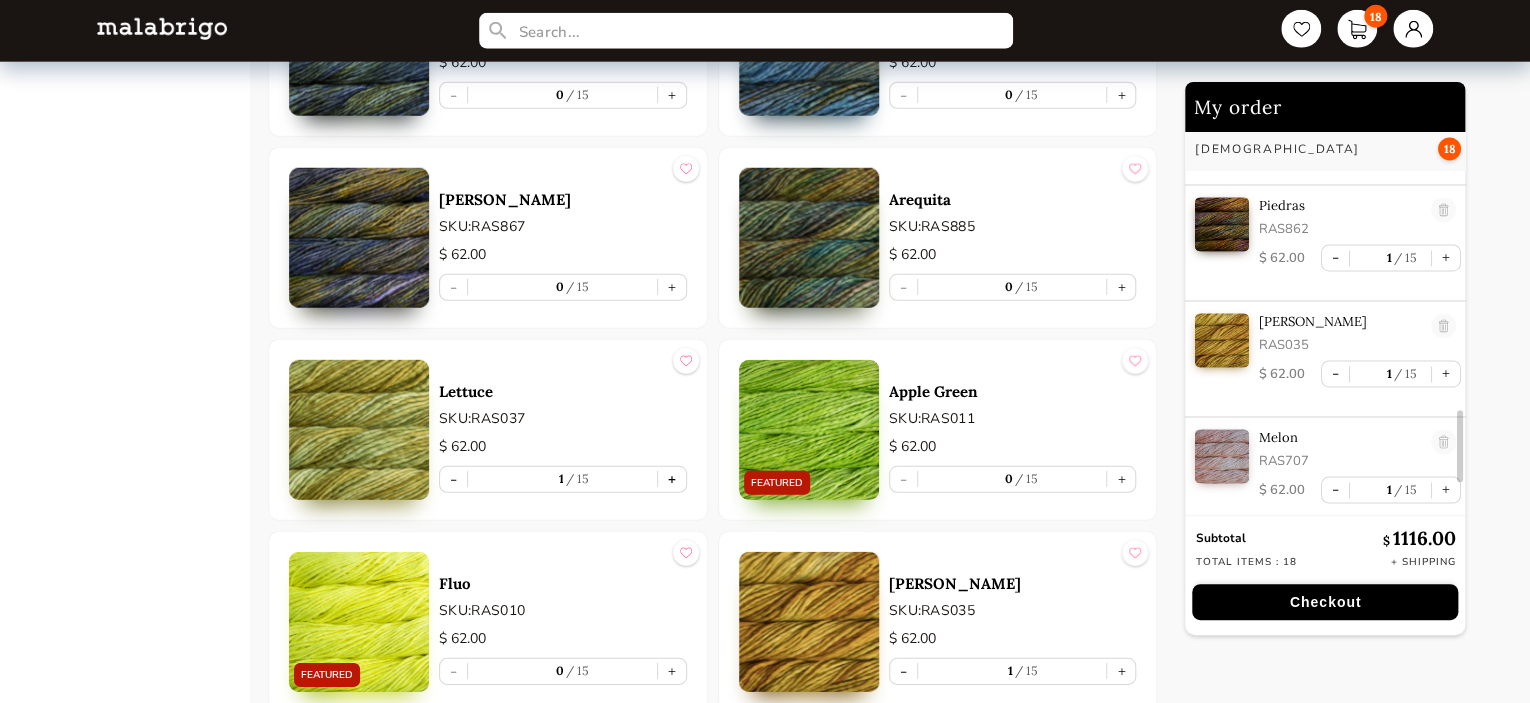 scroll, scrollTop: 1609, scrollLeft: 0, axis: vertical 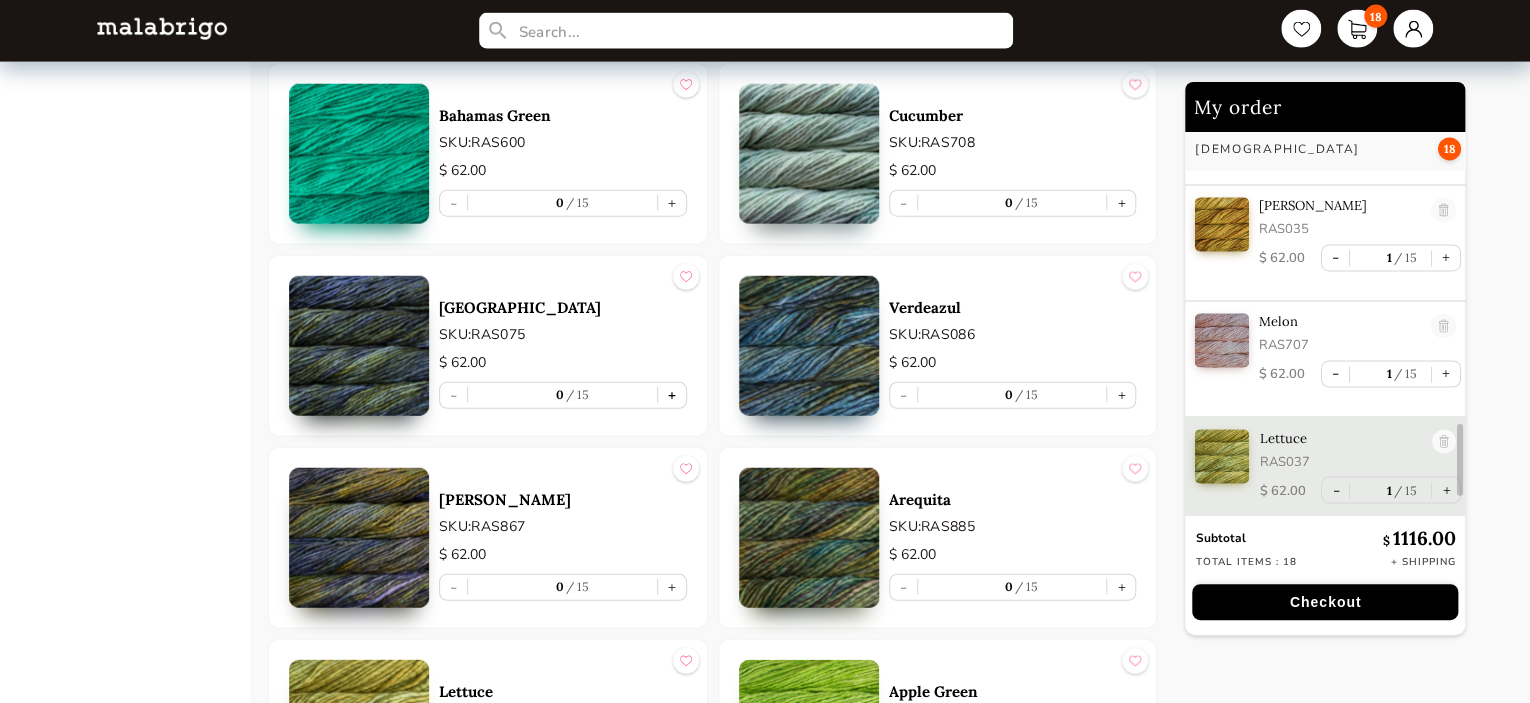 click on "+" at bounding box center (672, 395) 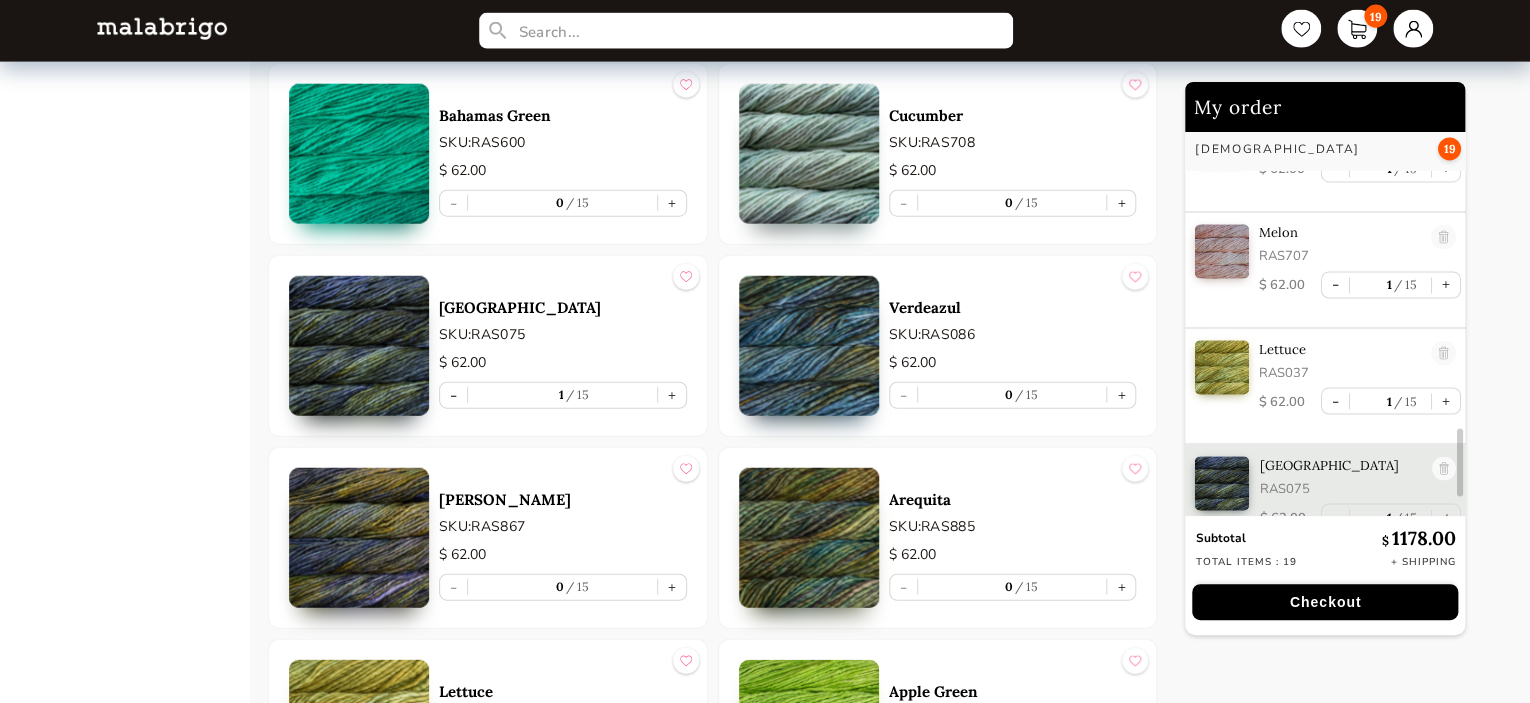 scroll, scrollTop: 1725, scrollLeft: 0, axis: vertical 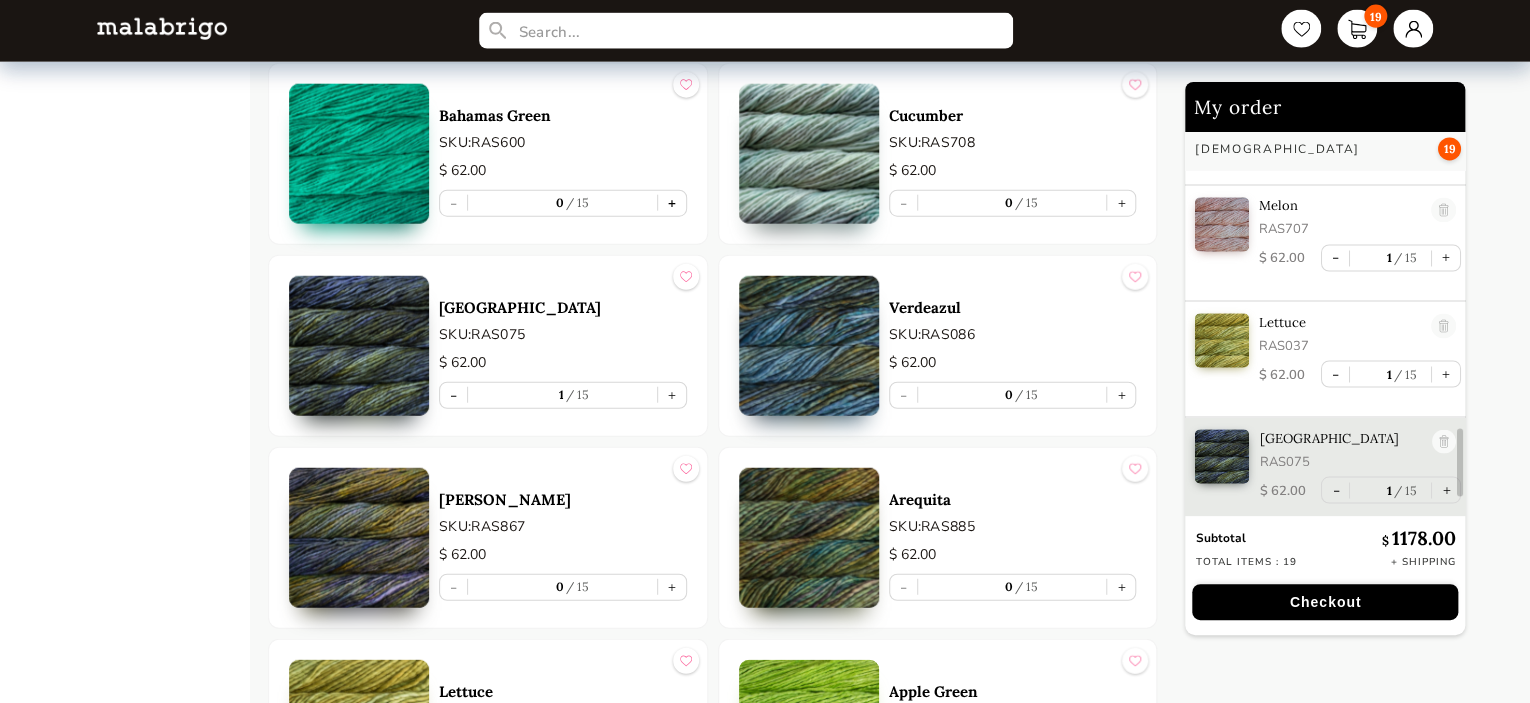 click on "+" at bounding box center [672, 203] 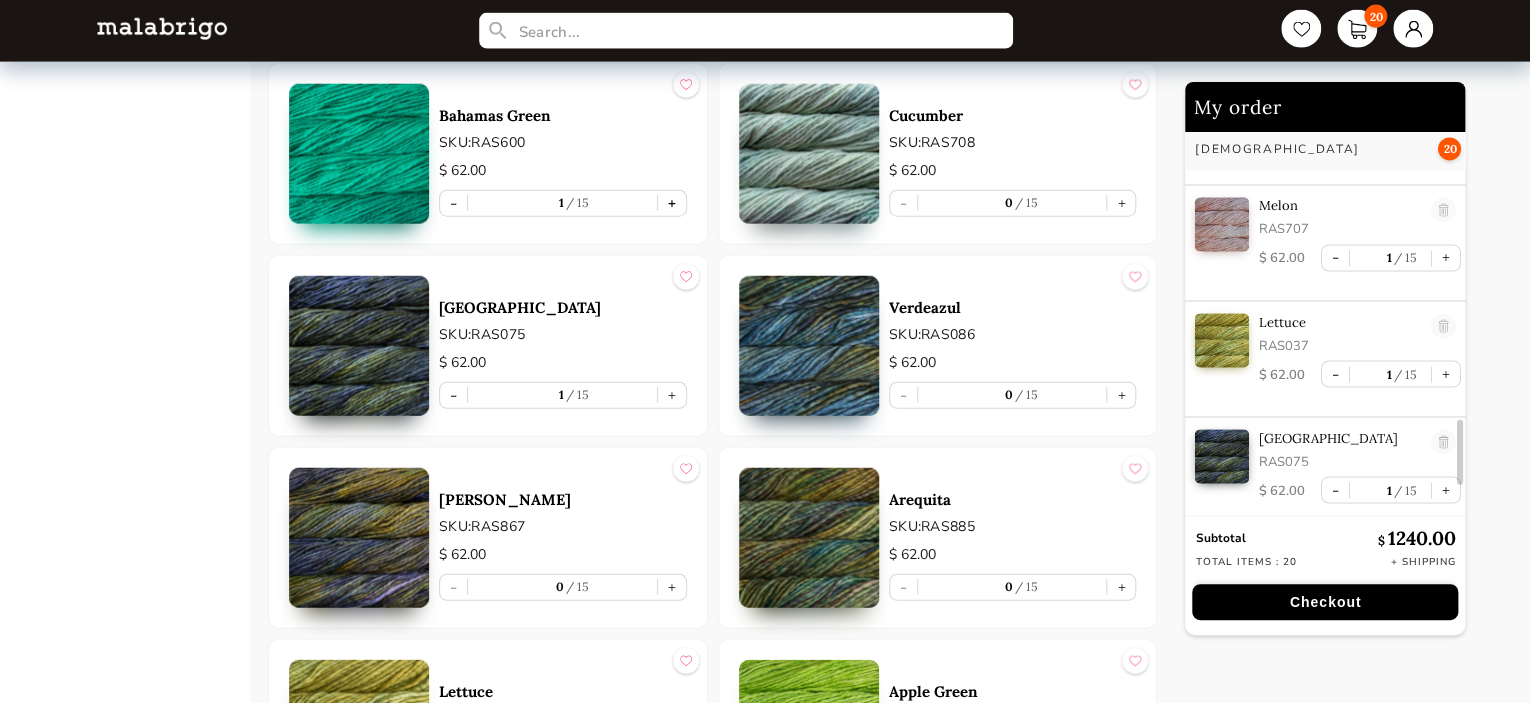 scroll, scrollTop: 1841, scrollLeft: 0, axis: vertical 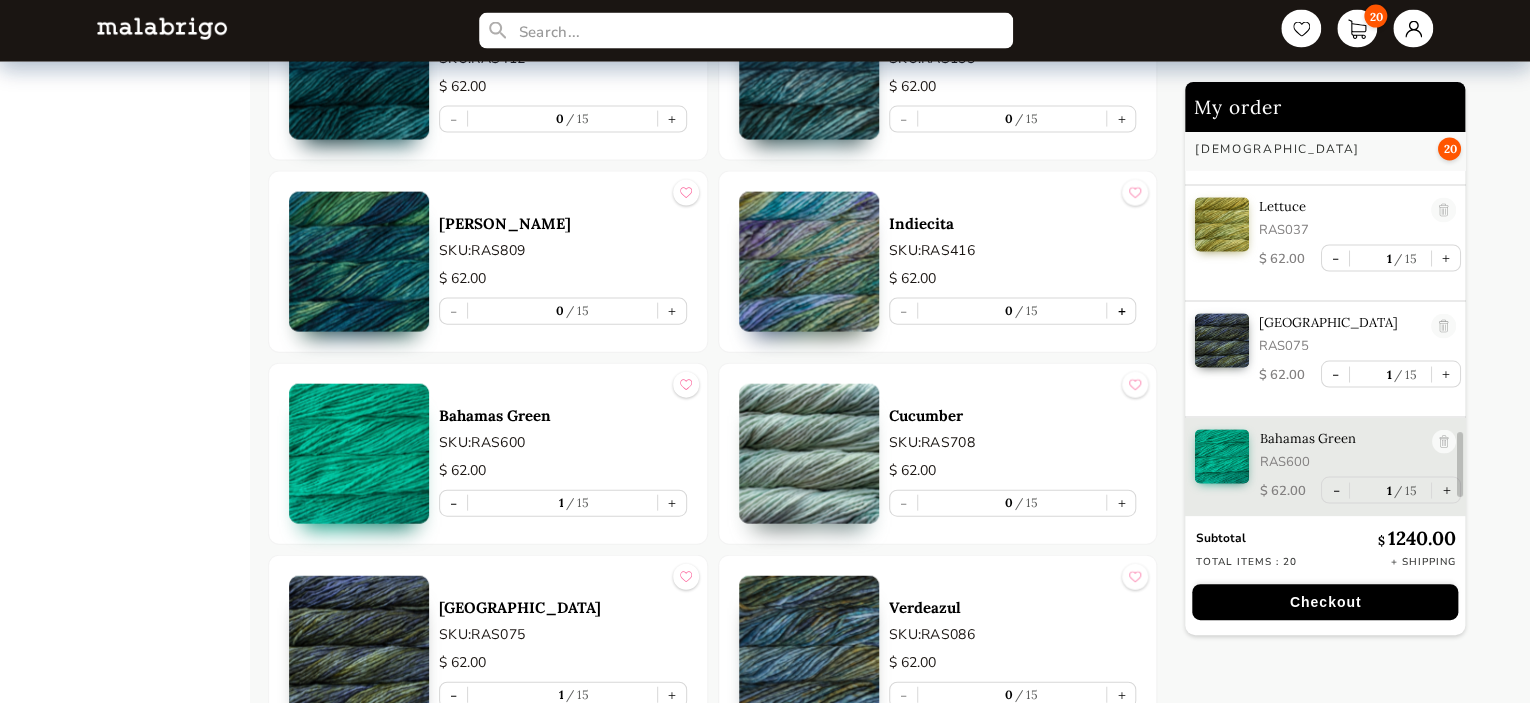 click on "+" at bounding box center [1121, 311] 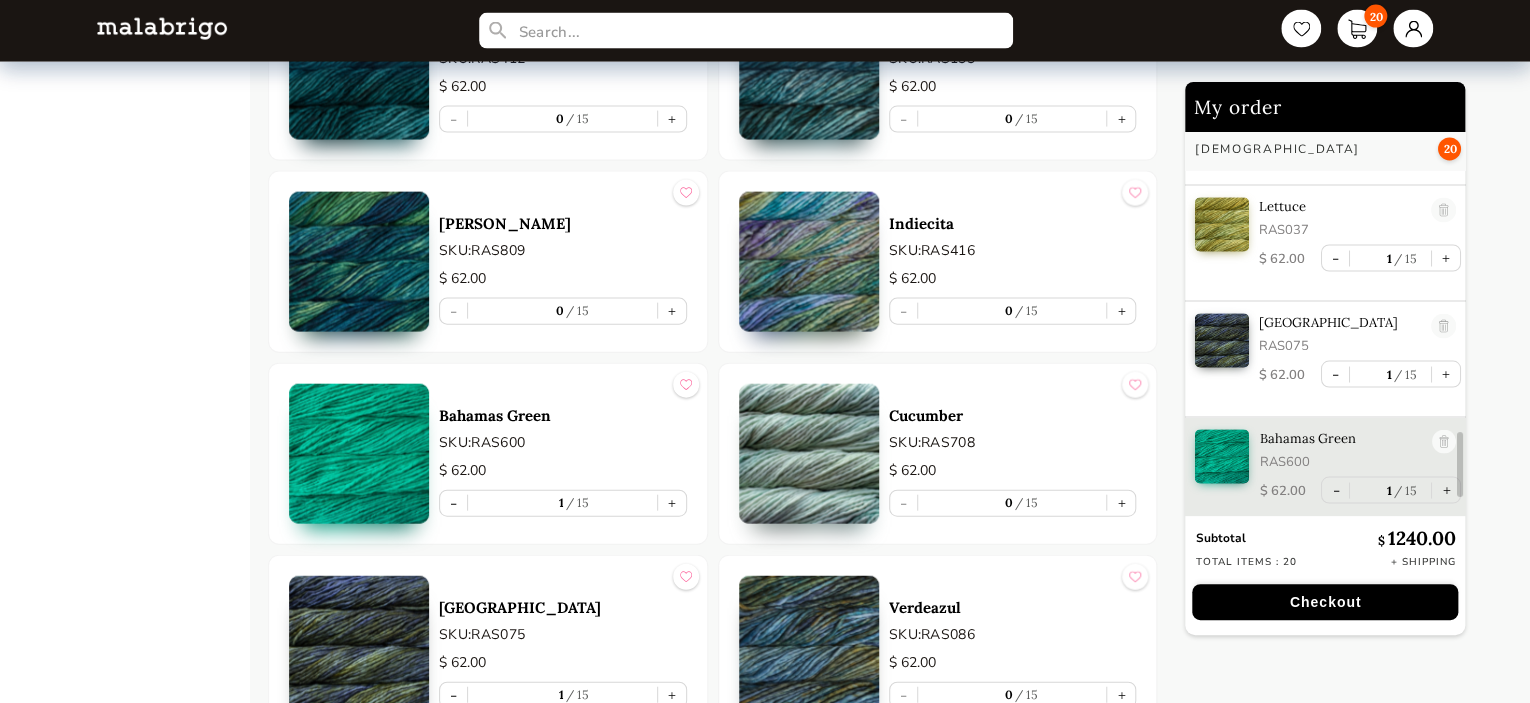 type on "1" 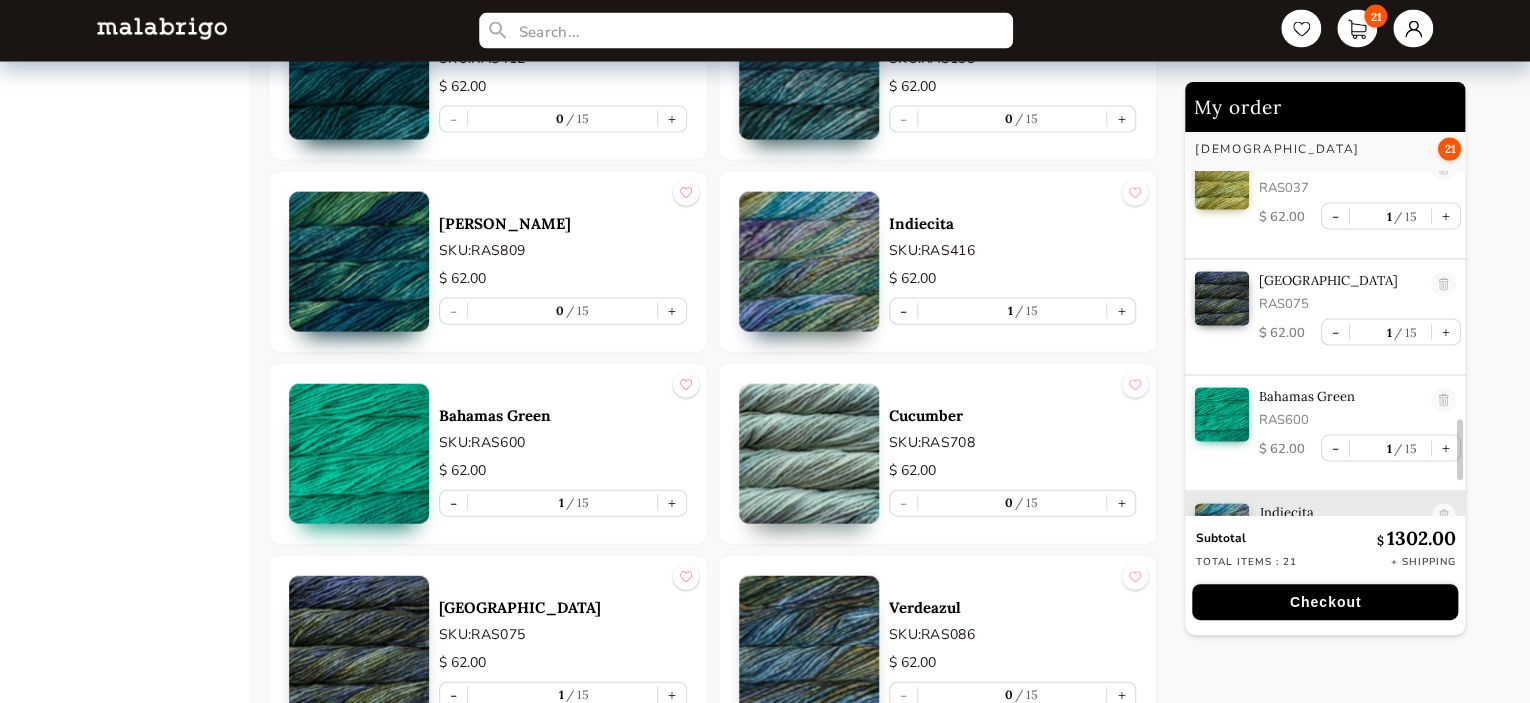 scroll, scrollTop: 1957, scrollLeft: 0, axis: vertical 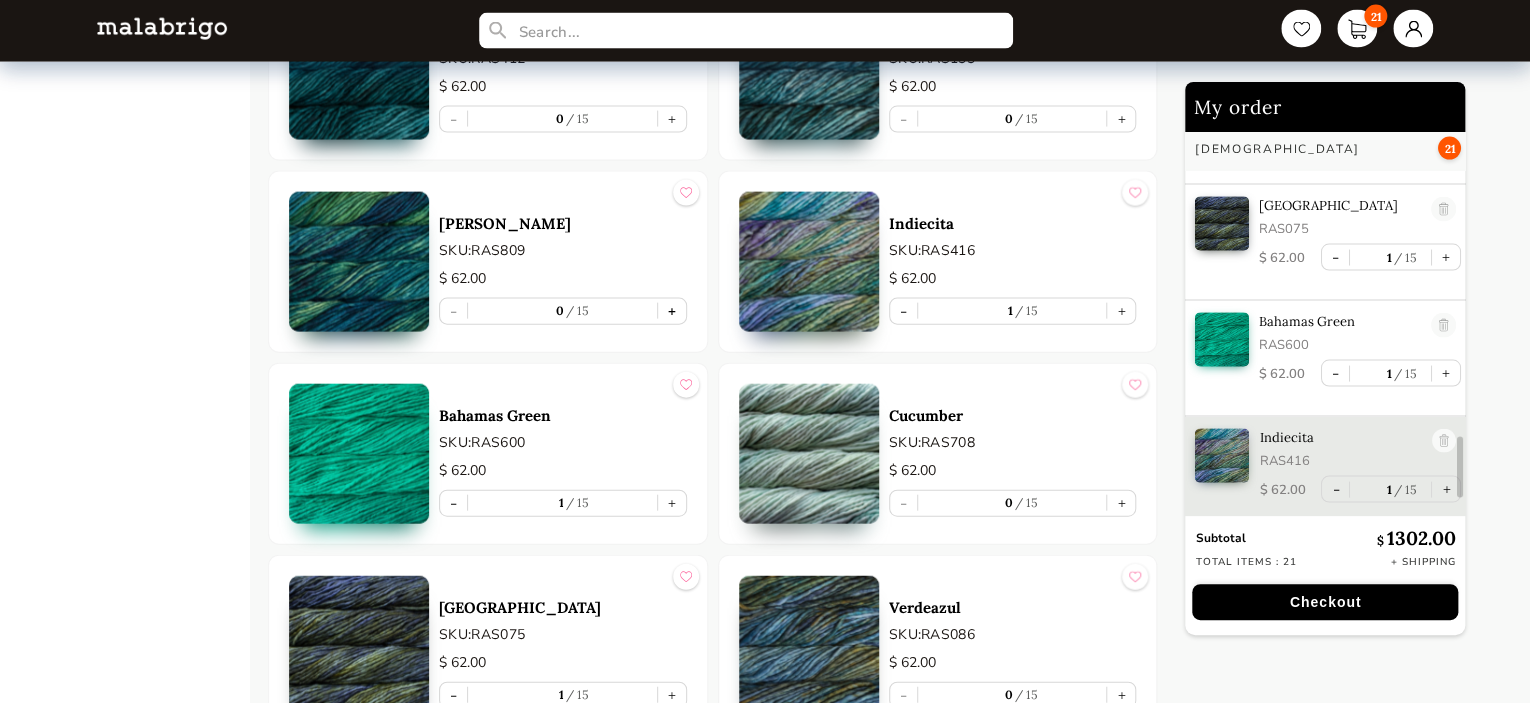 click on "+" at bounding box center (672, 311) 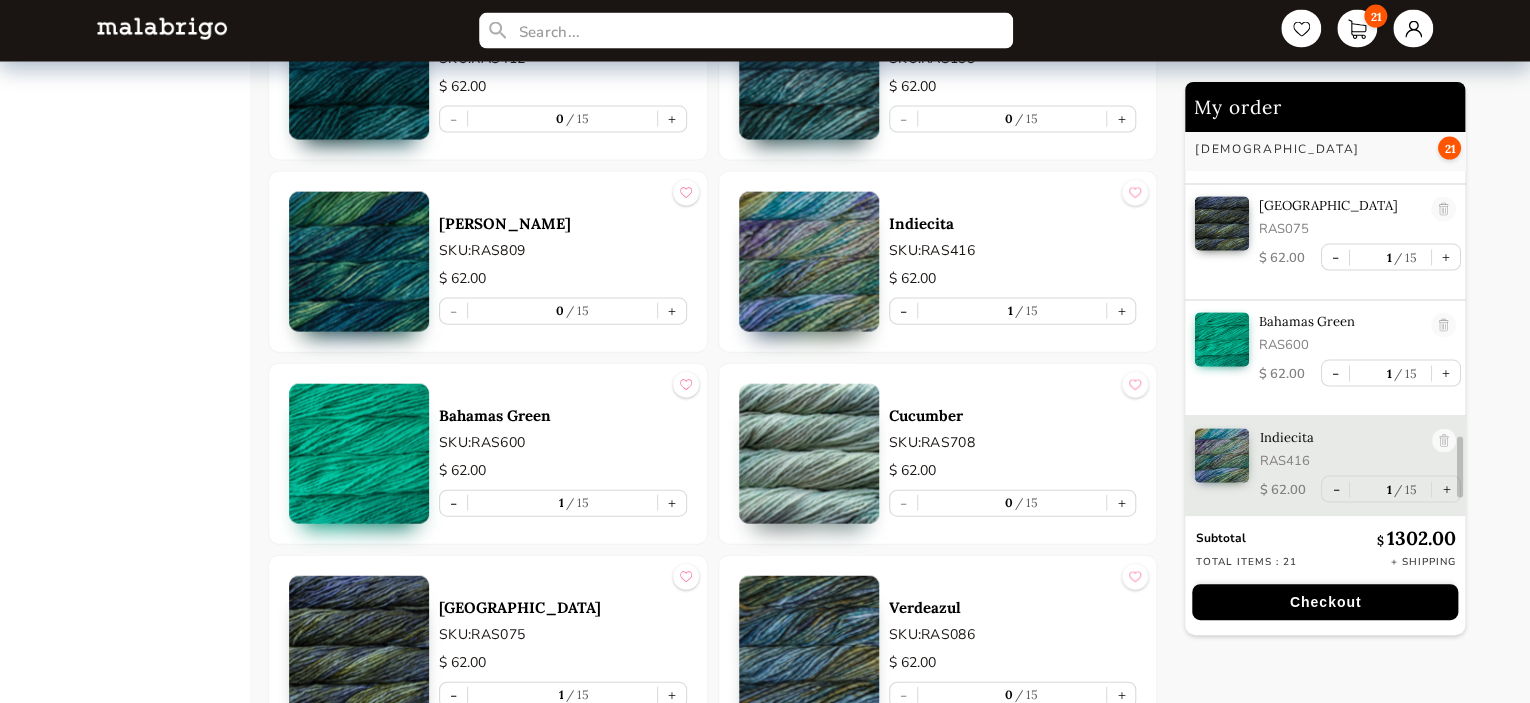 type on "1" 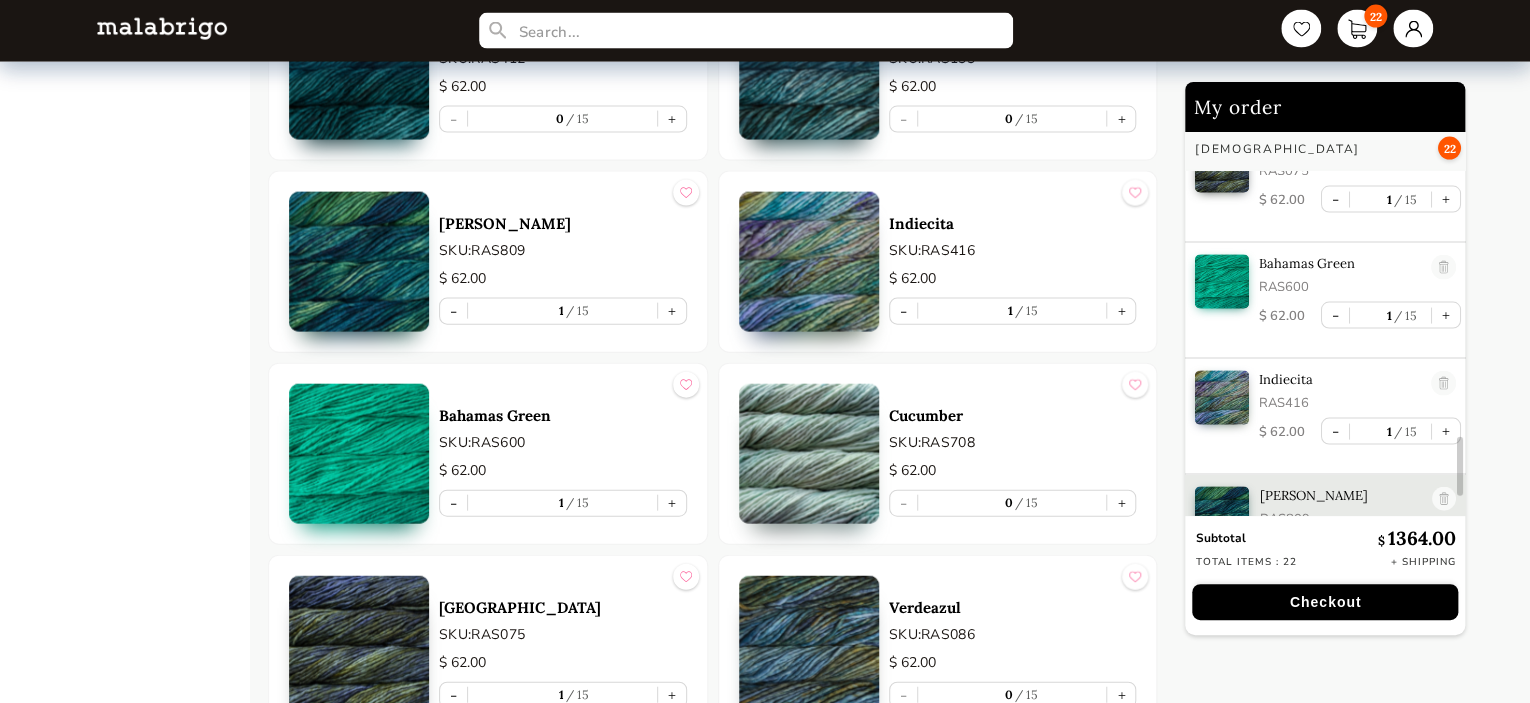scroll, scrollTop: 2073, scrollLeft: 0, axis: vertical 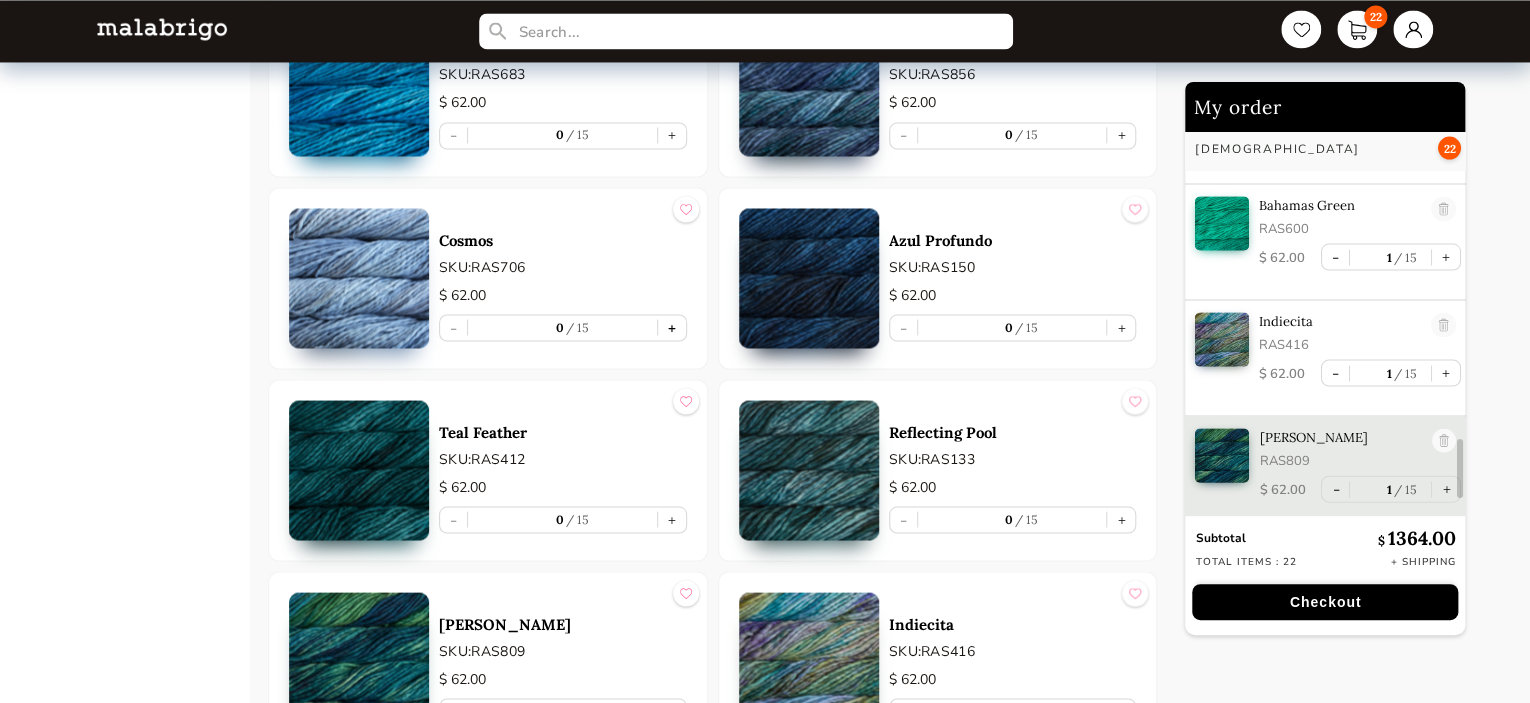 click on "+" at bounding box center (672, 327) 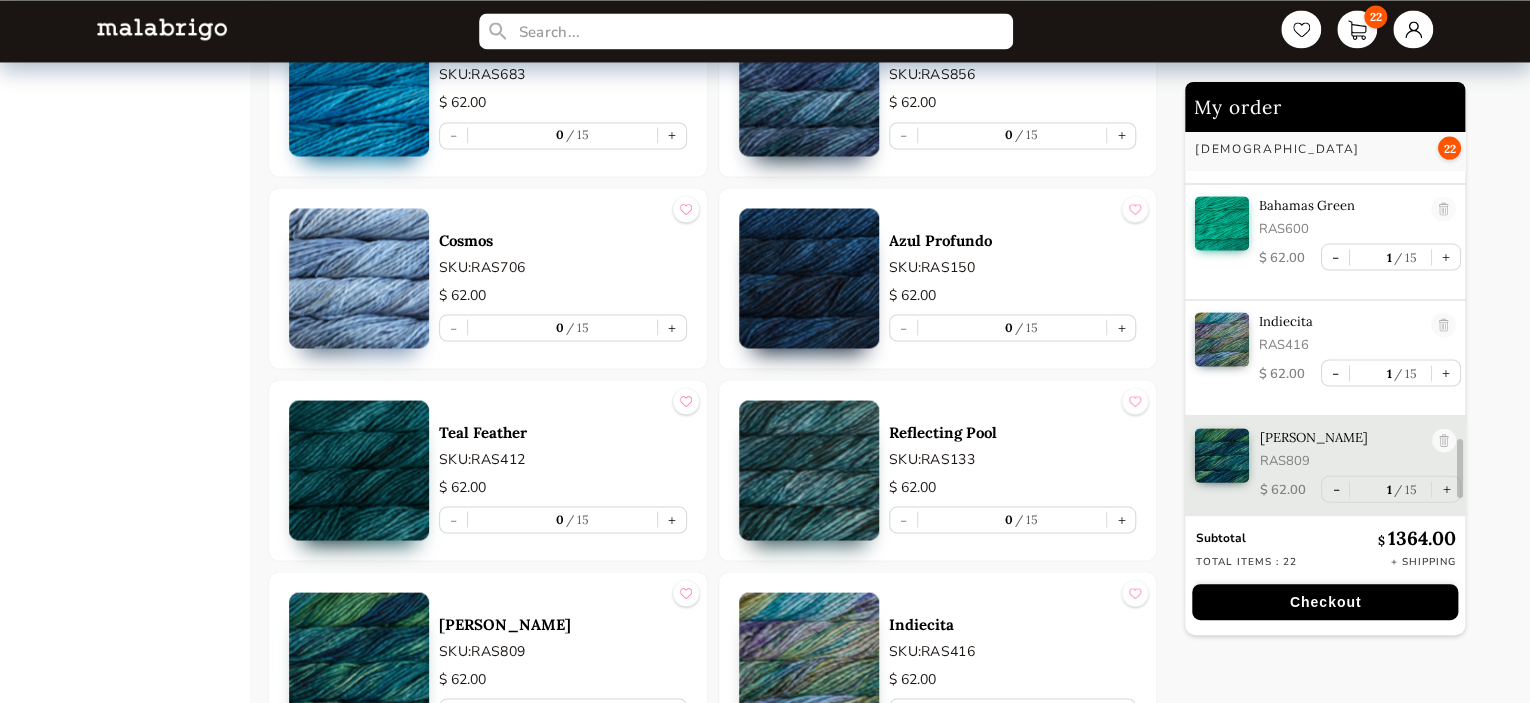 type on "1" 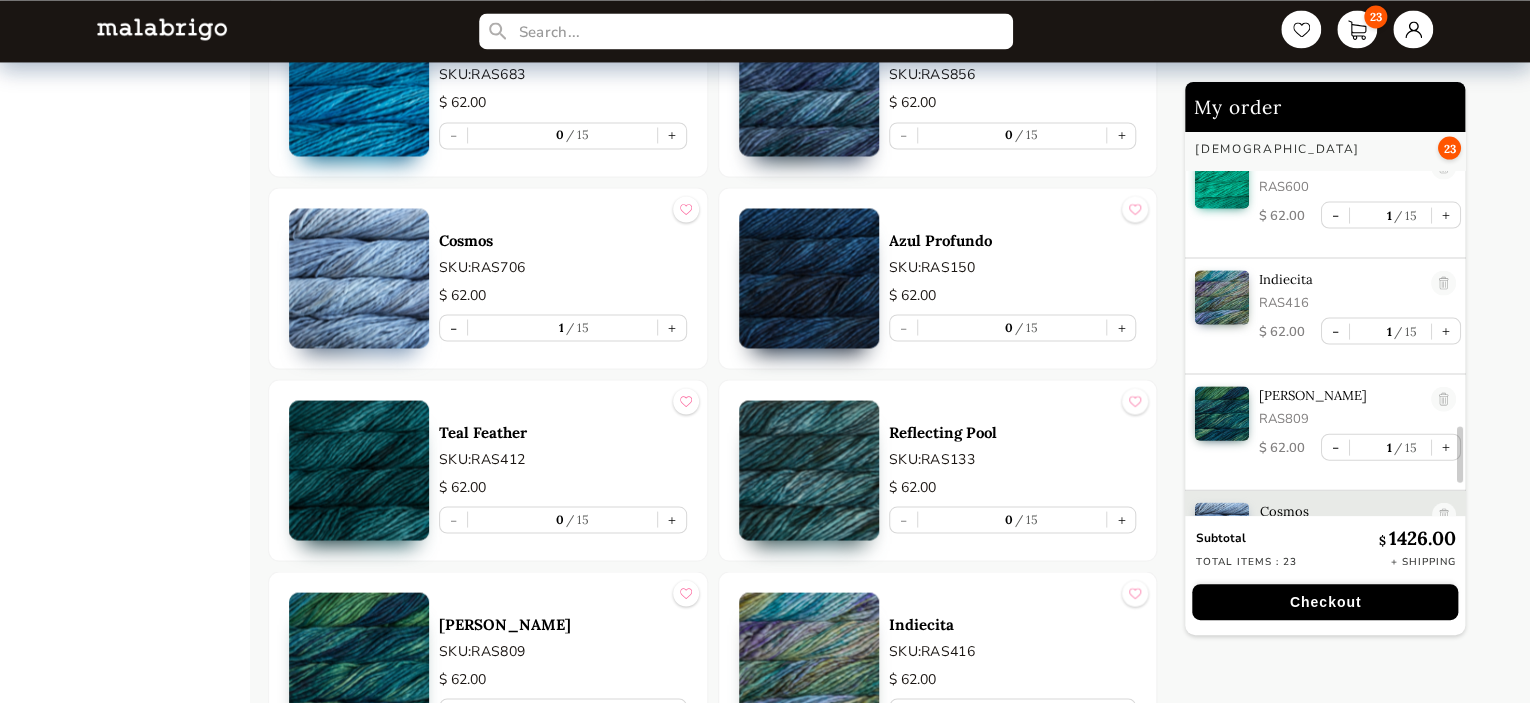scroll, scrollTop: 2189, scrollLeft: 0, axis: vertical 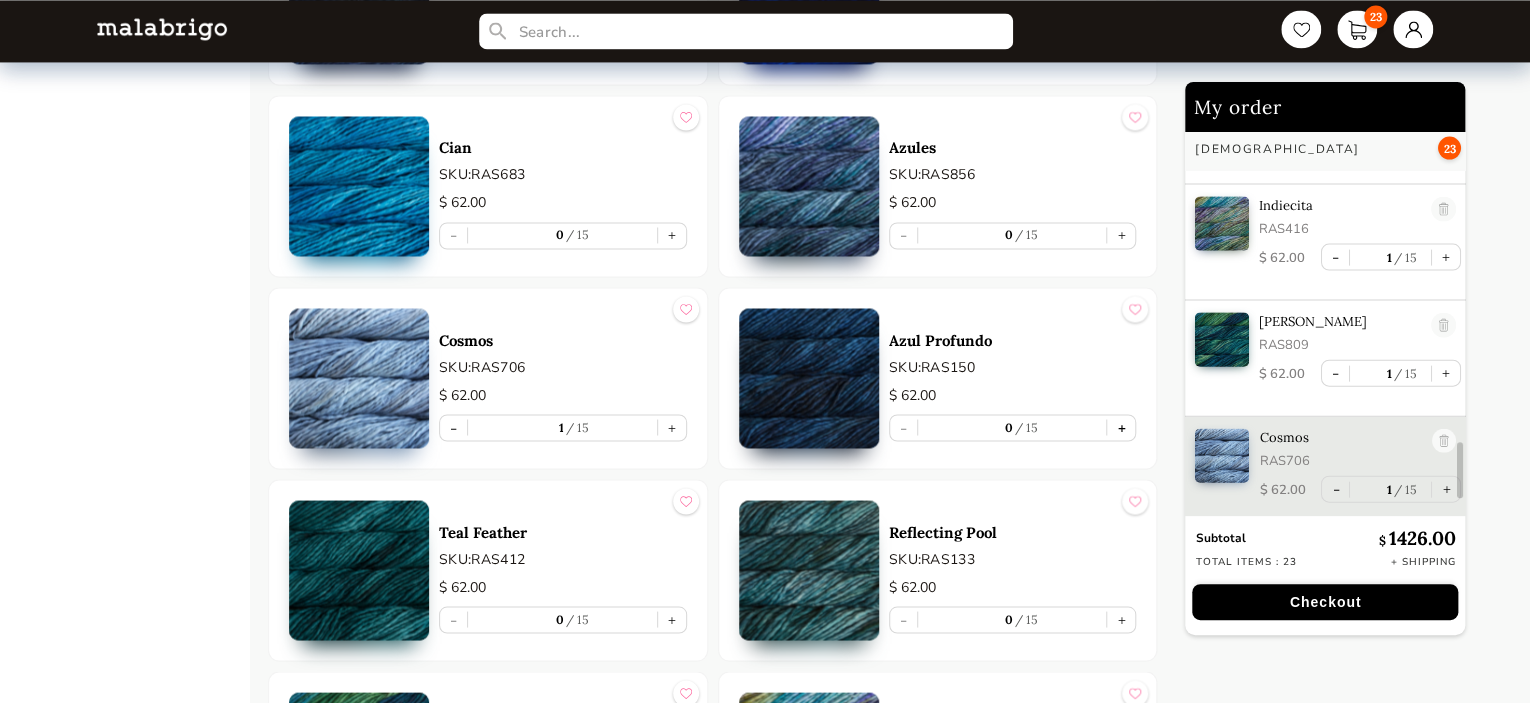 click on "+" at bounding box center (1121, 427) 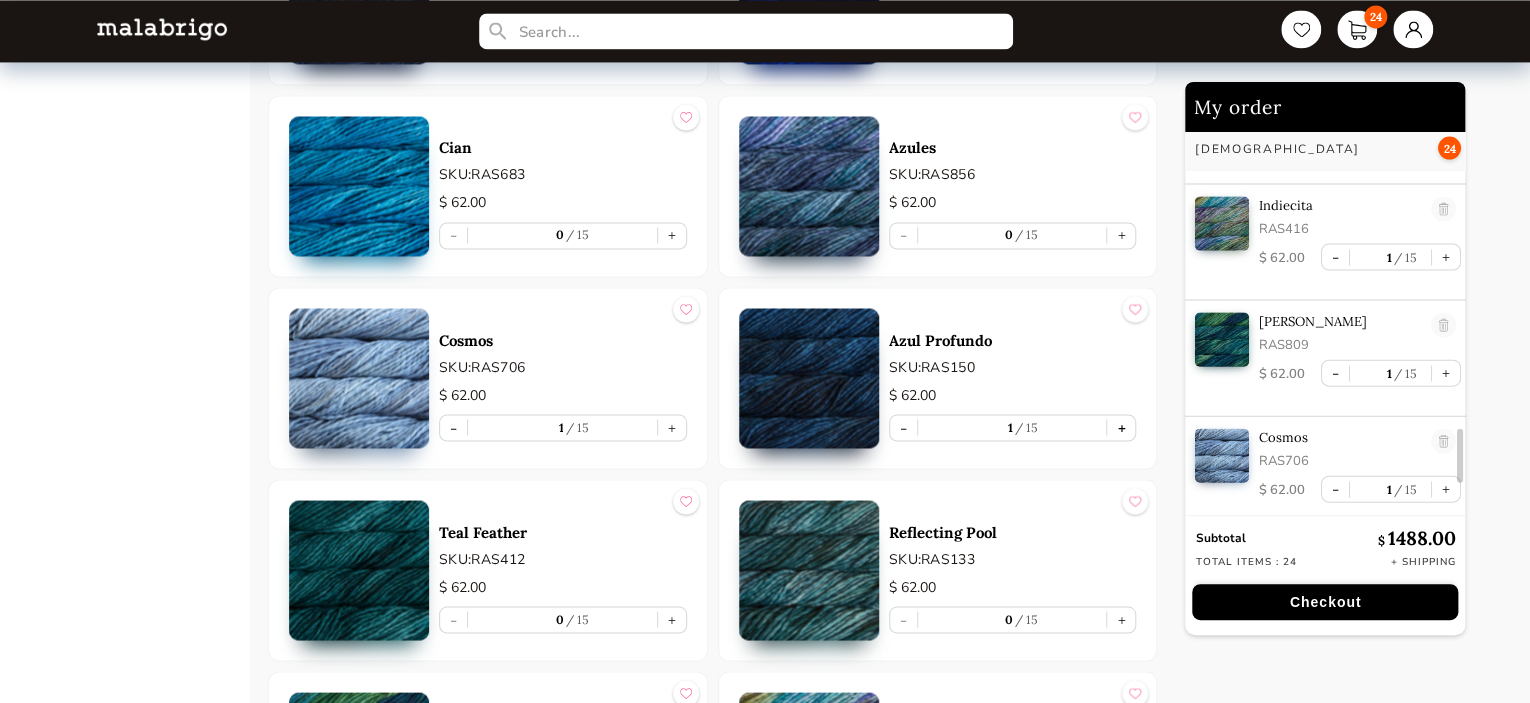 type on "1" 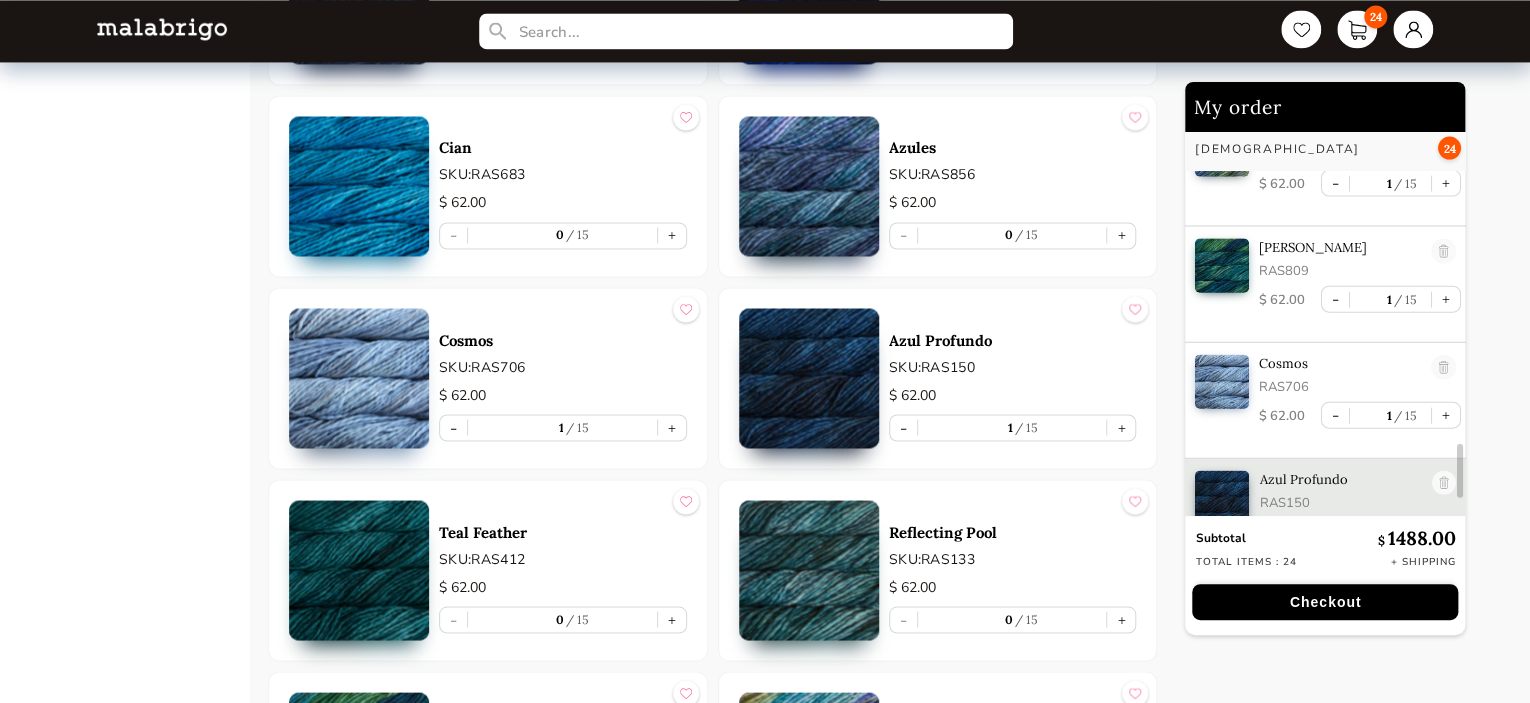 scroll, scrollTop: 2305, scrollLeft: 0, axis: vertical 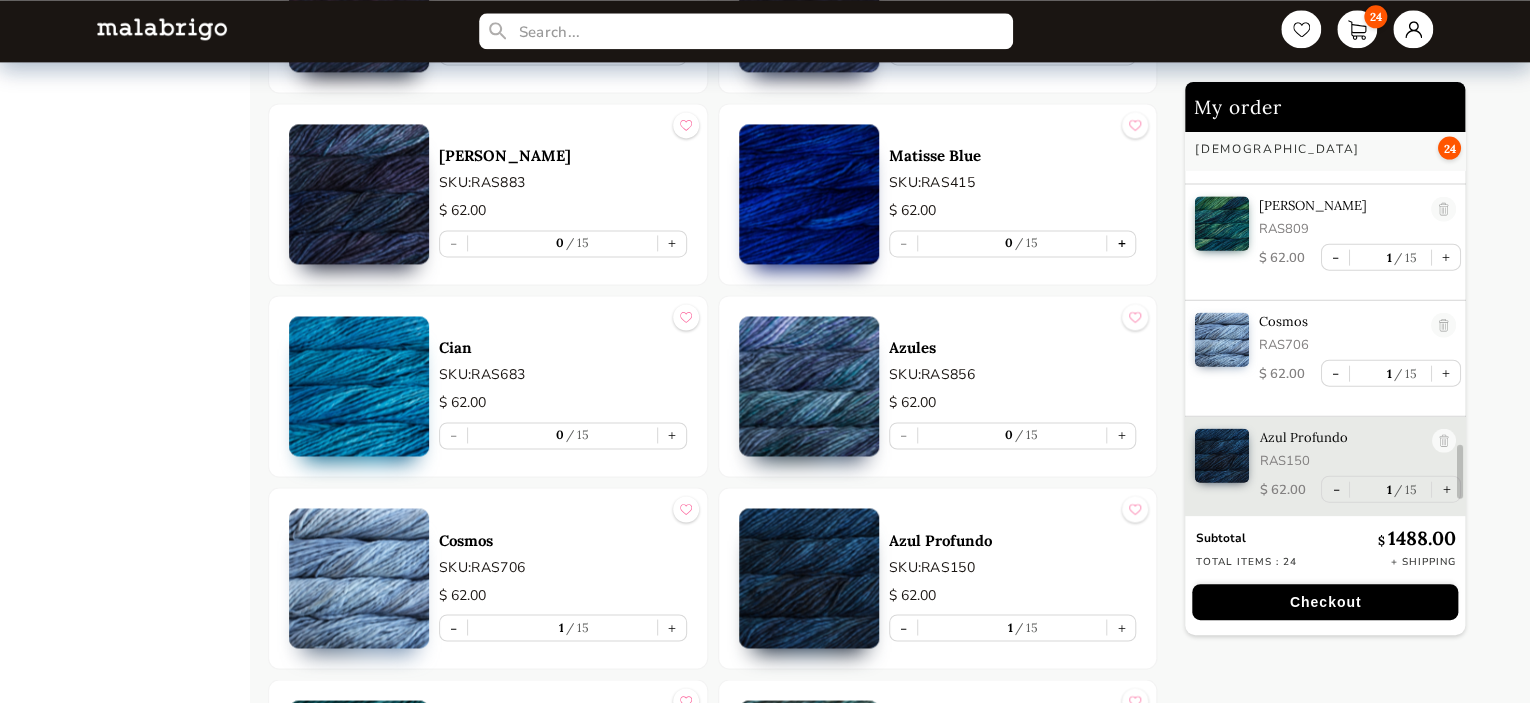 click on "+" at bounding box center (1121, 243) 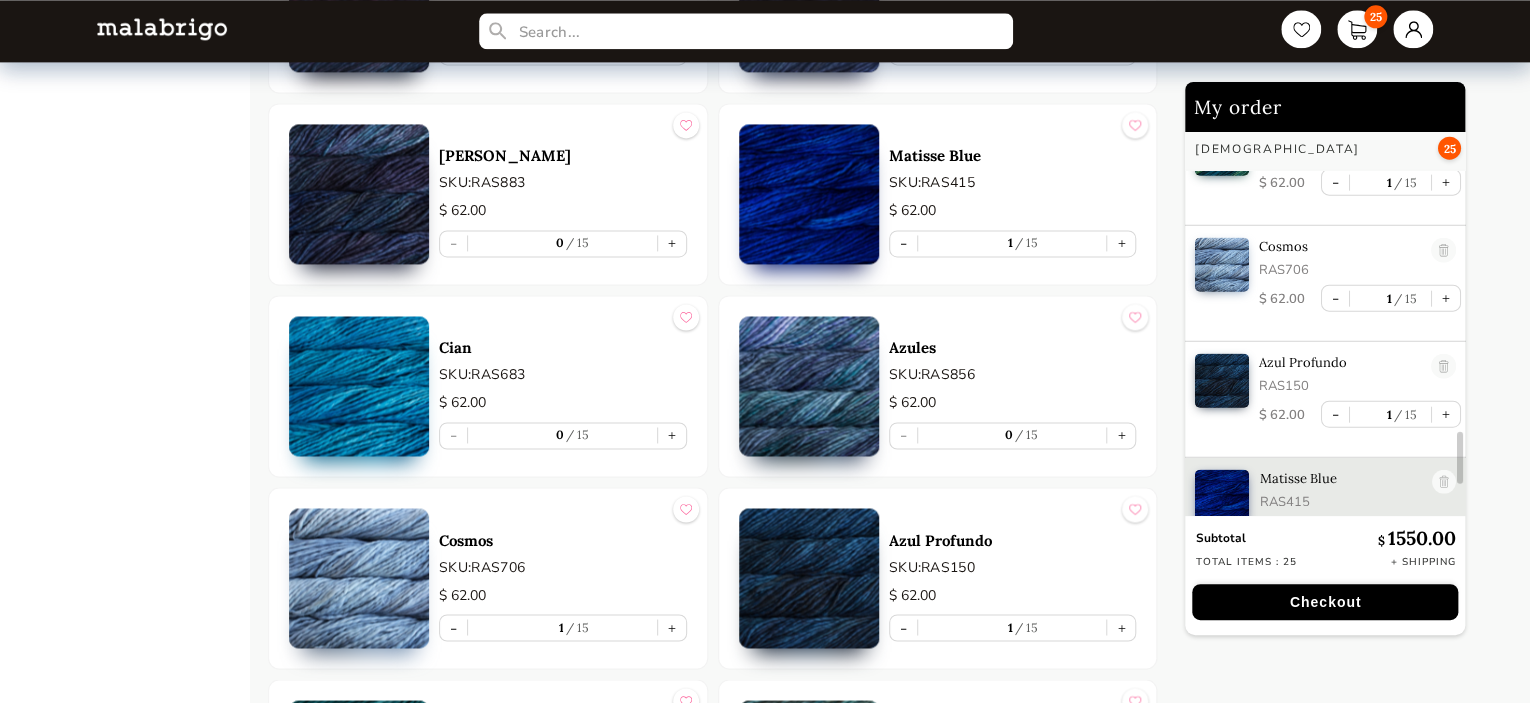 scroll, scrollTop: 2421, scrollLeft: 0, axis: vertical 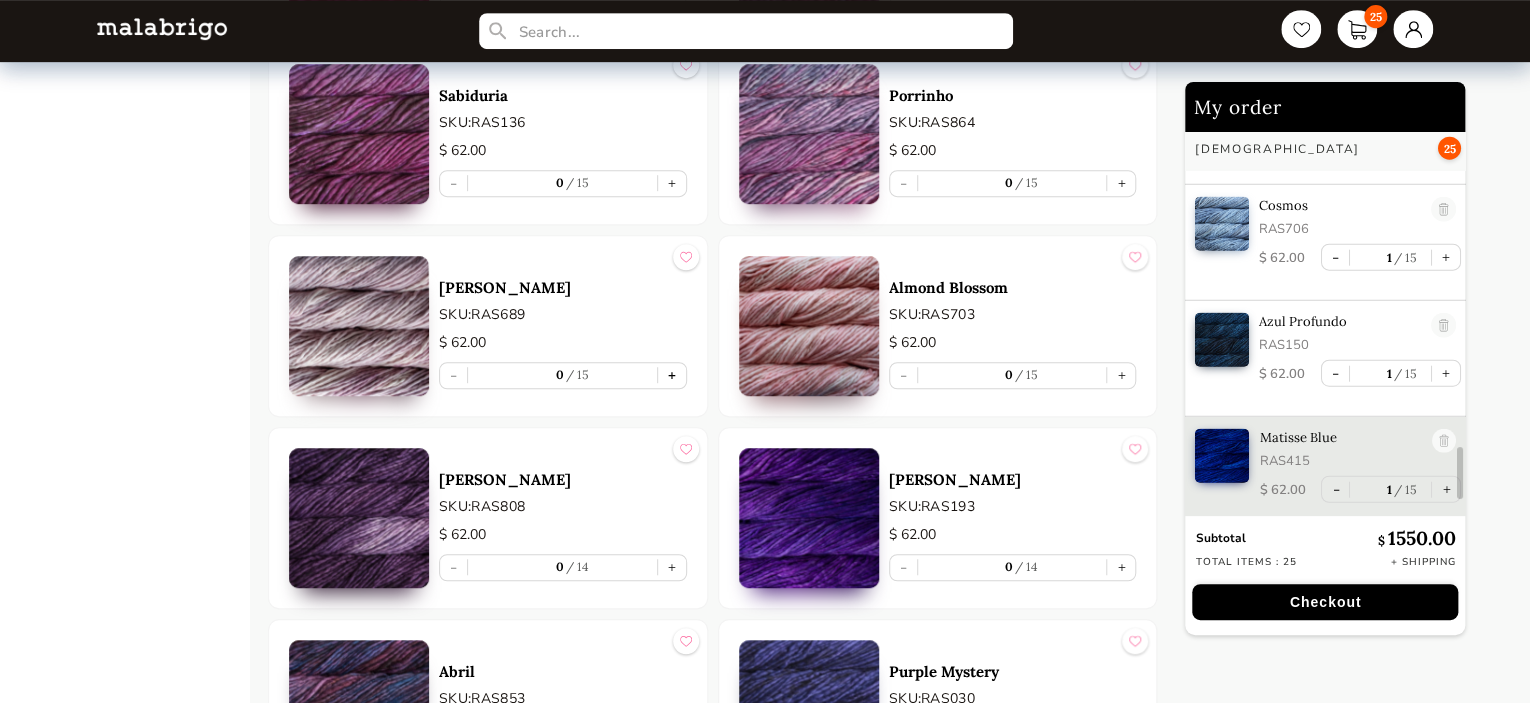 click on "+" at bounding box center [672, 375] 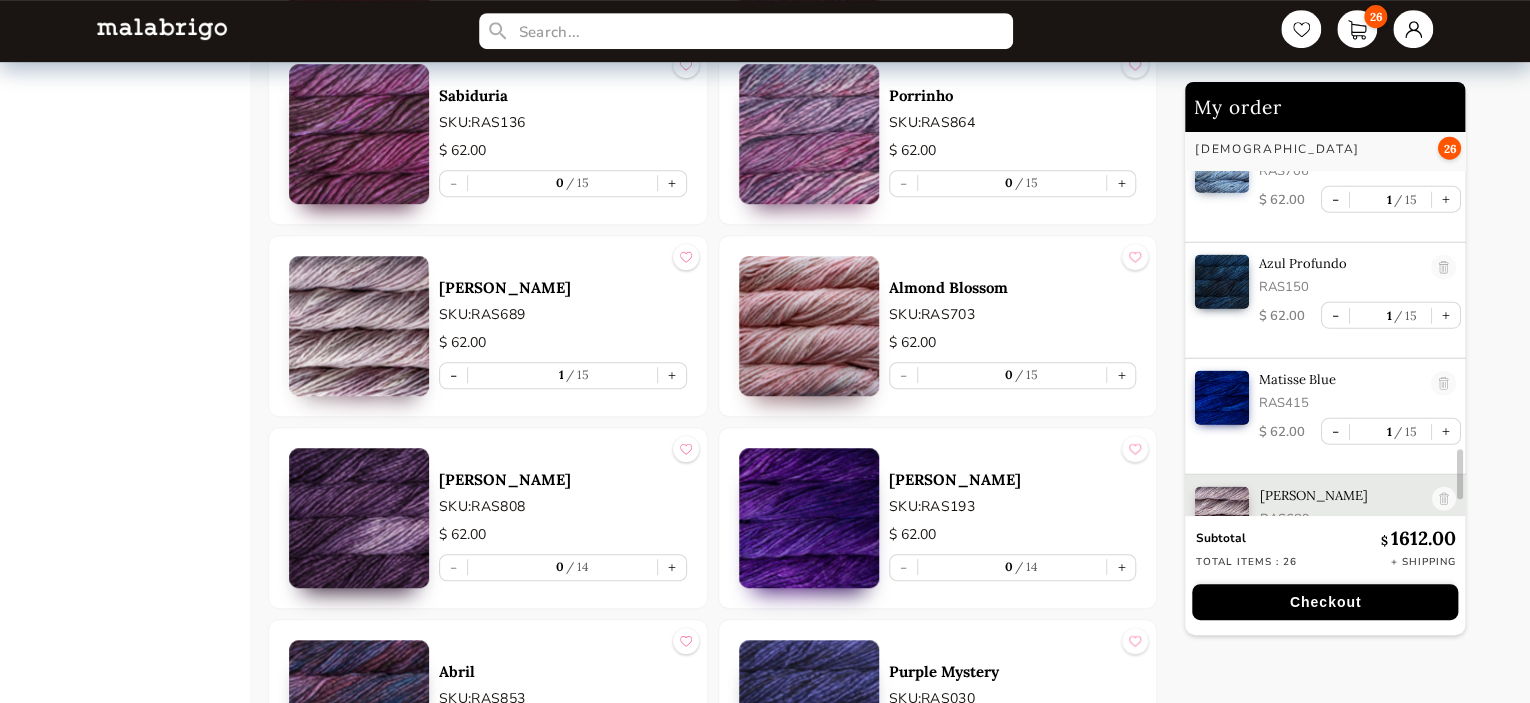 scroll, scrollTop: 2537, scrollLeft: 0, axis: vertical 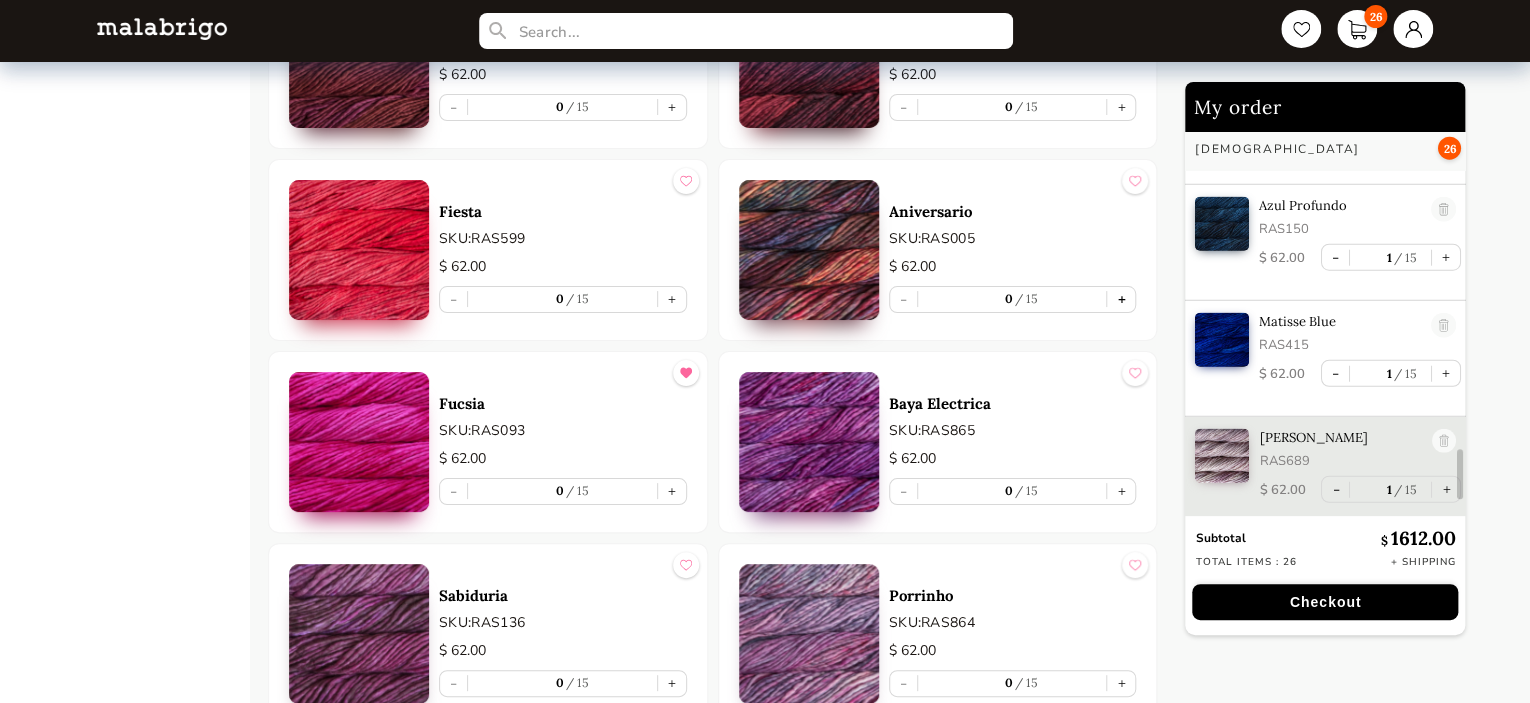 click on "+" at bounding box center [1121, 299] 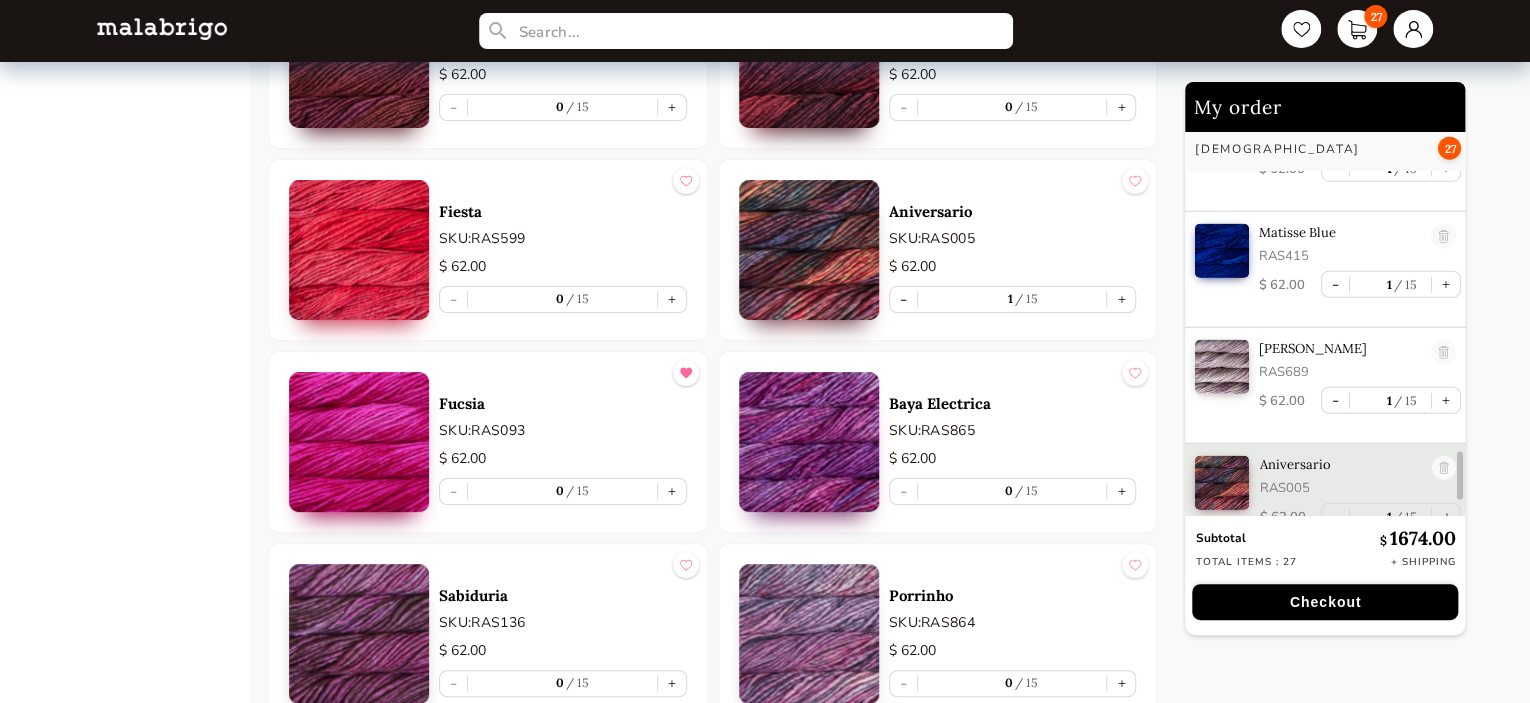 scroll, scrollTop: 2653, scrollLeft: 0, axis: vertical 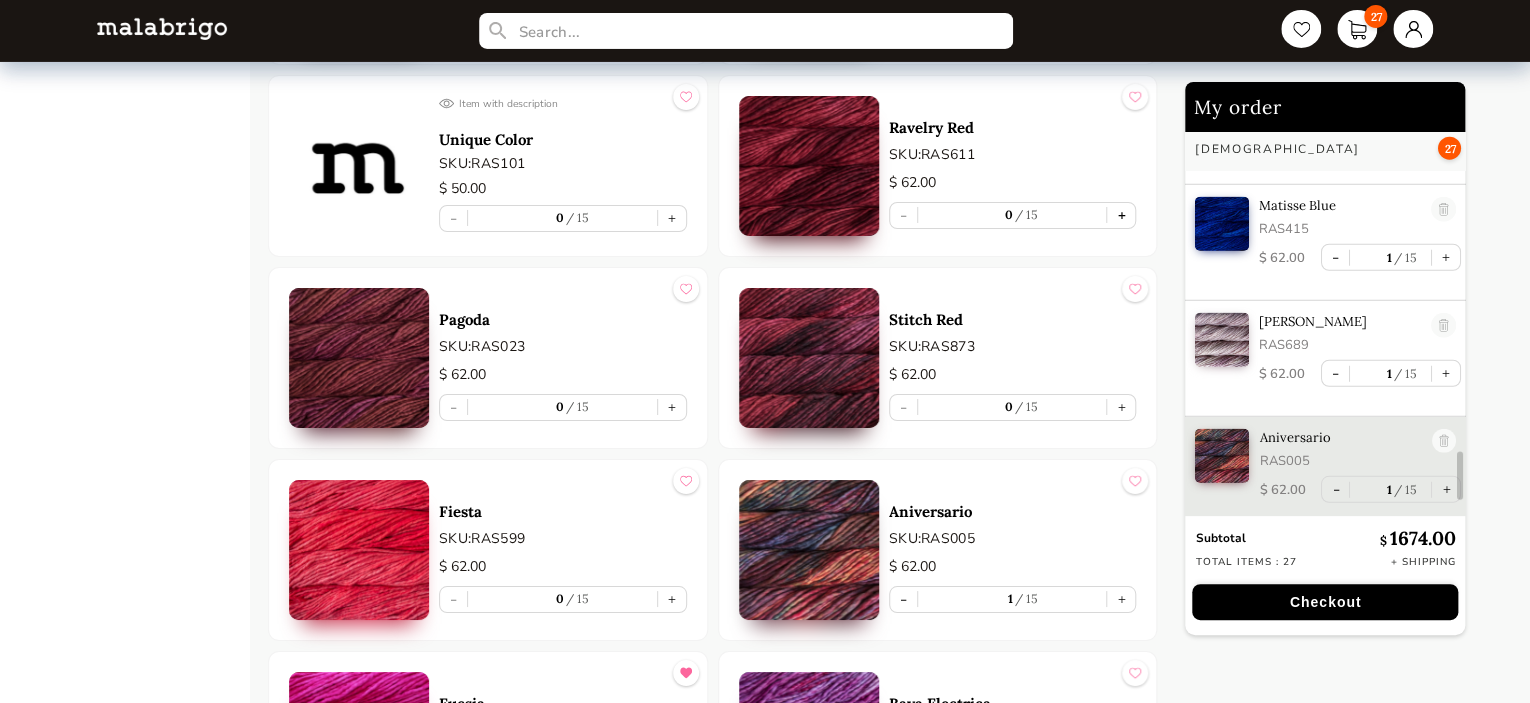 click on "+" at bounding box center [1121, 215] 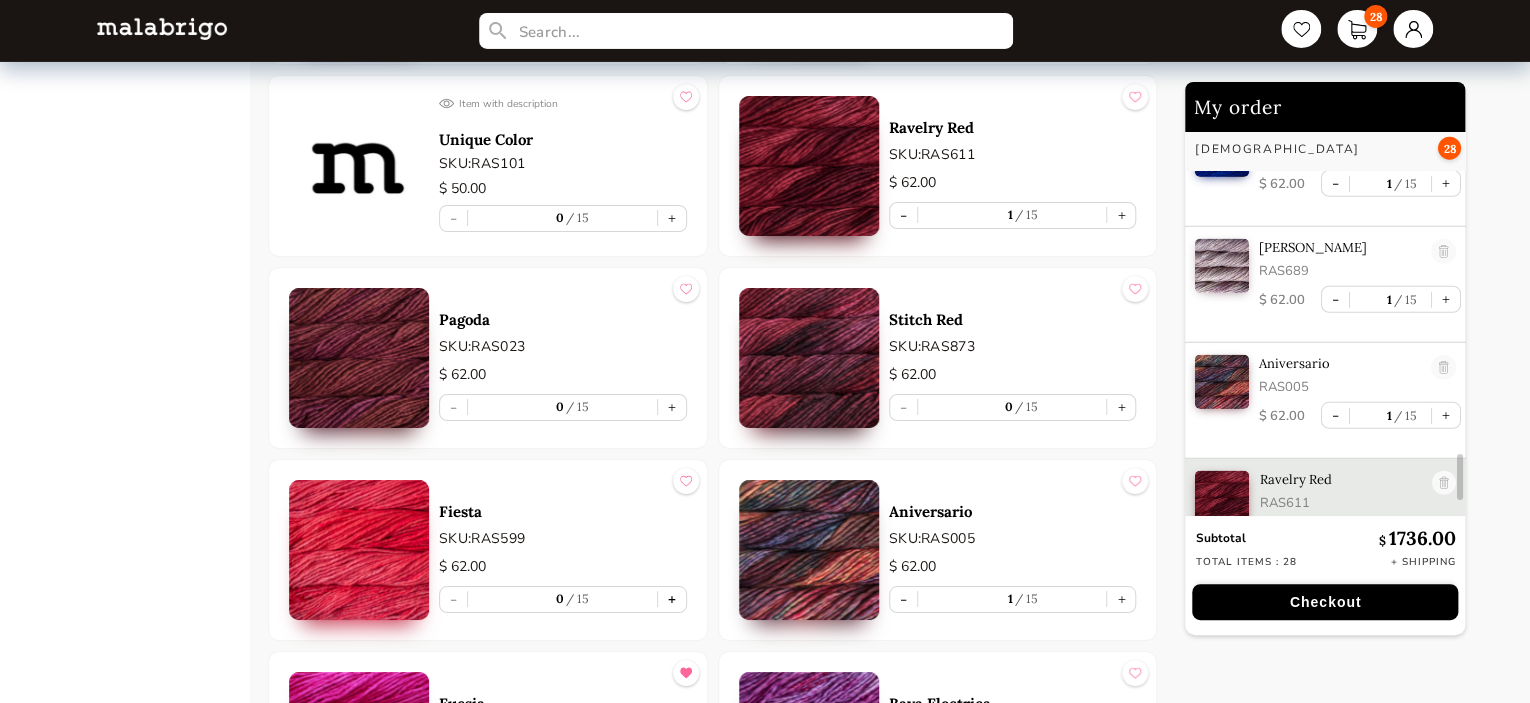 scroll, scrollTop: 2769, scrollLeft: 0, axis: vertical 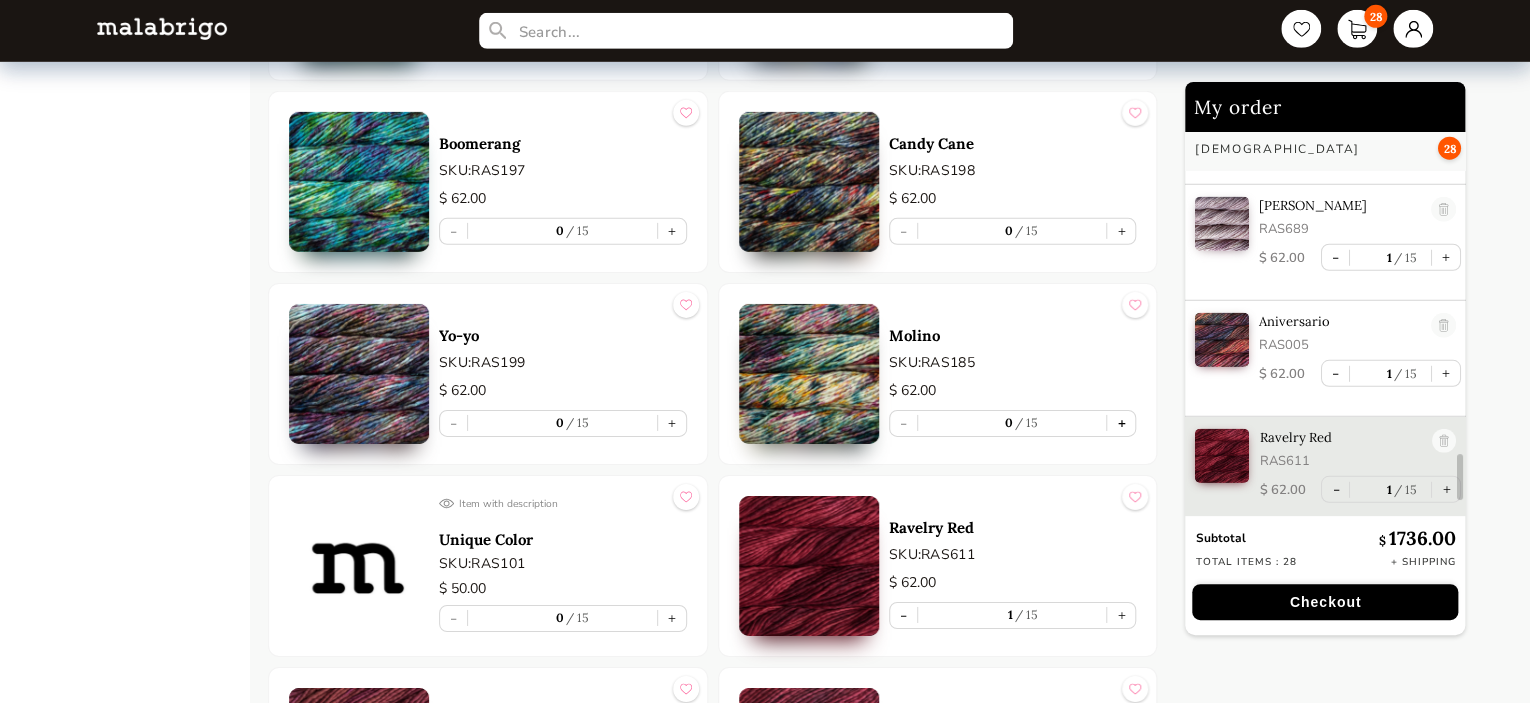 click on "+" at bounding box center (1121, 423) 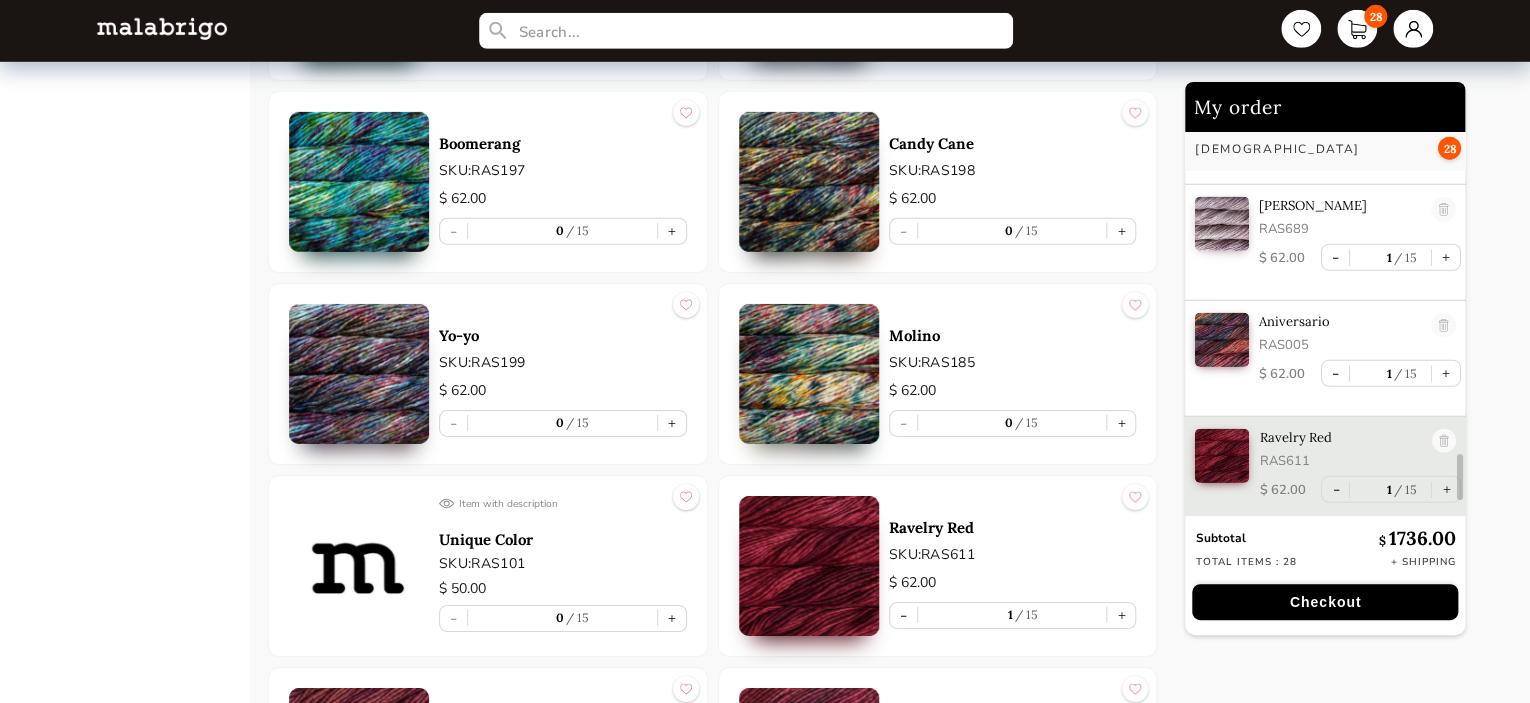 type on "1" 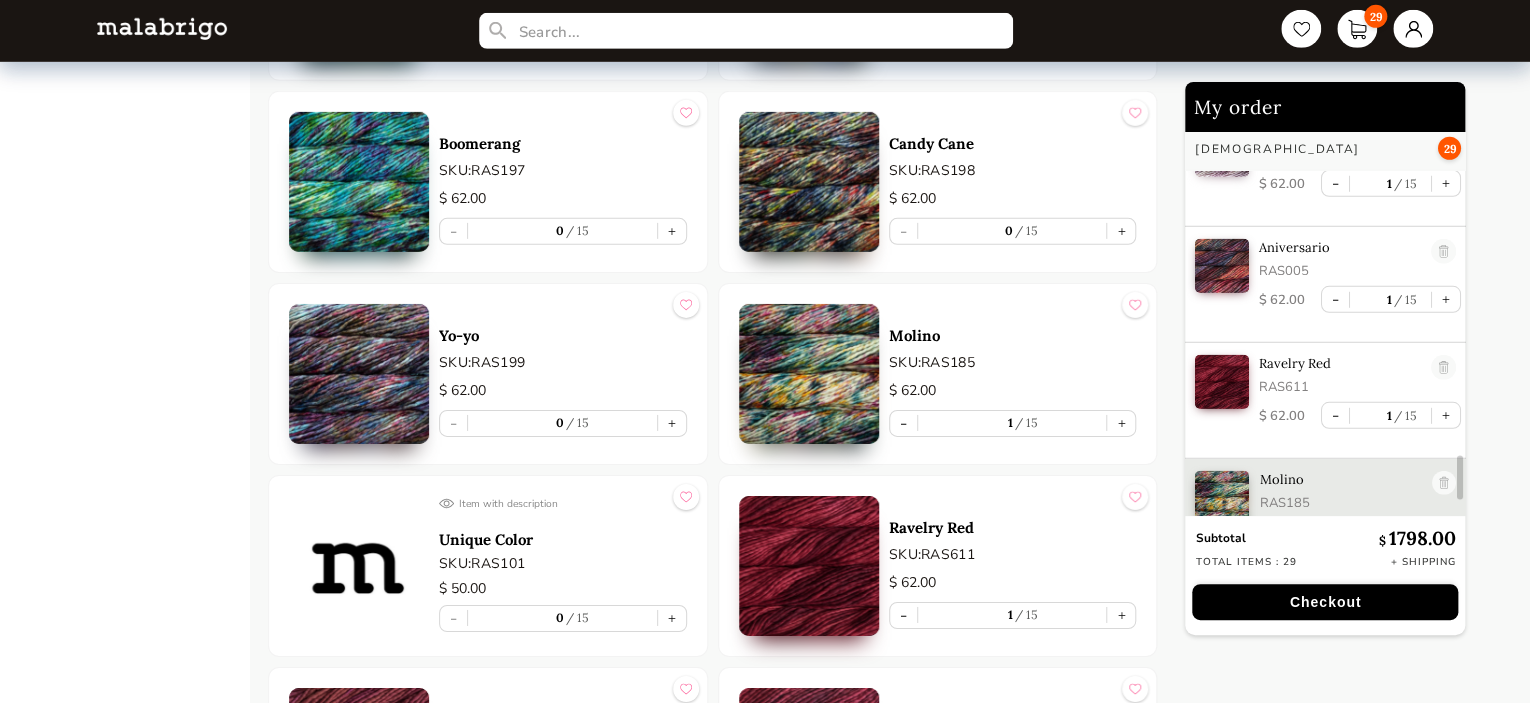 scroll 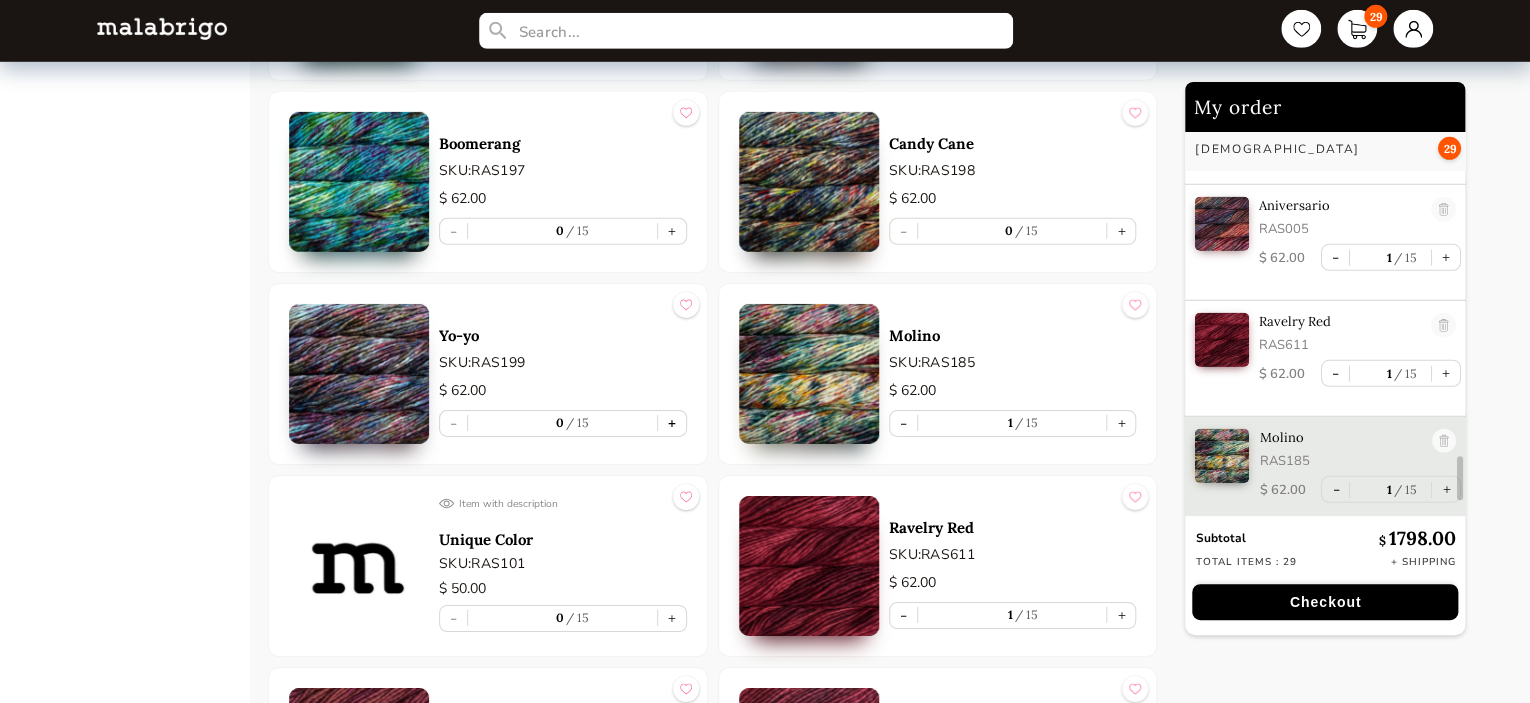 click on "+" at bounding box center [672, 423] 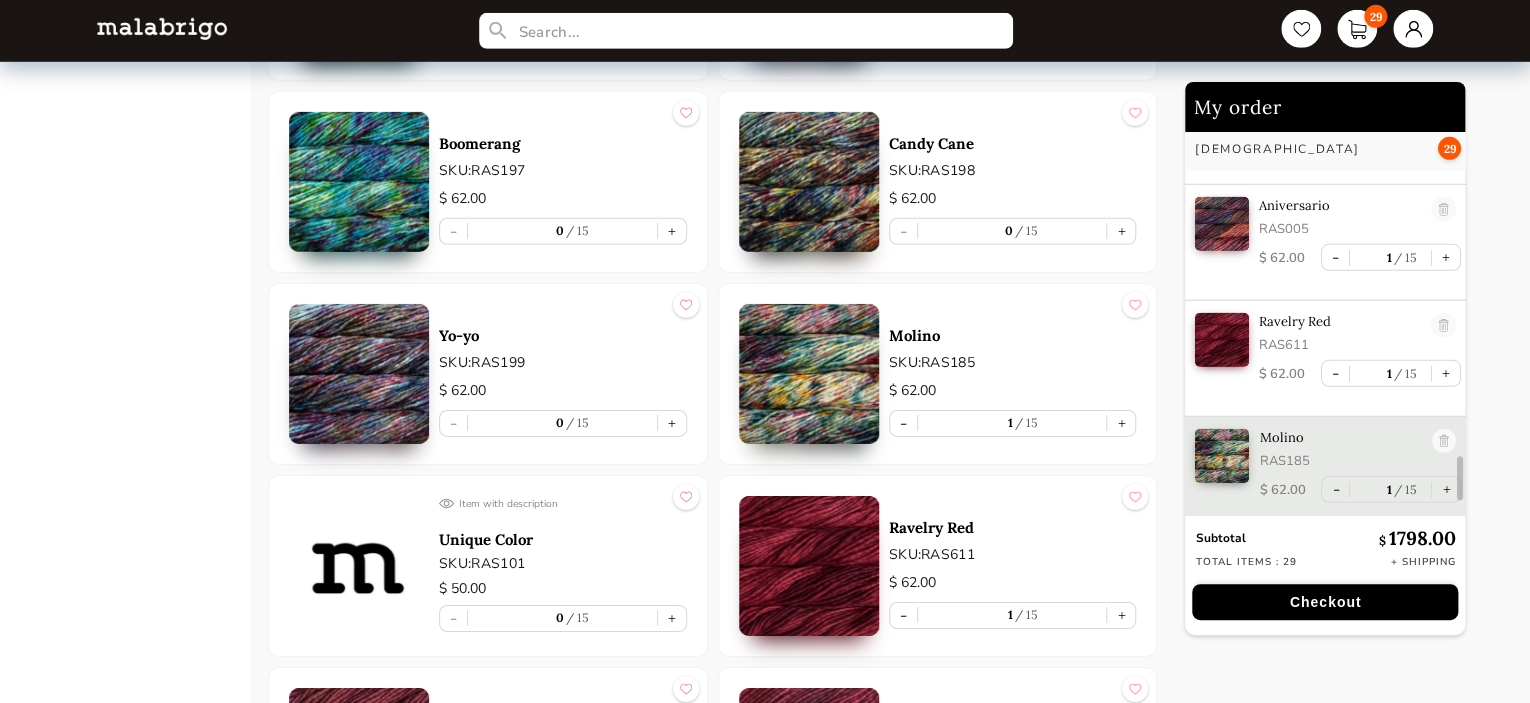 type on "1" 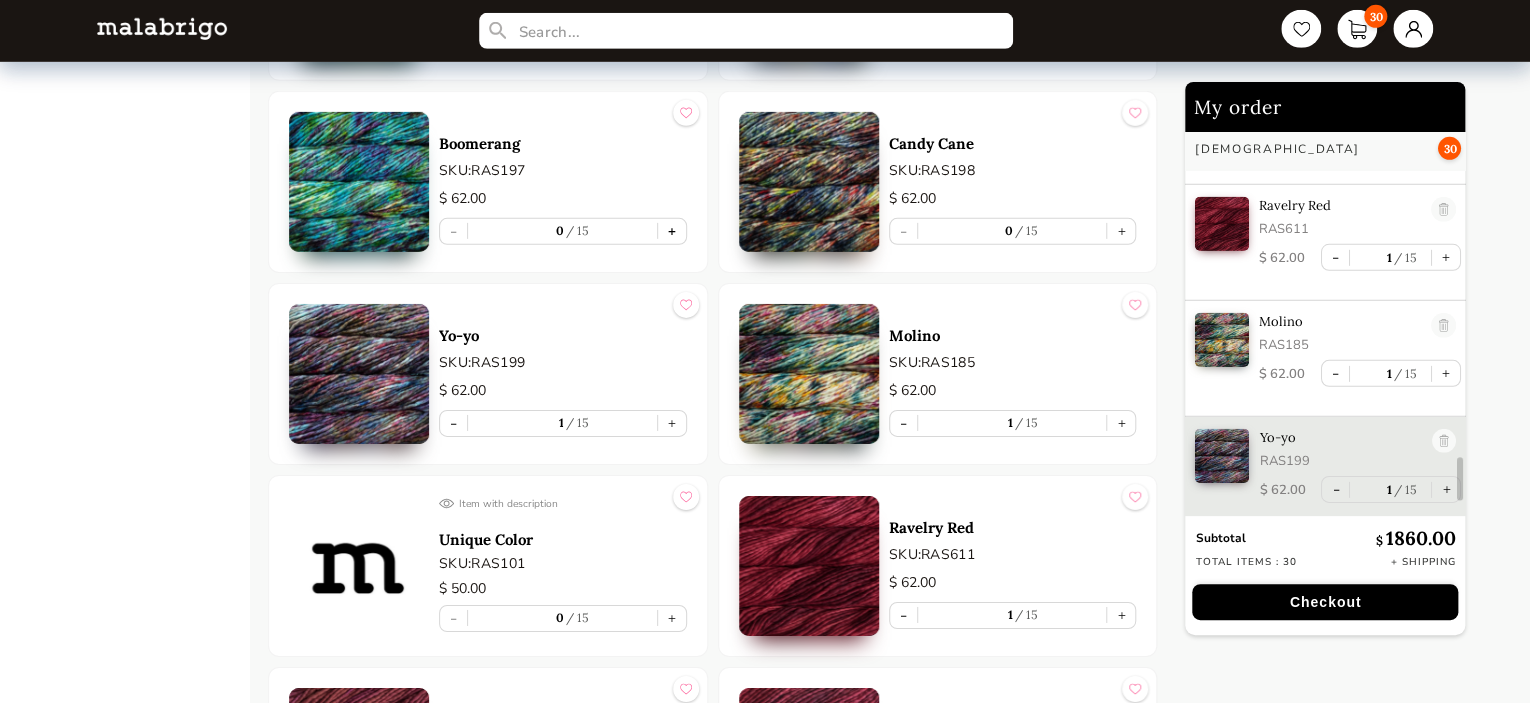 click on "+" at bounding box center (672, 231) 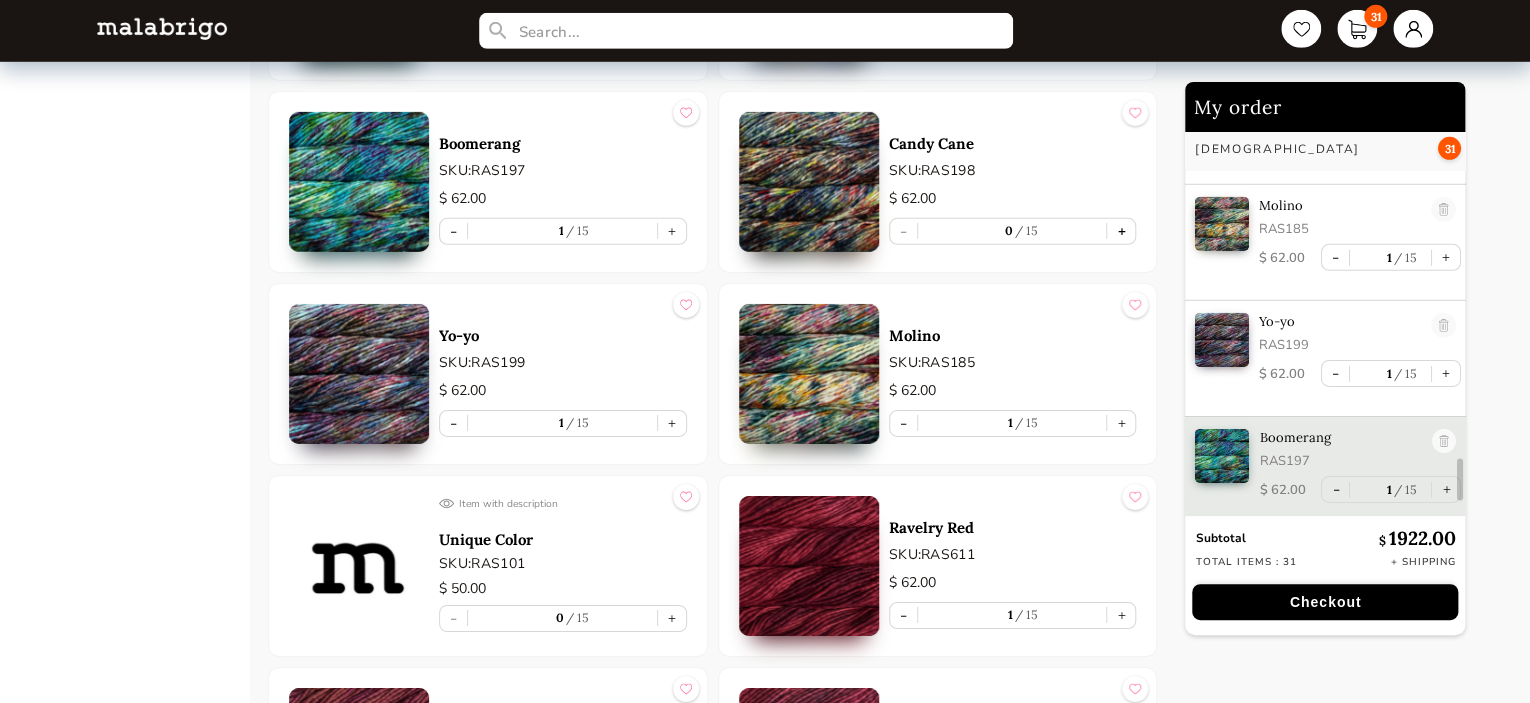click on "+" at bounding box center (1121, 231) 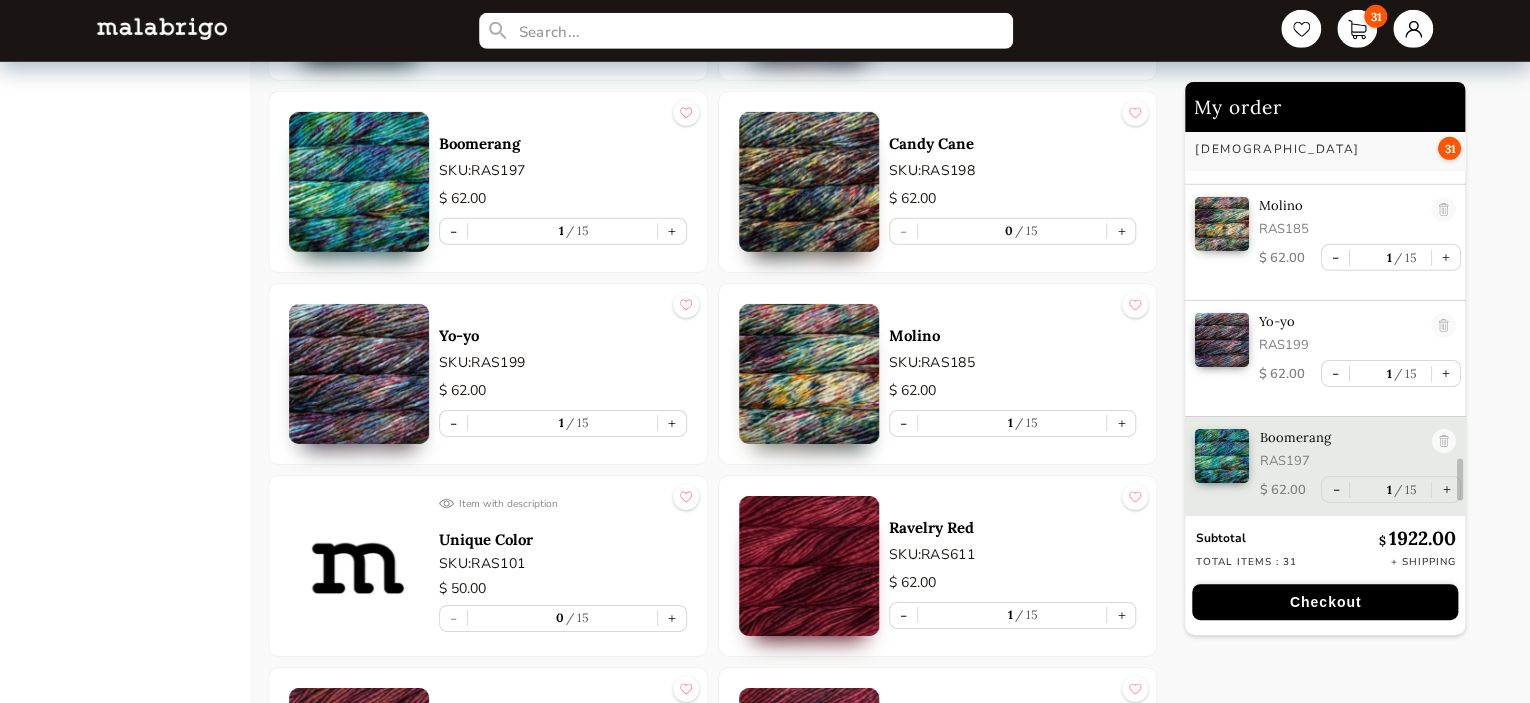 type on "1" 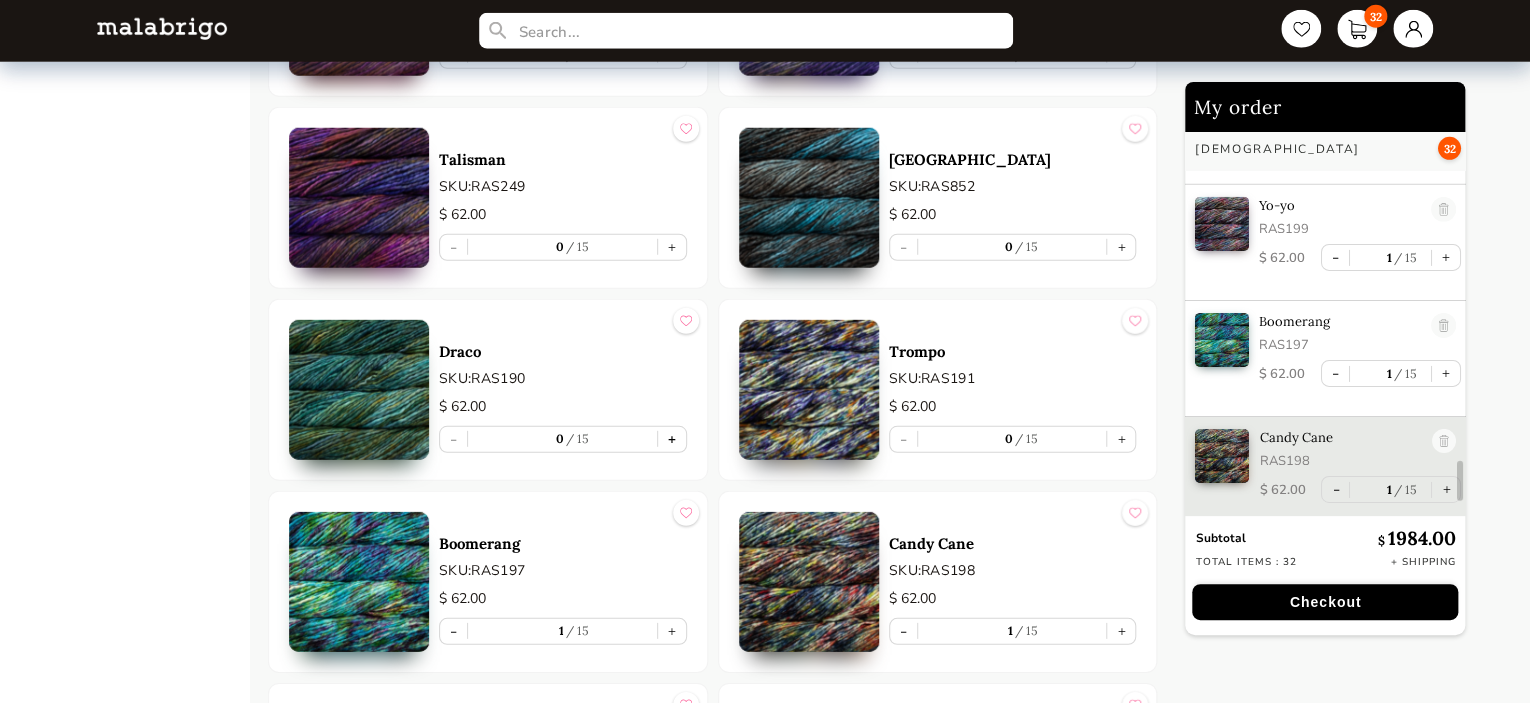 click on "+" at bounding box center [672, 439] 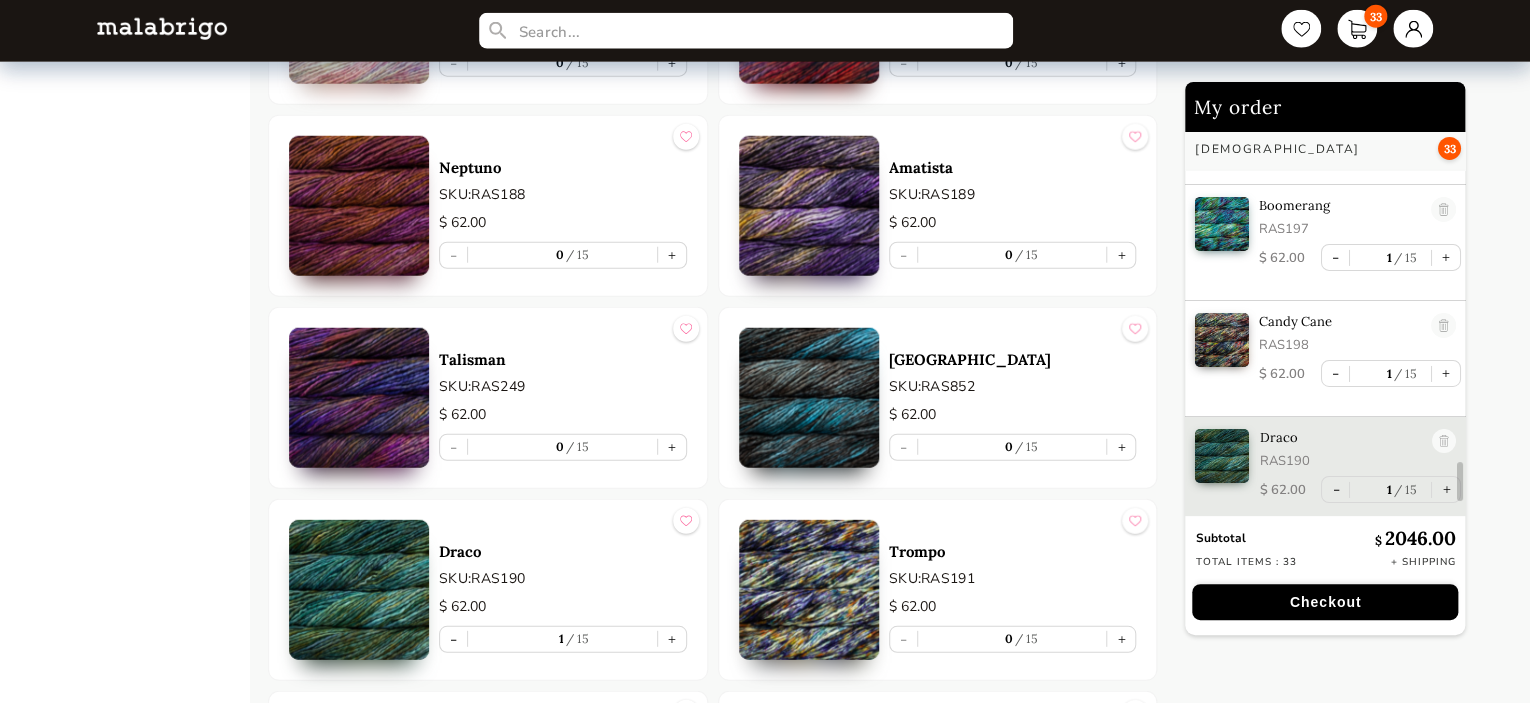 click on "+" at bounding box center [1121, 447] 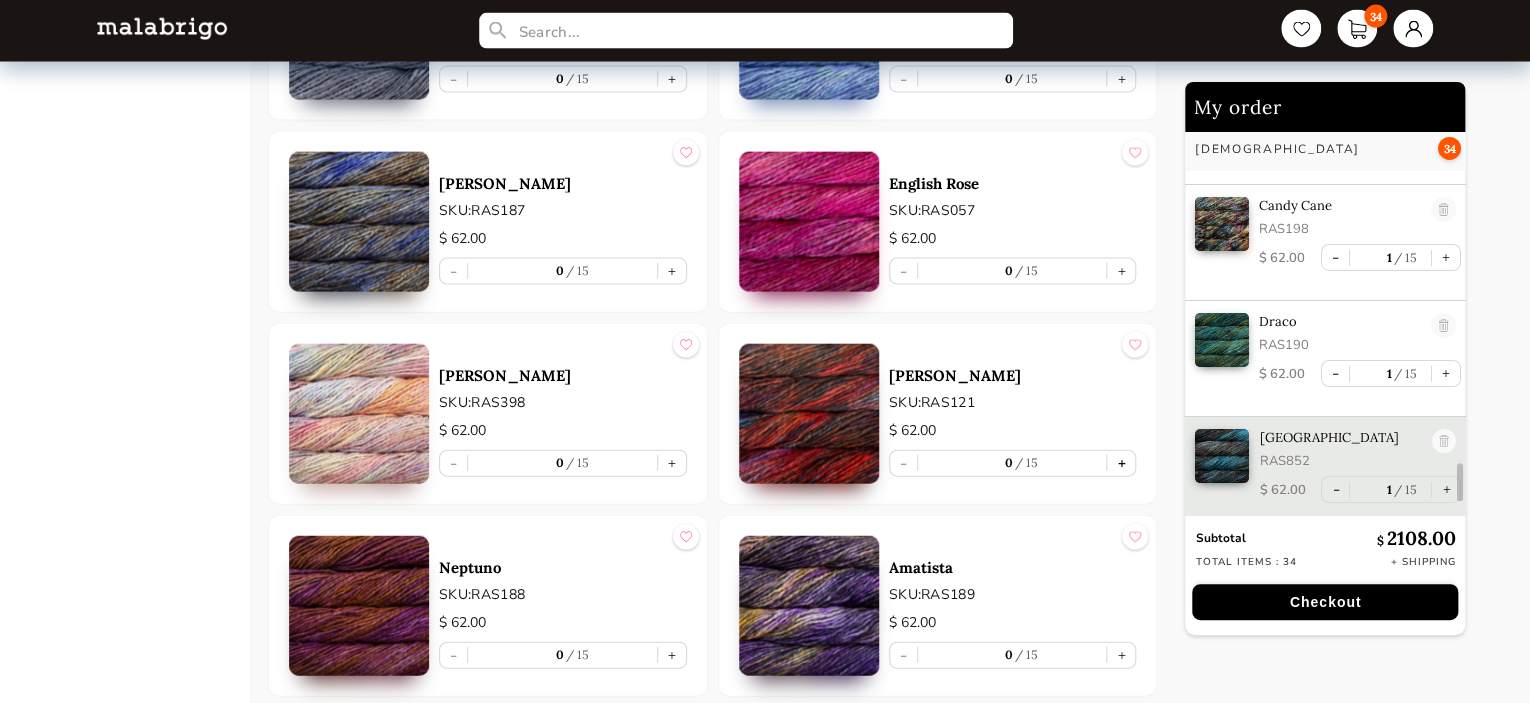 click on "+" at bounding box center [1121, 463] 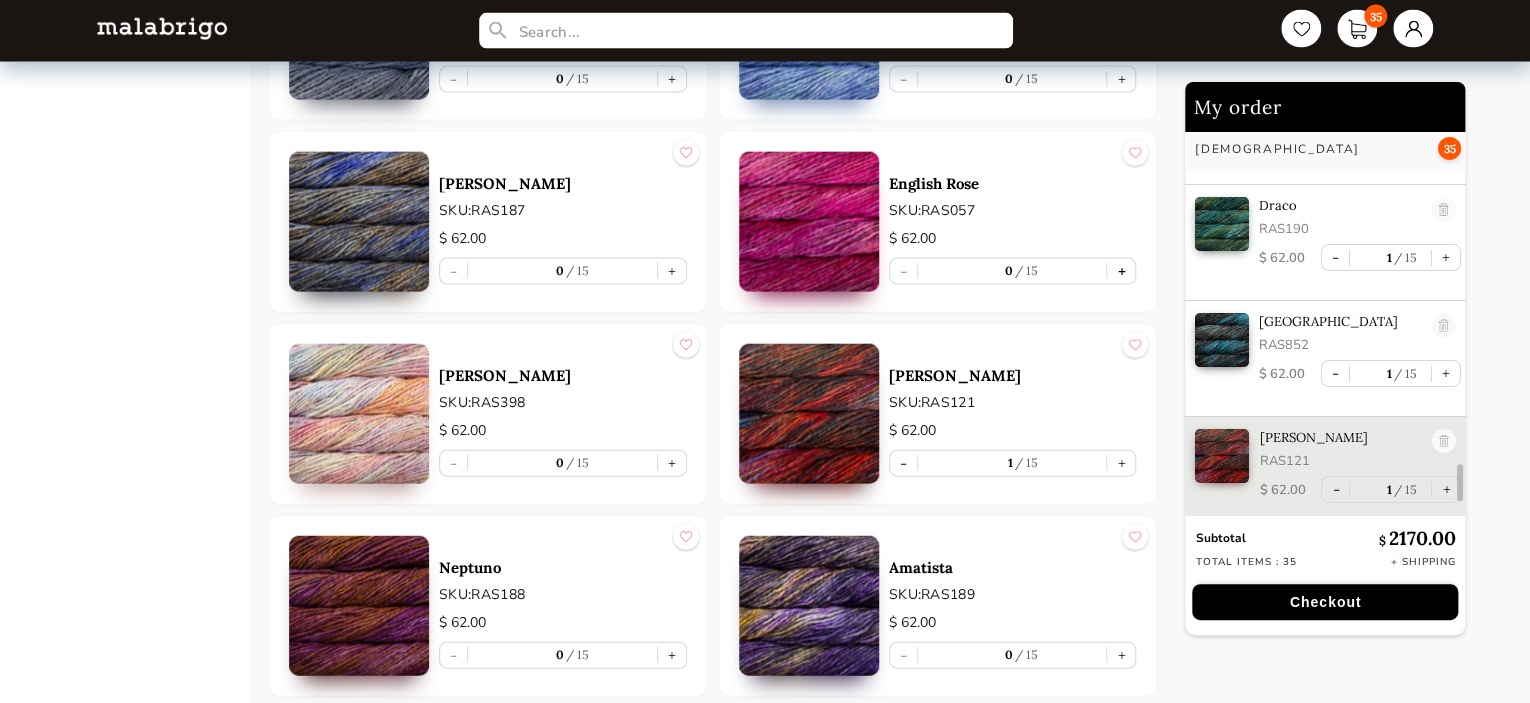 click on "+" at bounding box center [1121, 271] 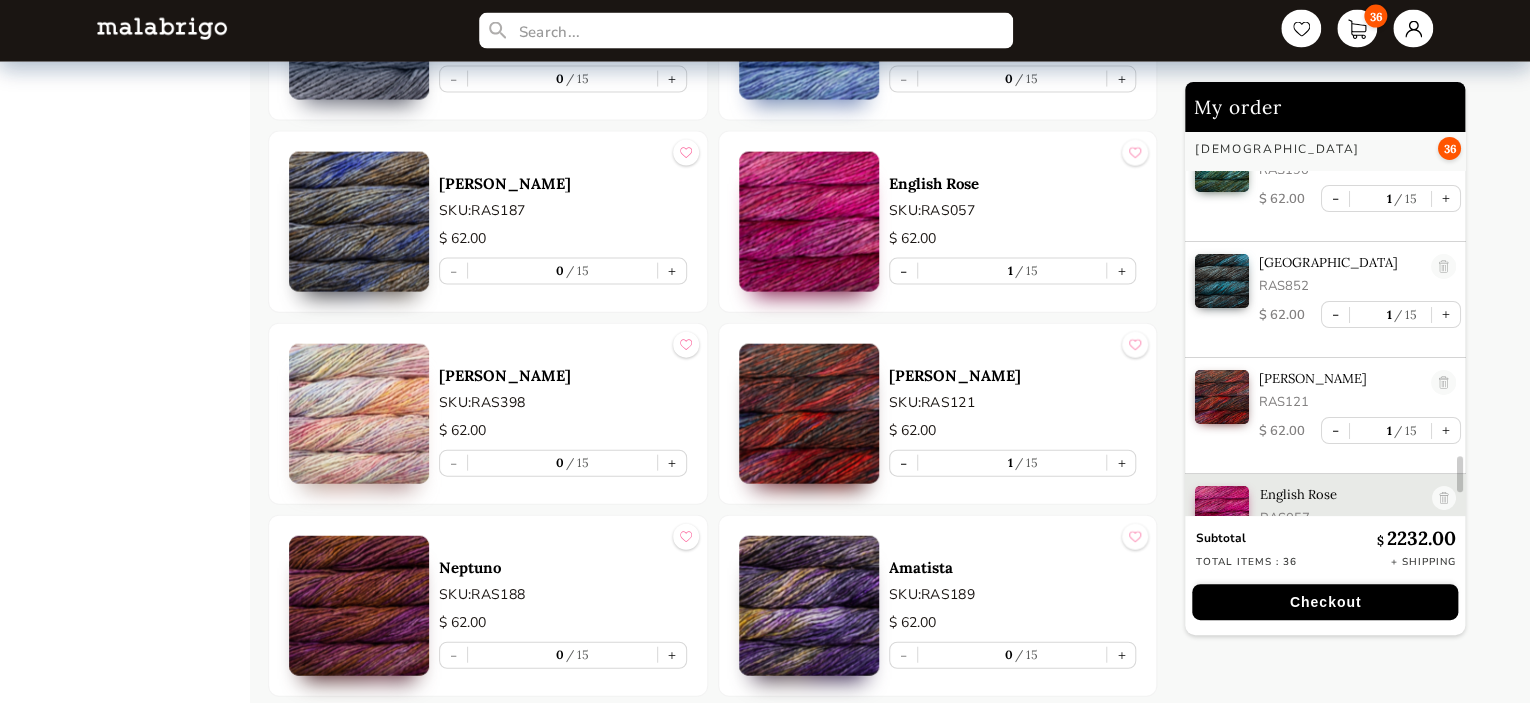 scroll, scrollTop: 3708, scrollLeft: 0, axis: vertical 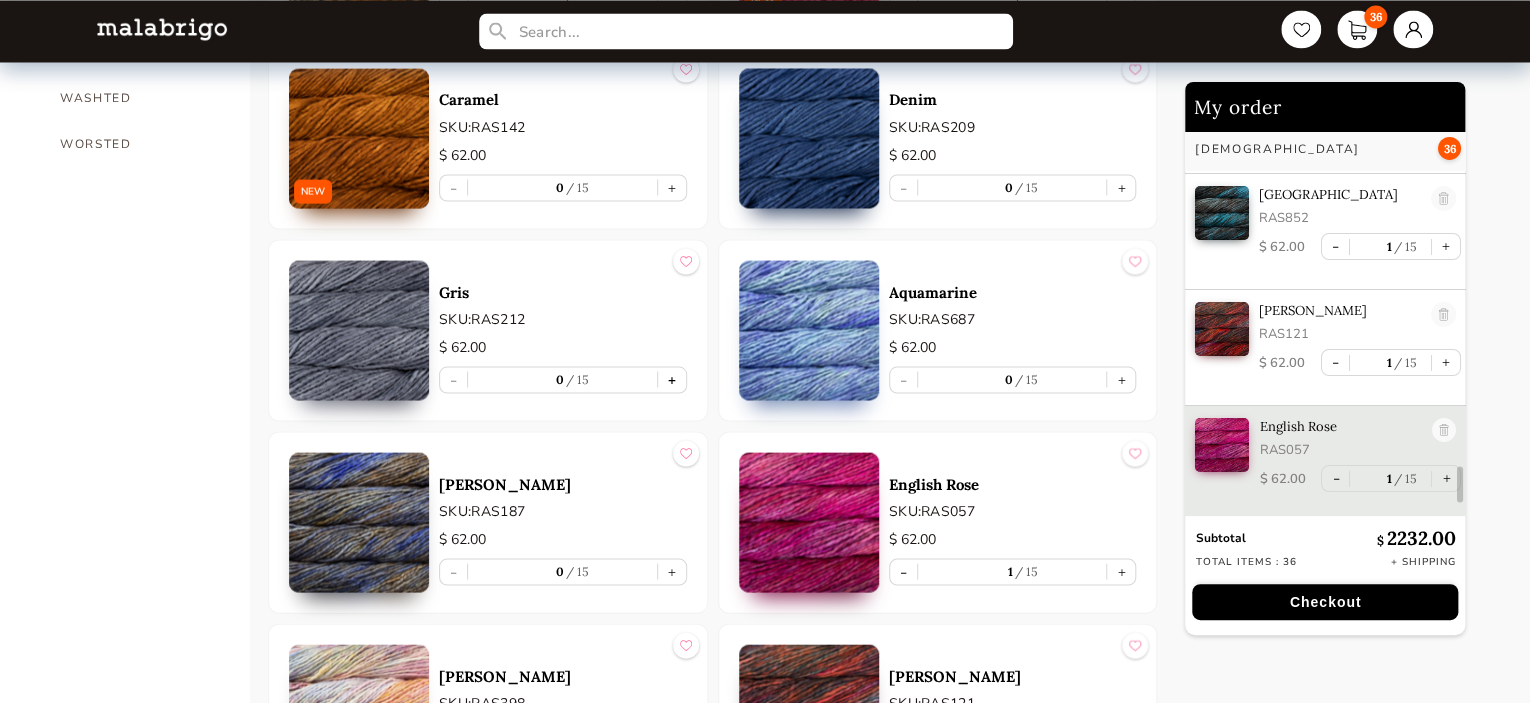 click on "+" at bounding box center (672, 379) 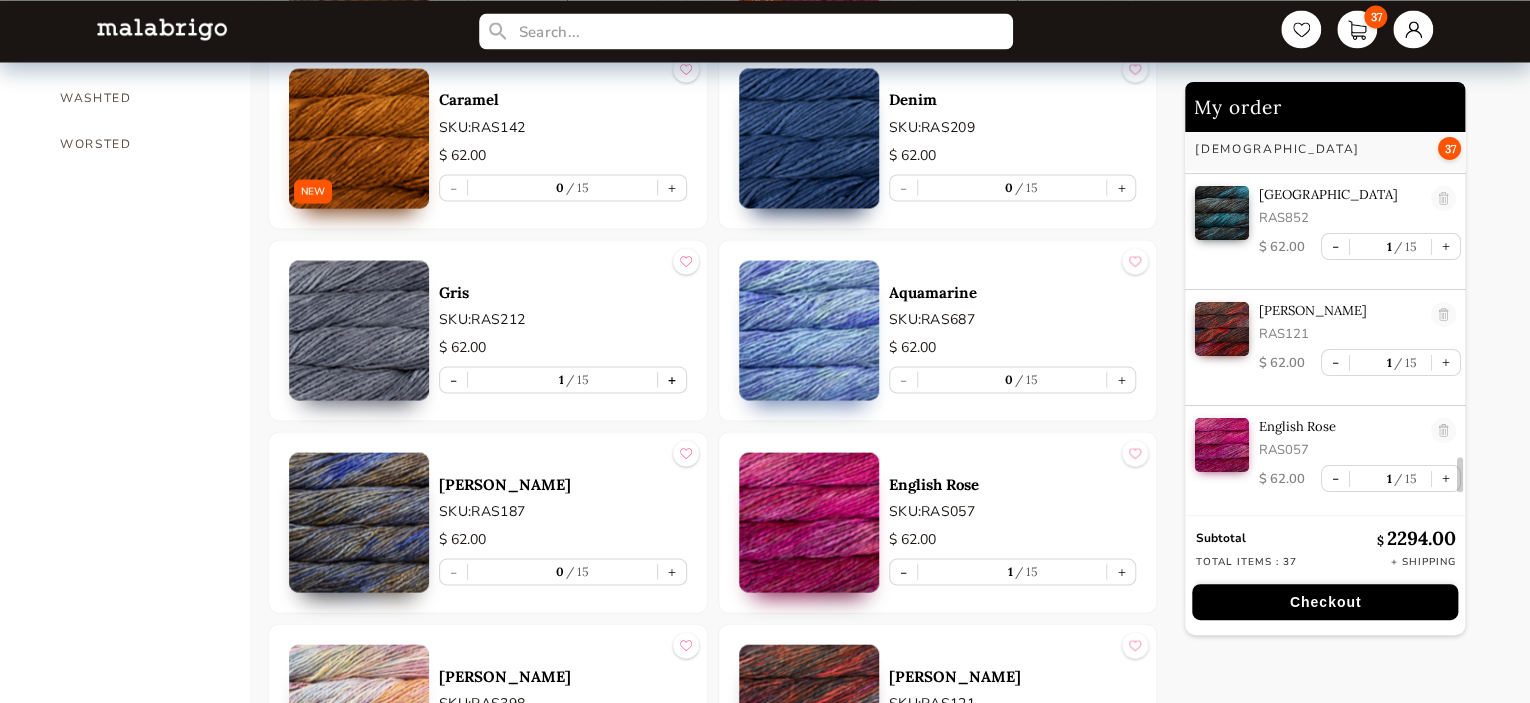 type on "1" 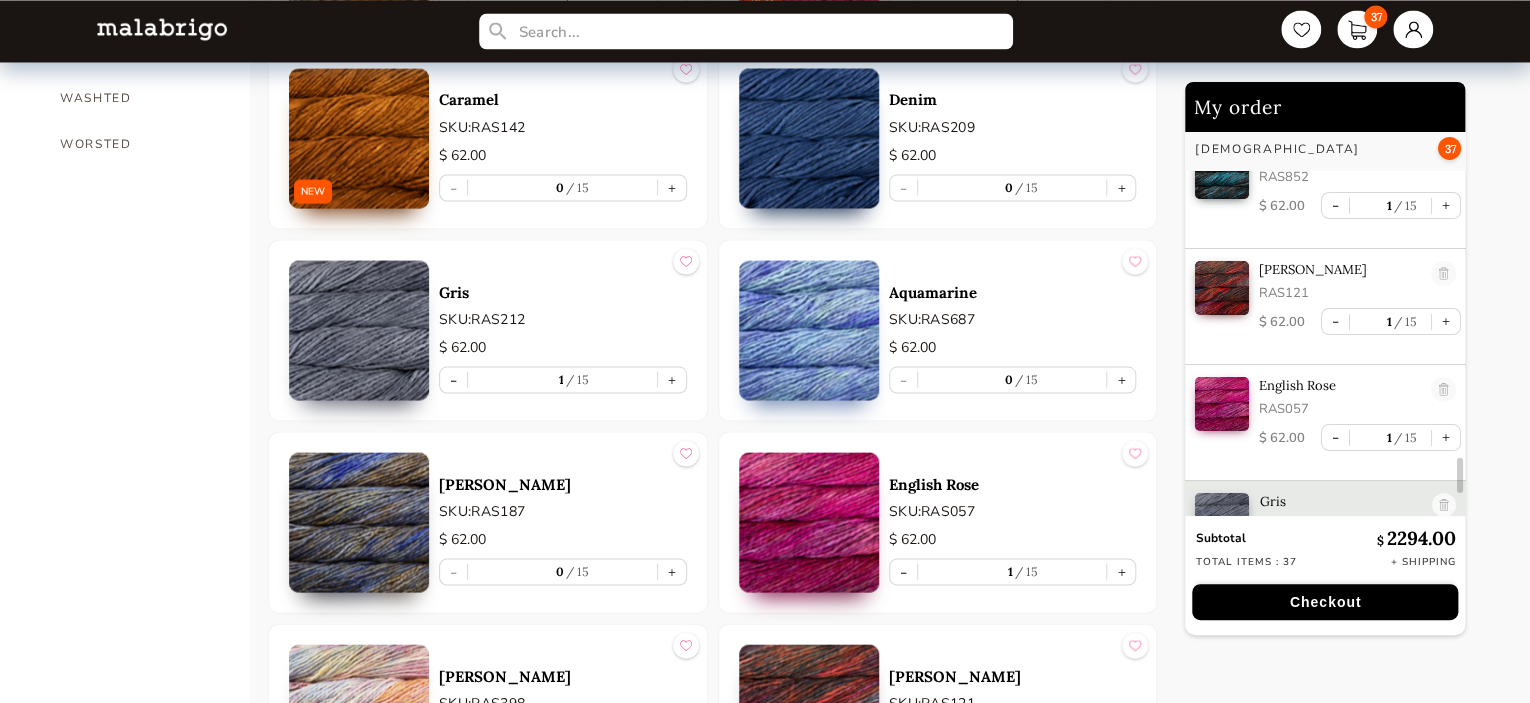 scroll, scrollTop: 3829, scrollLeft: 0, axis: vertical 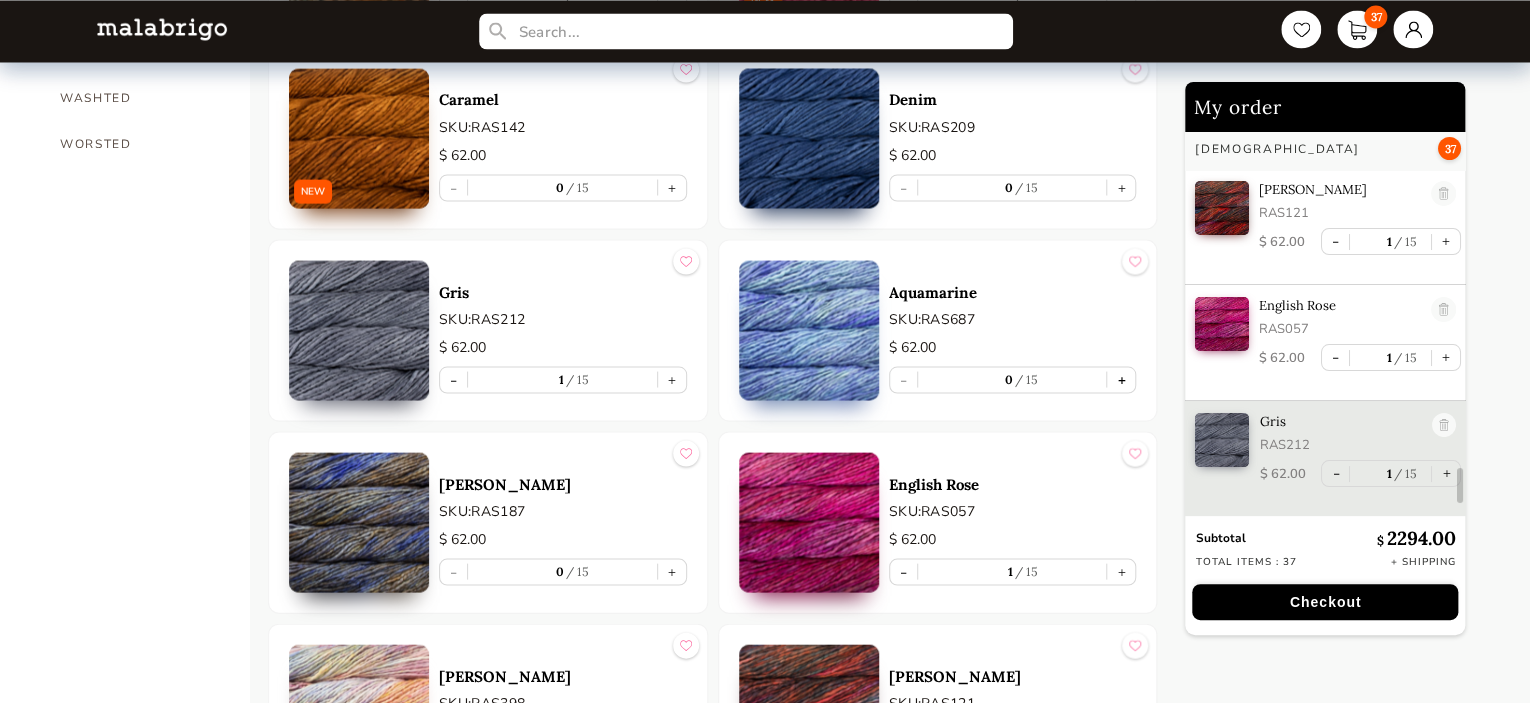 click on "+" at bounding box center [1121, 379] 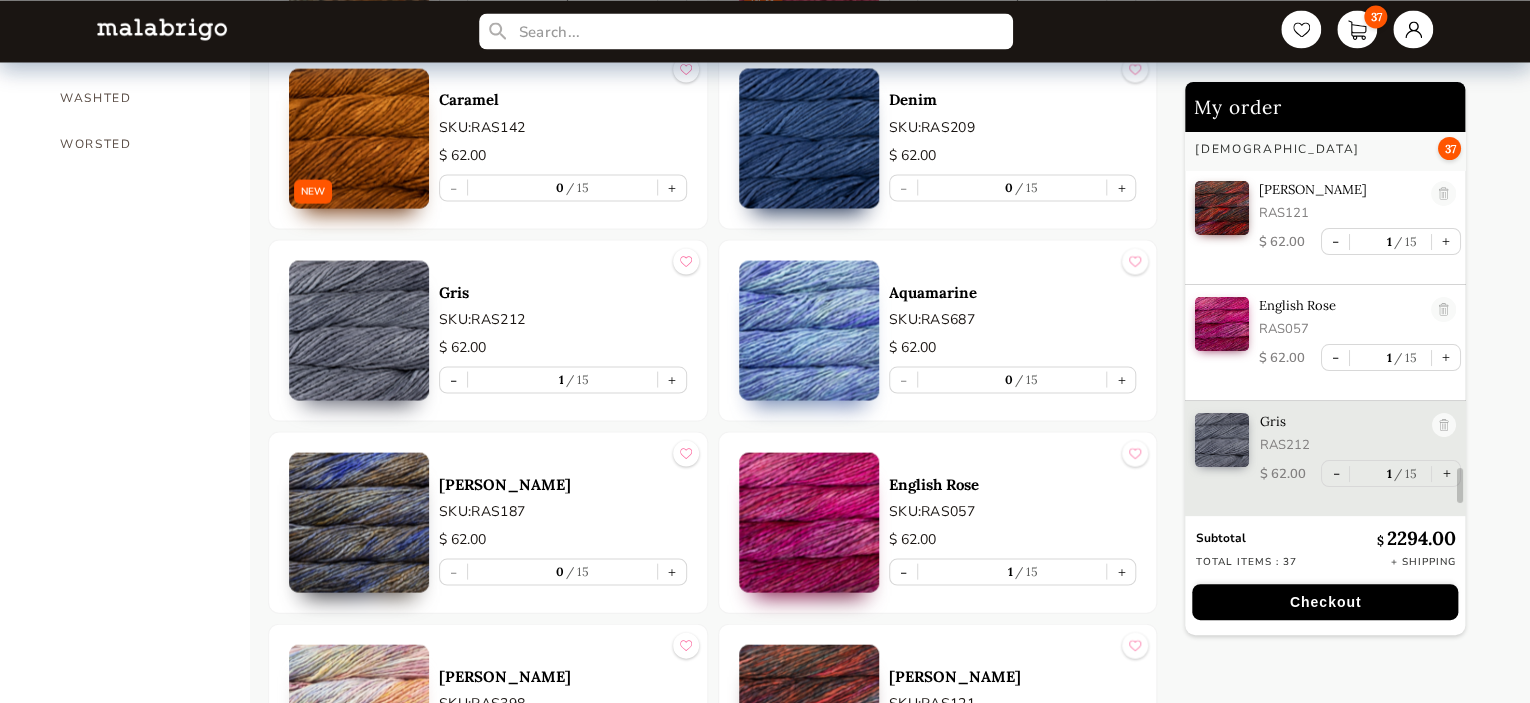 type on "1" 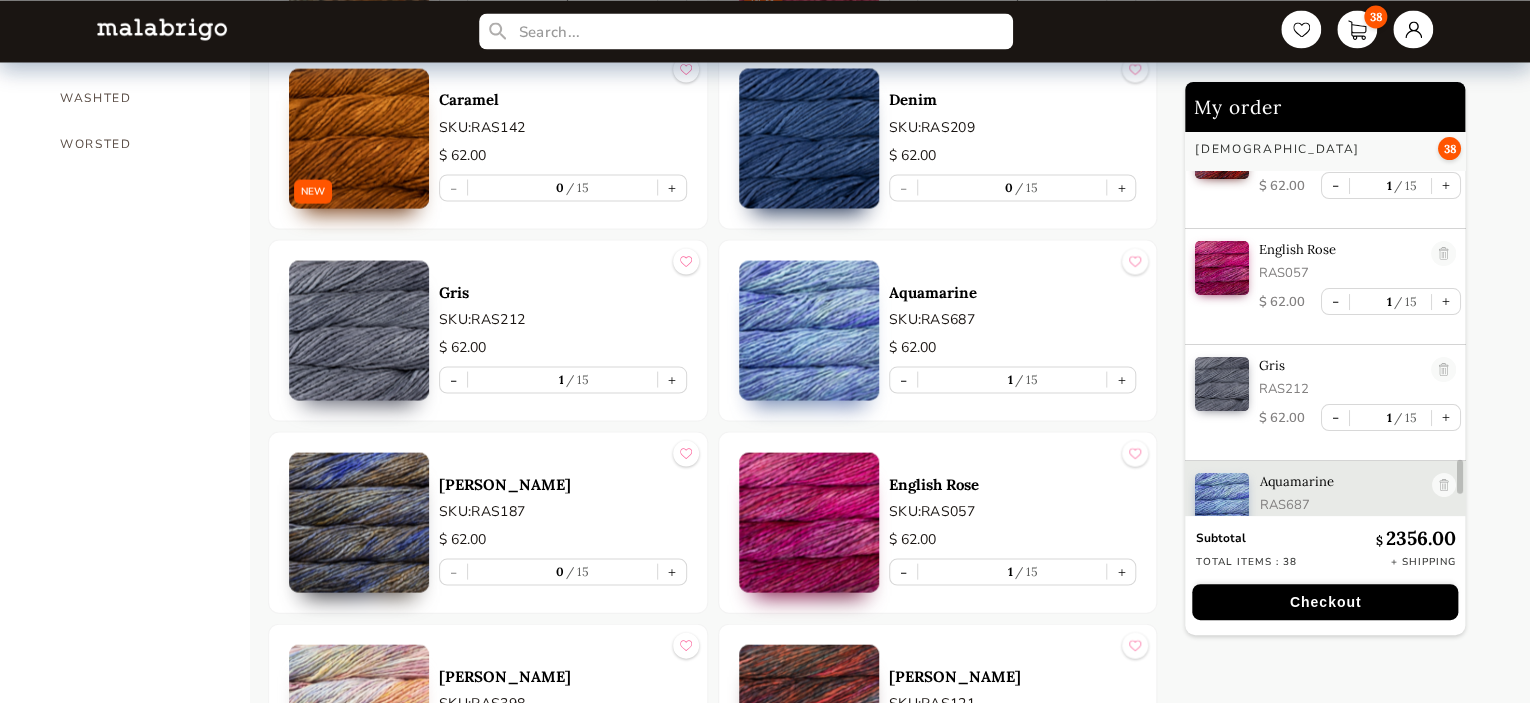 scroll, scrollTop: 3929, scrollLeft: 0, axis: vertical 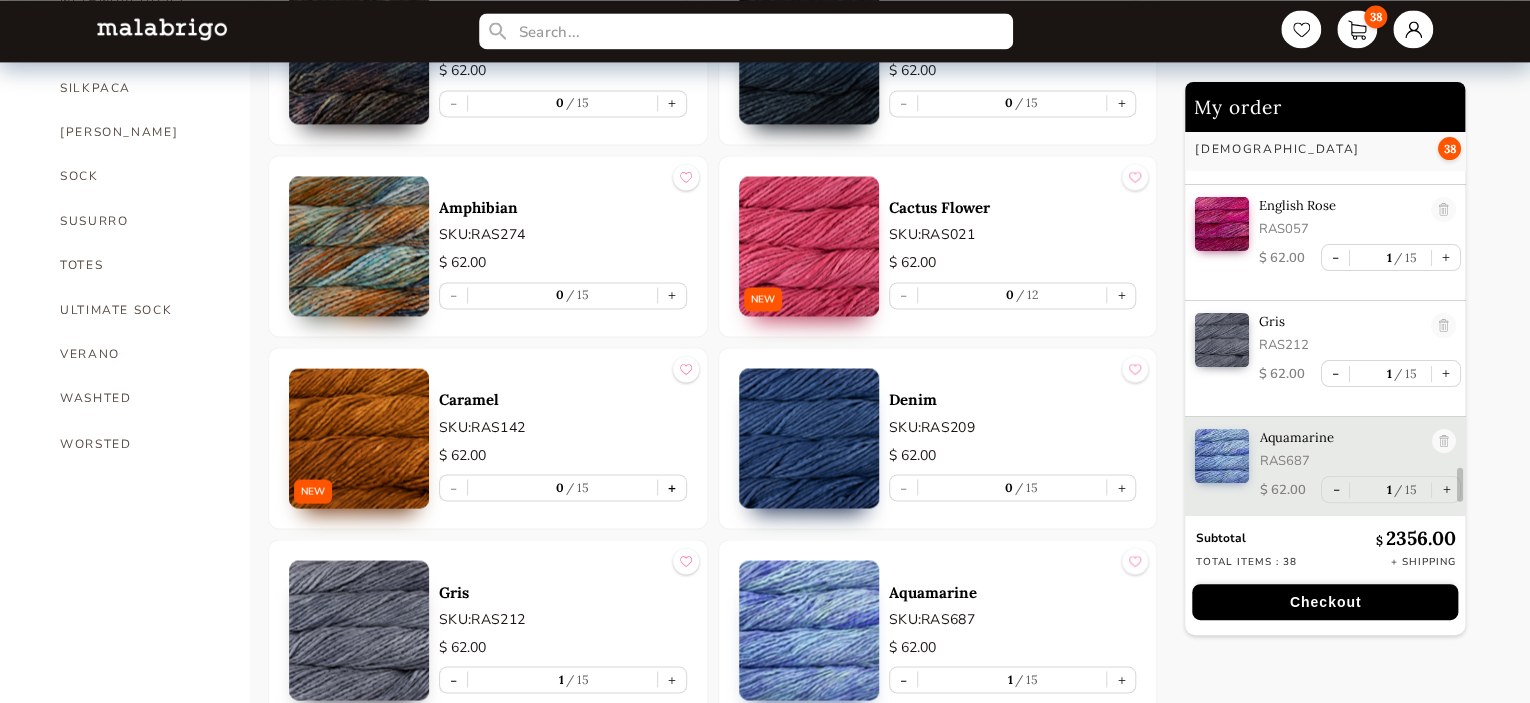 click on "+" at bounding box center (672, 487) 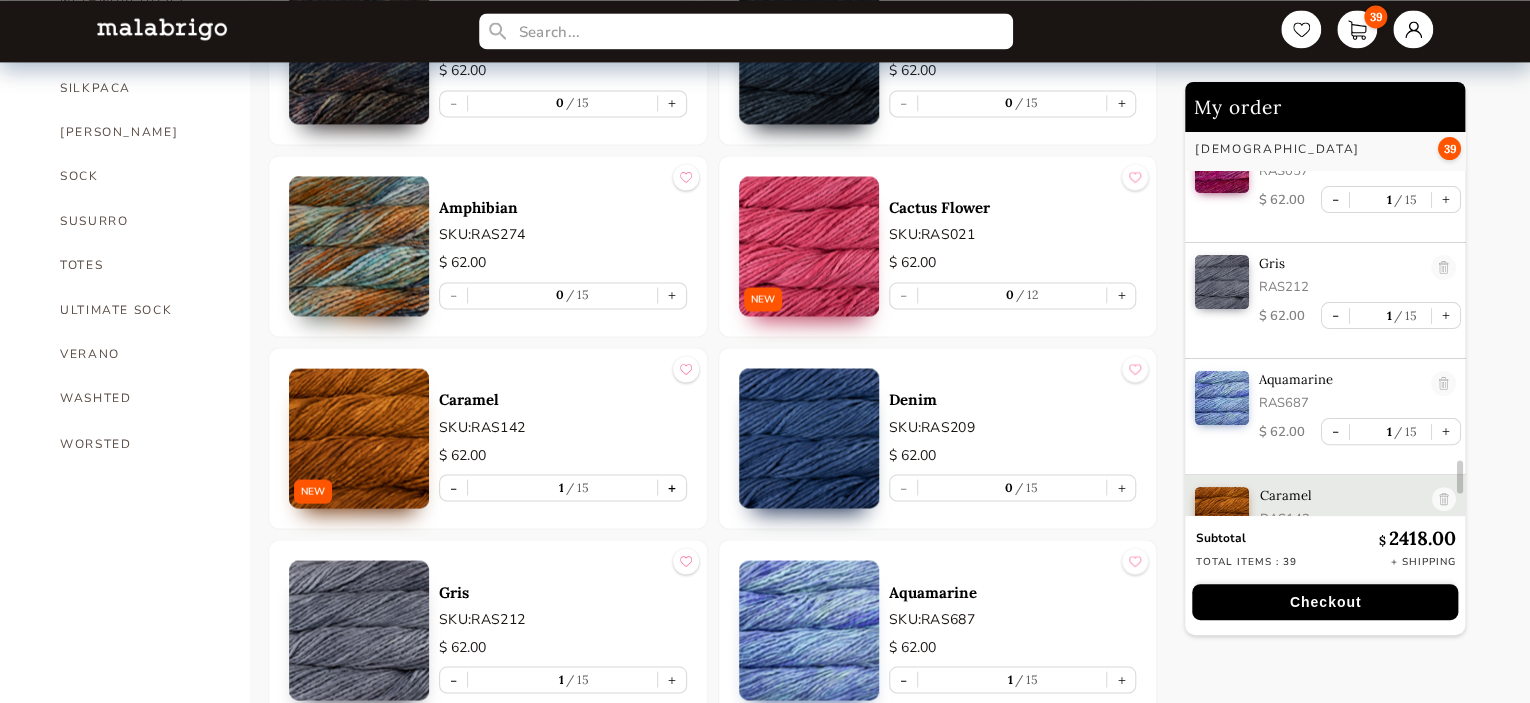 scroll, scrollTop: 4045, scrollLeft: 0, axis: vertical 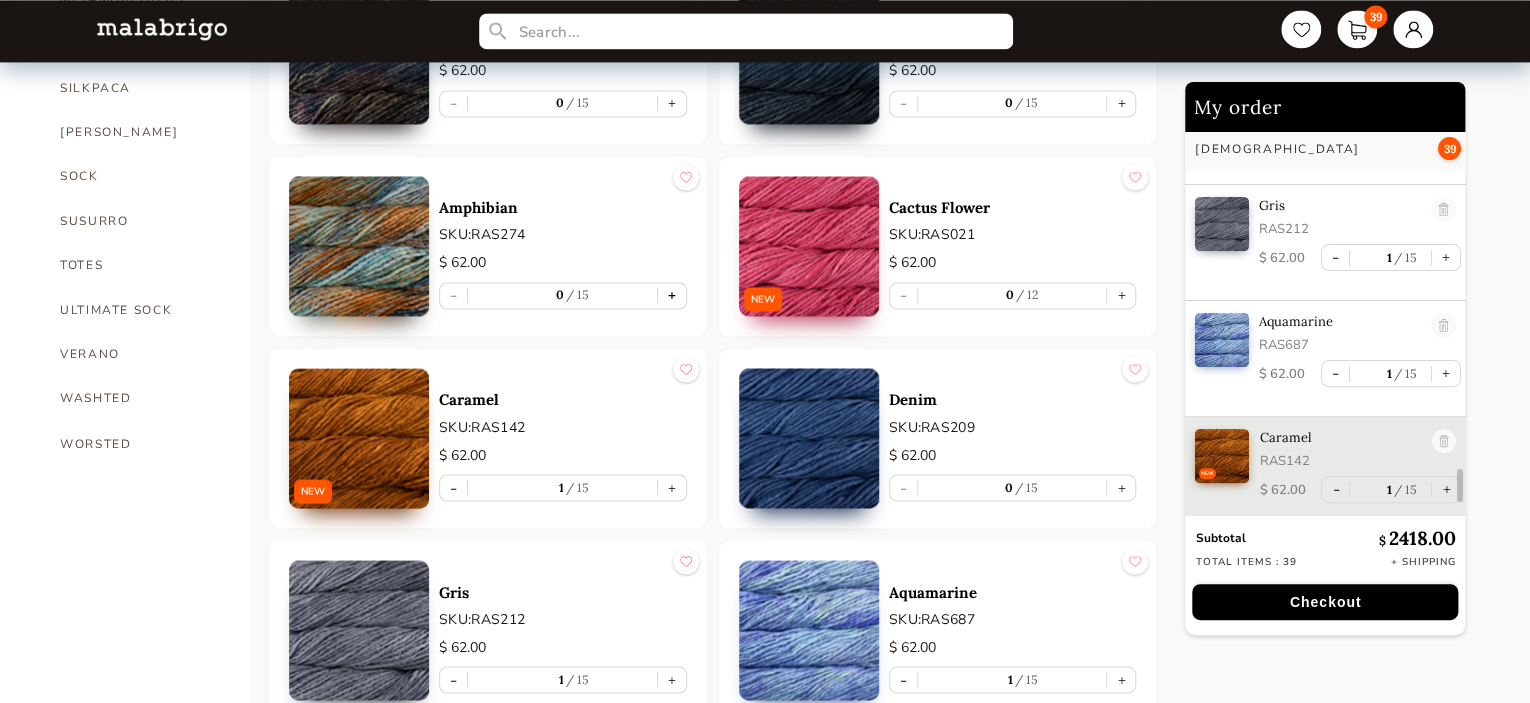 click on "+" at bounding box center (672, 295) 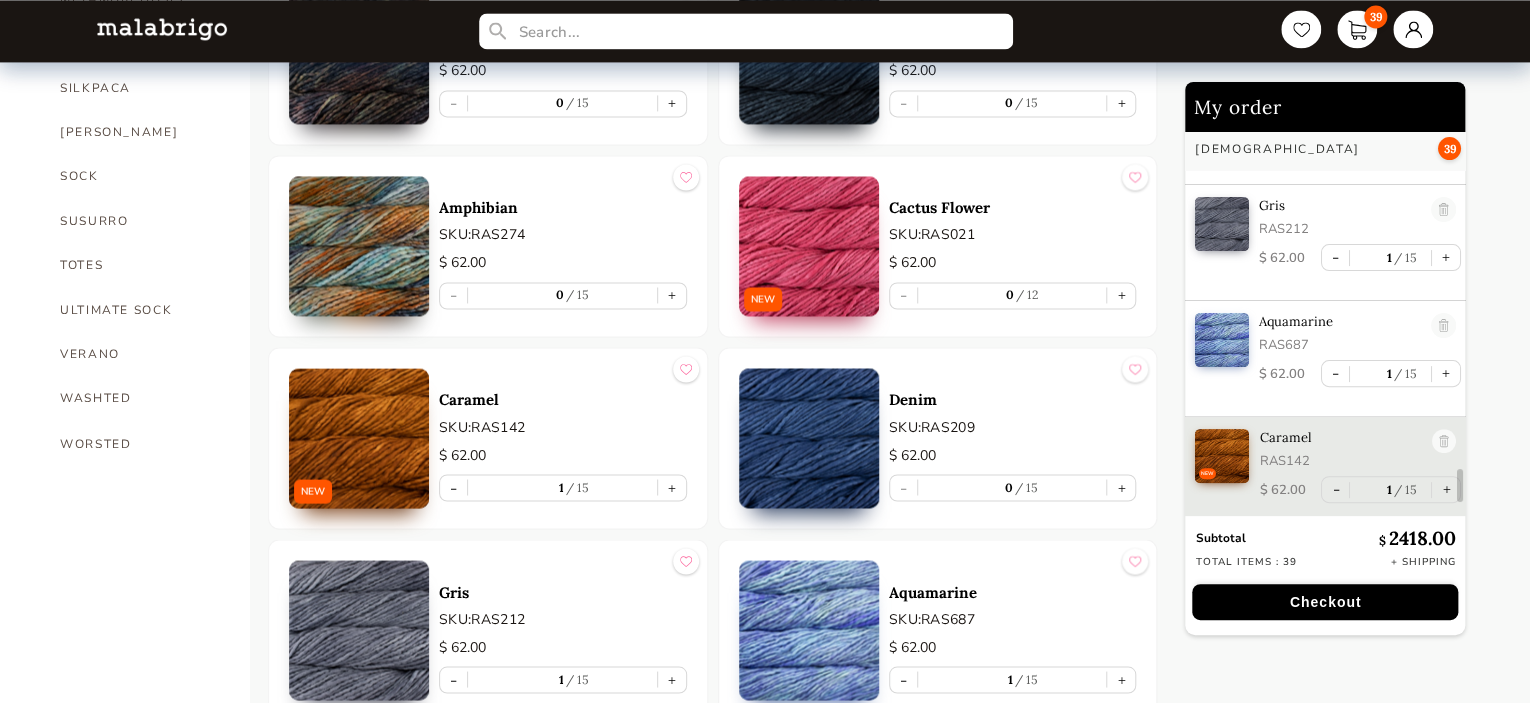 type on "1" 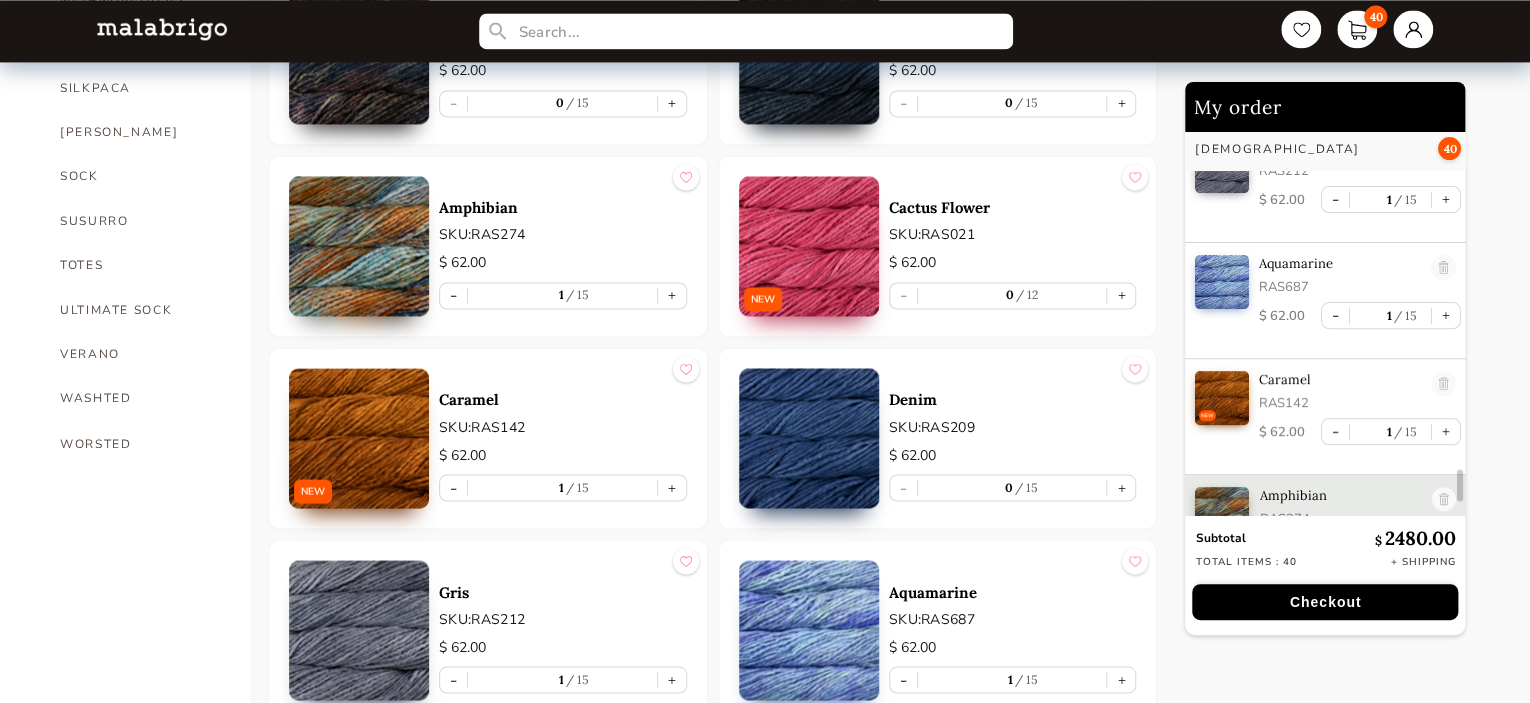 scroll, scrollTop: 4161, scrollLeft: 0, axis: vertical 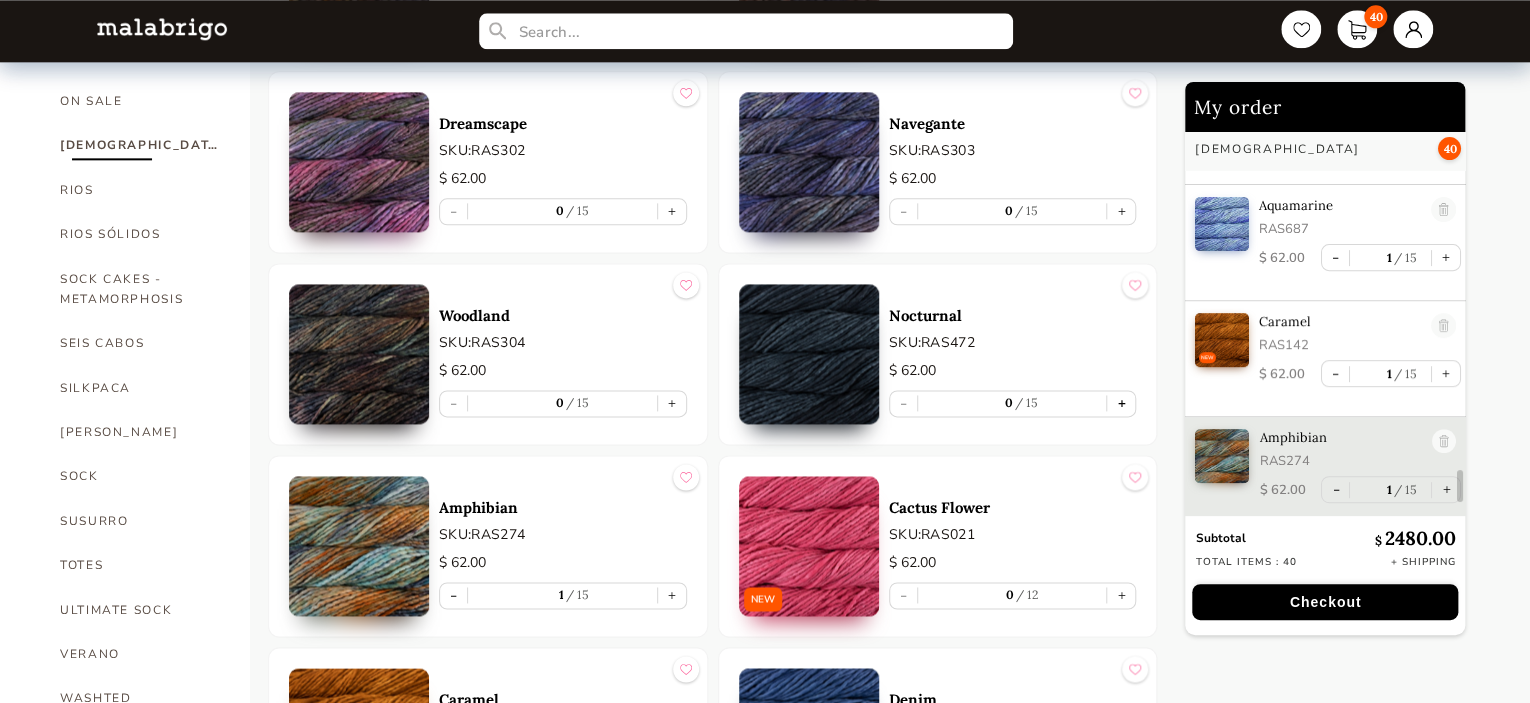 click on "+" at bounding box center [1121, 403] 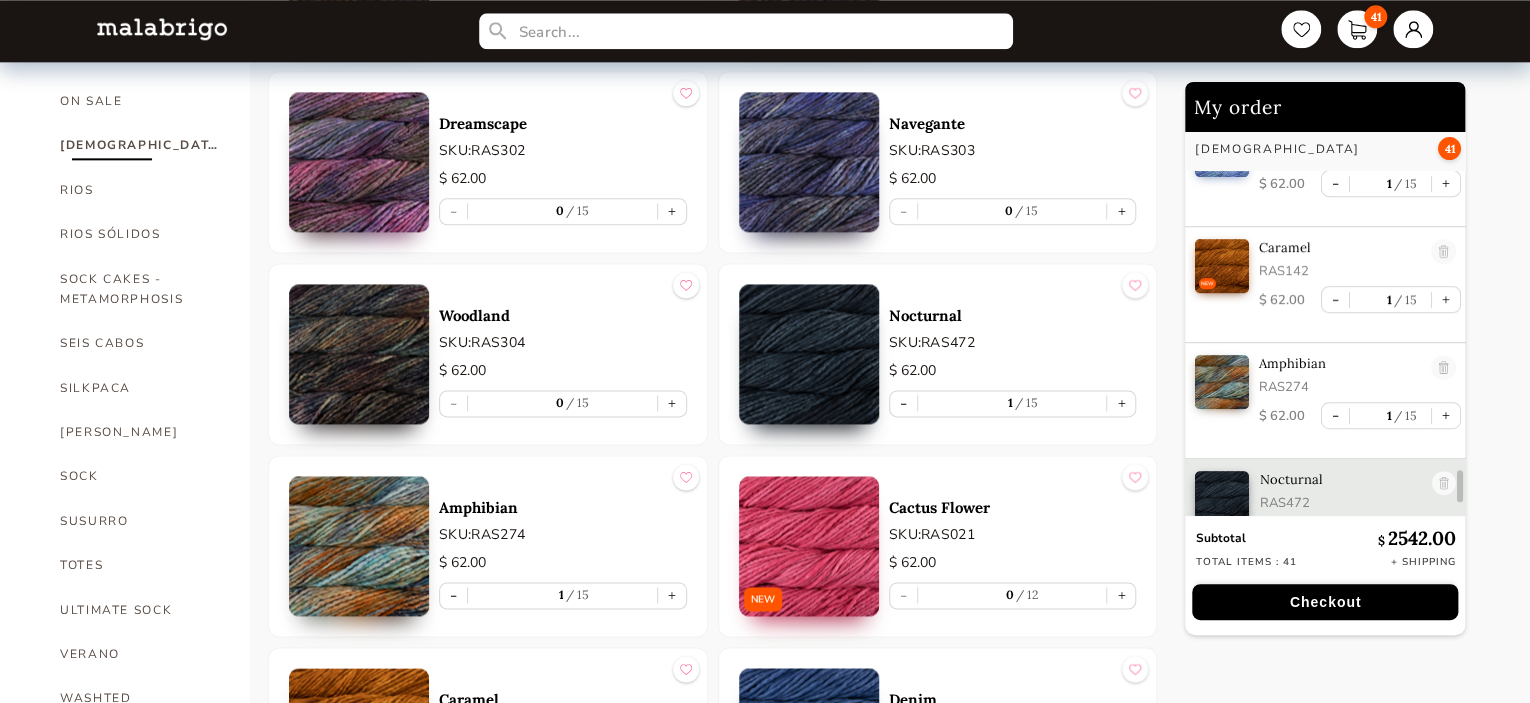 scroll, scrollTop: 4277, scrollLeft: 0, axis: vertical 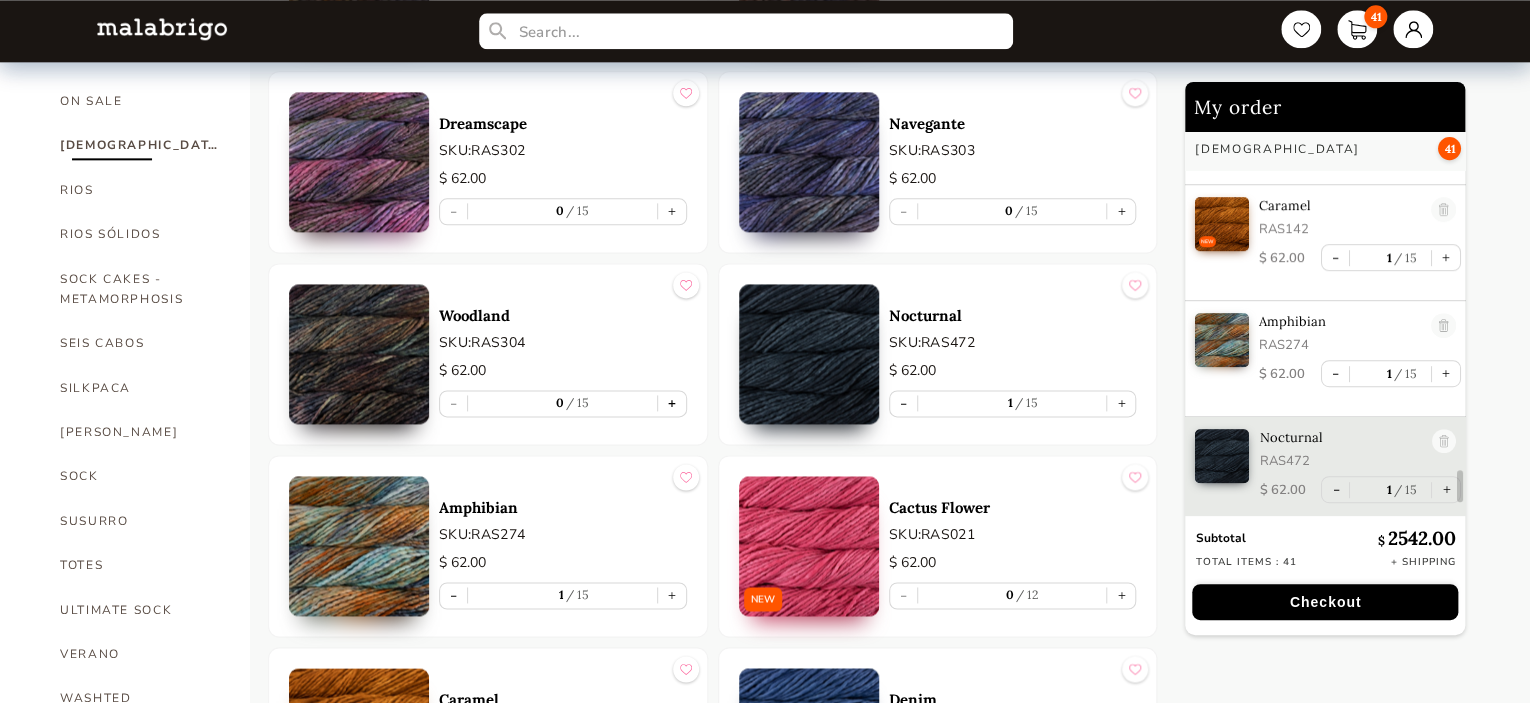 click on "+" at bounding box center [672, 403] 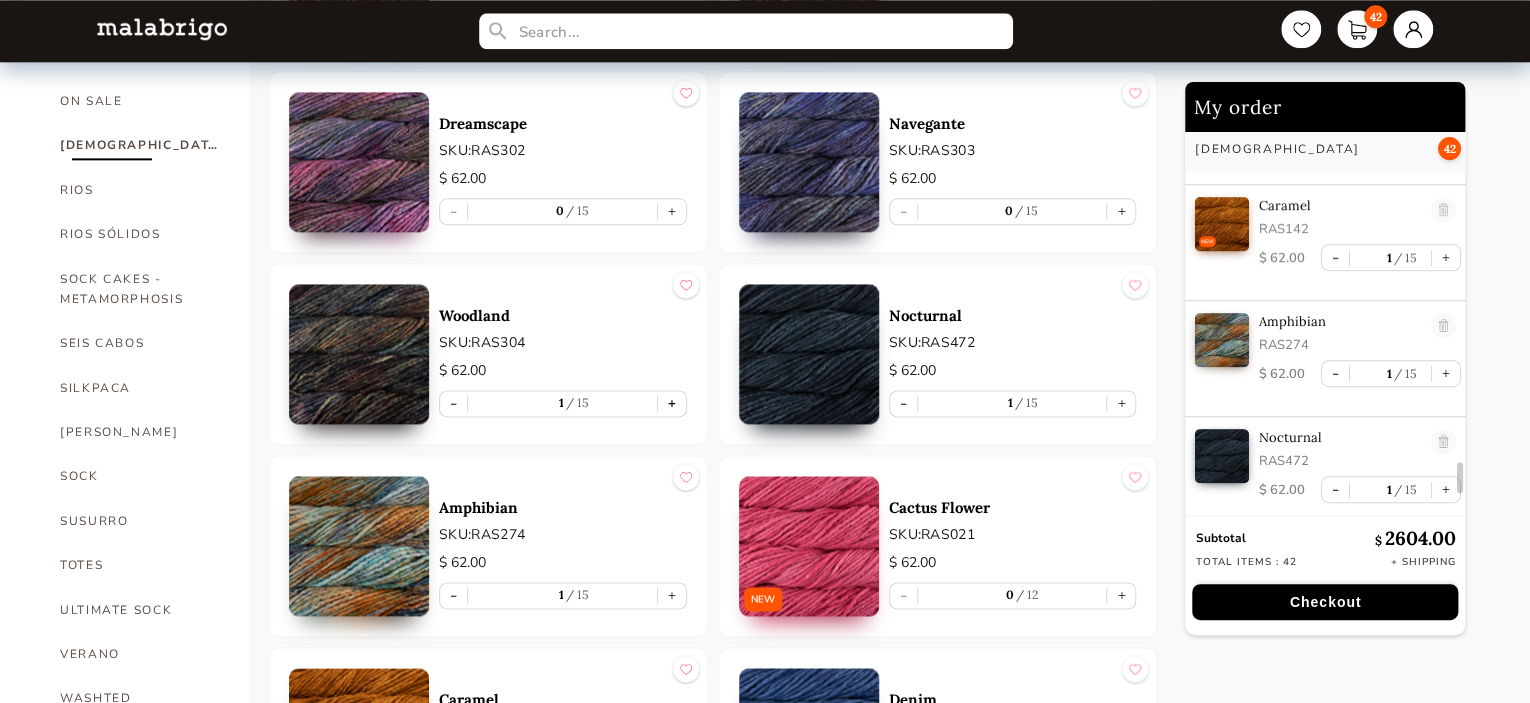 type on "1" 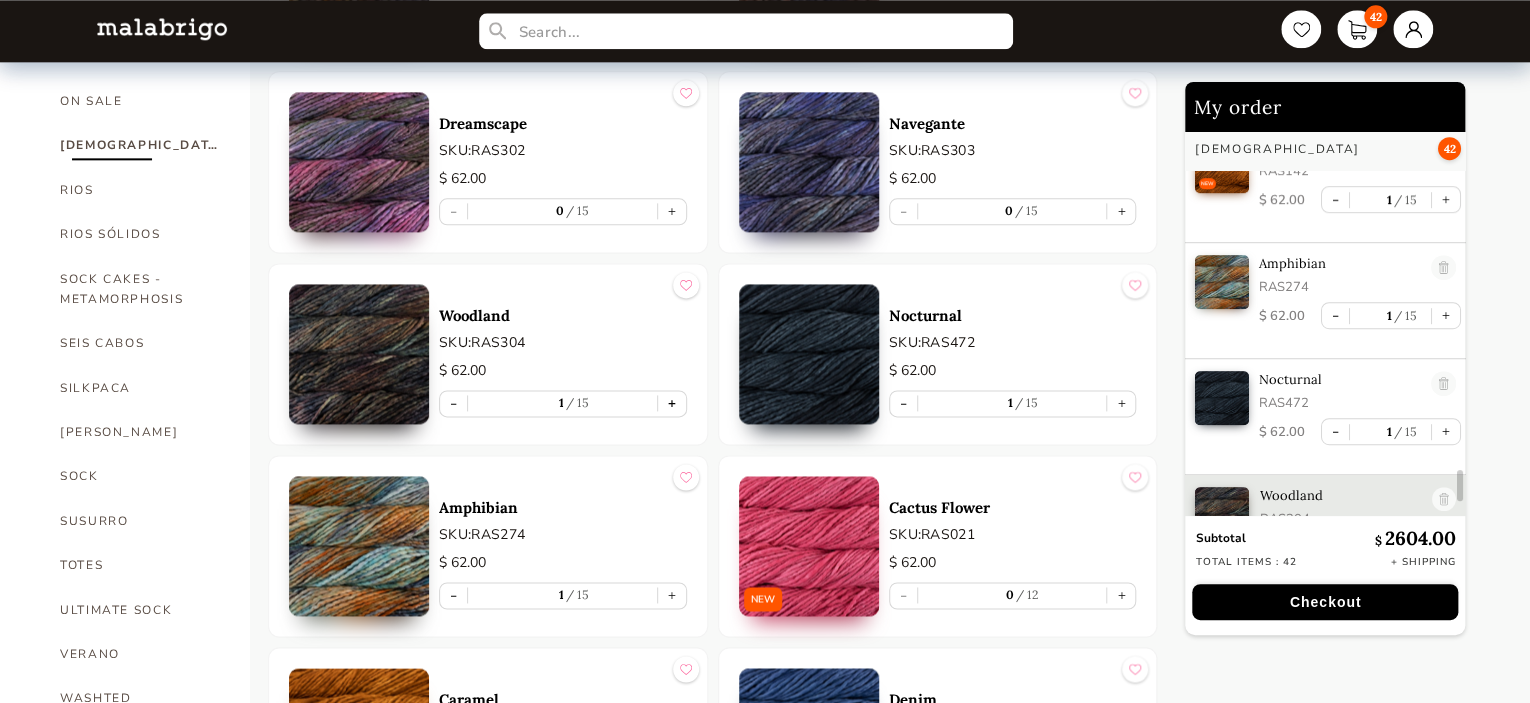 scroll, scrollTop: 4393, scrollLeft: 0, axis: vertical 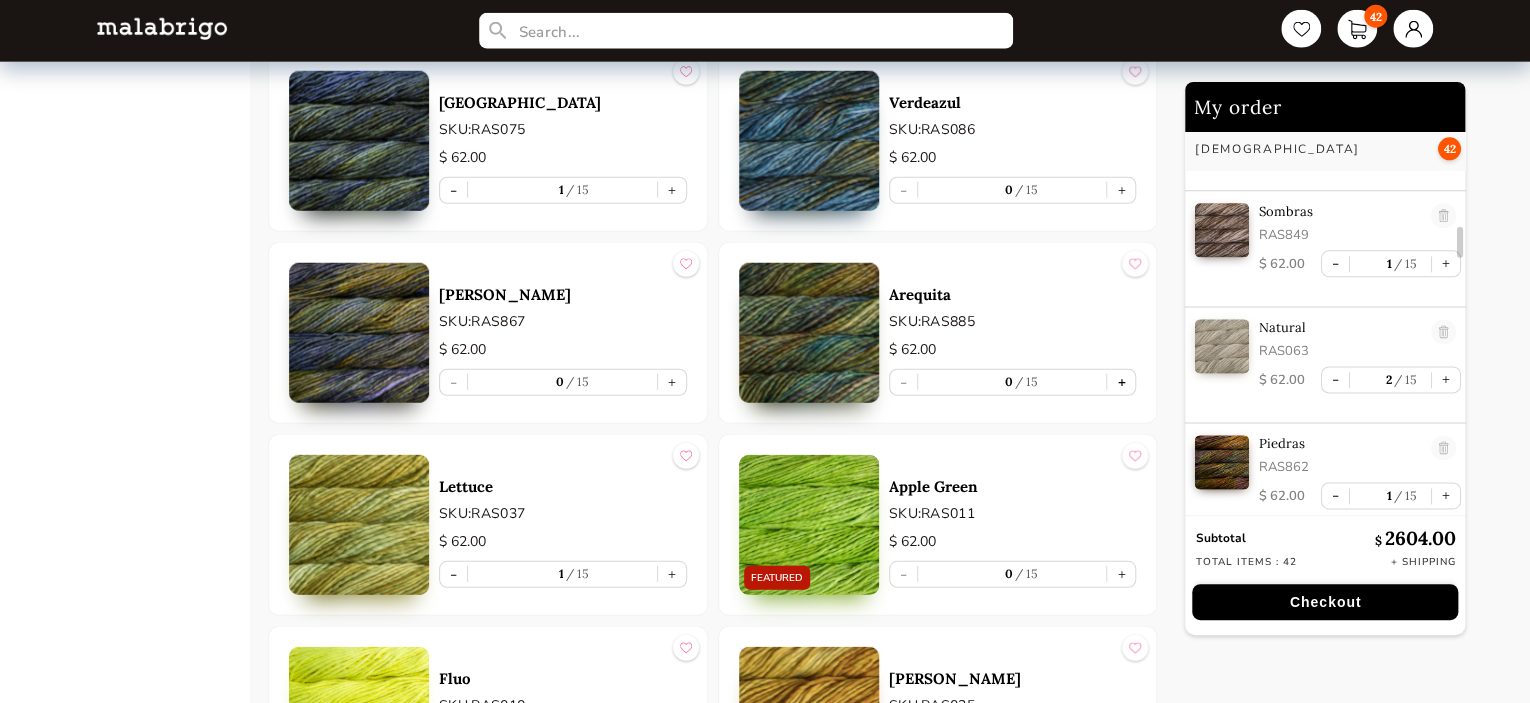 click on "+" at bounding box center (1121, 382) 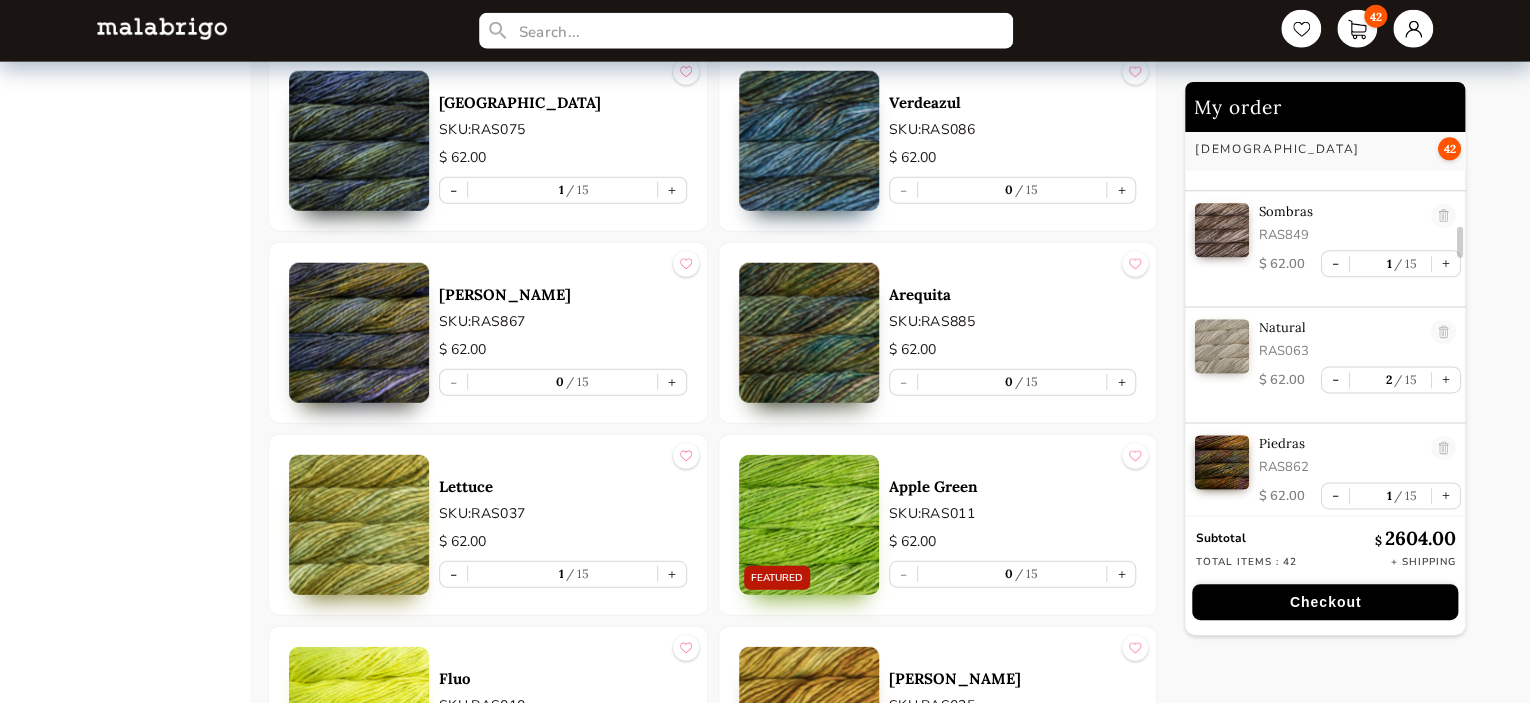 type on "1" 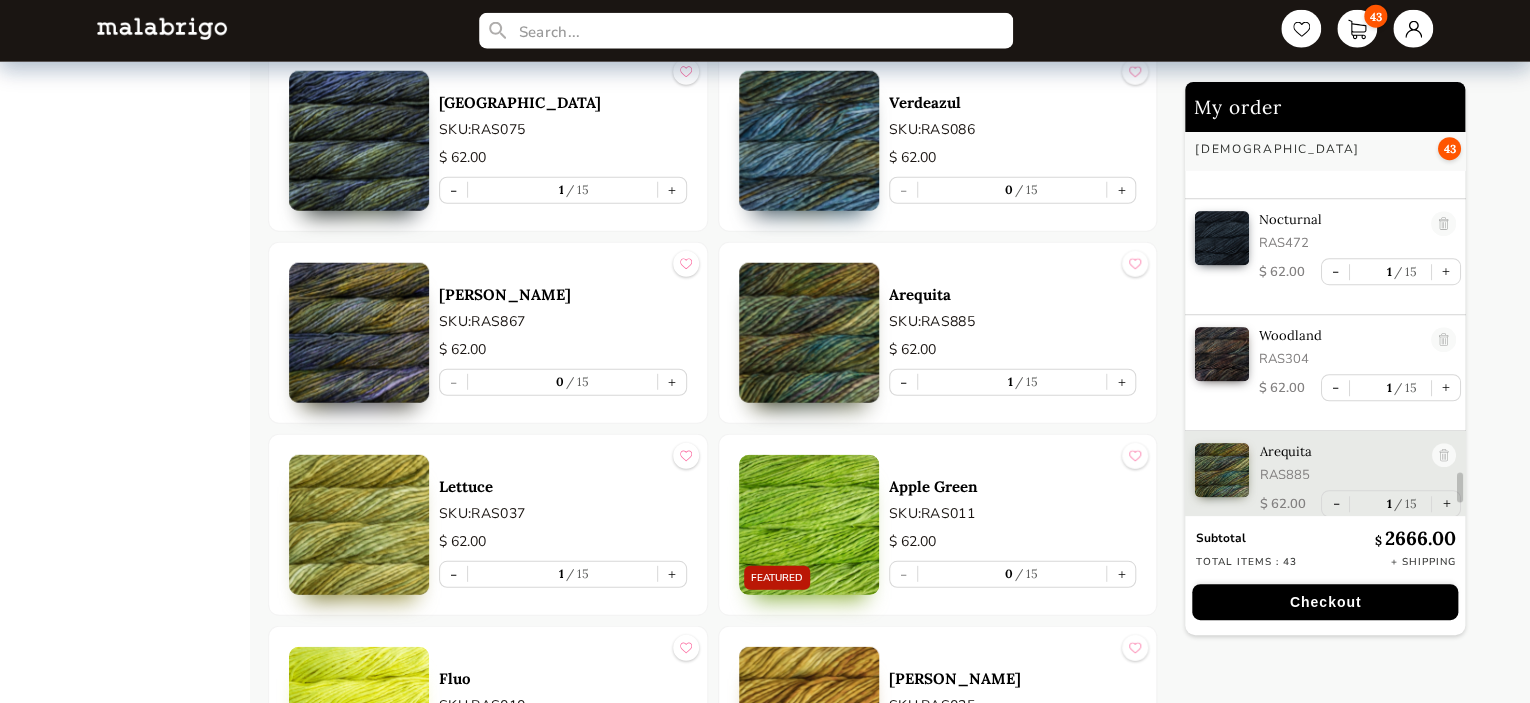 scroll, scrollTop: 4509, scrollLeft: 0, axis: vertical 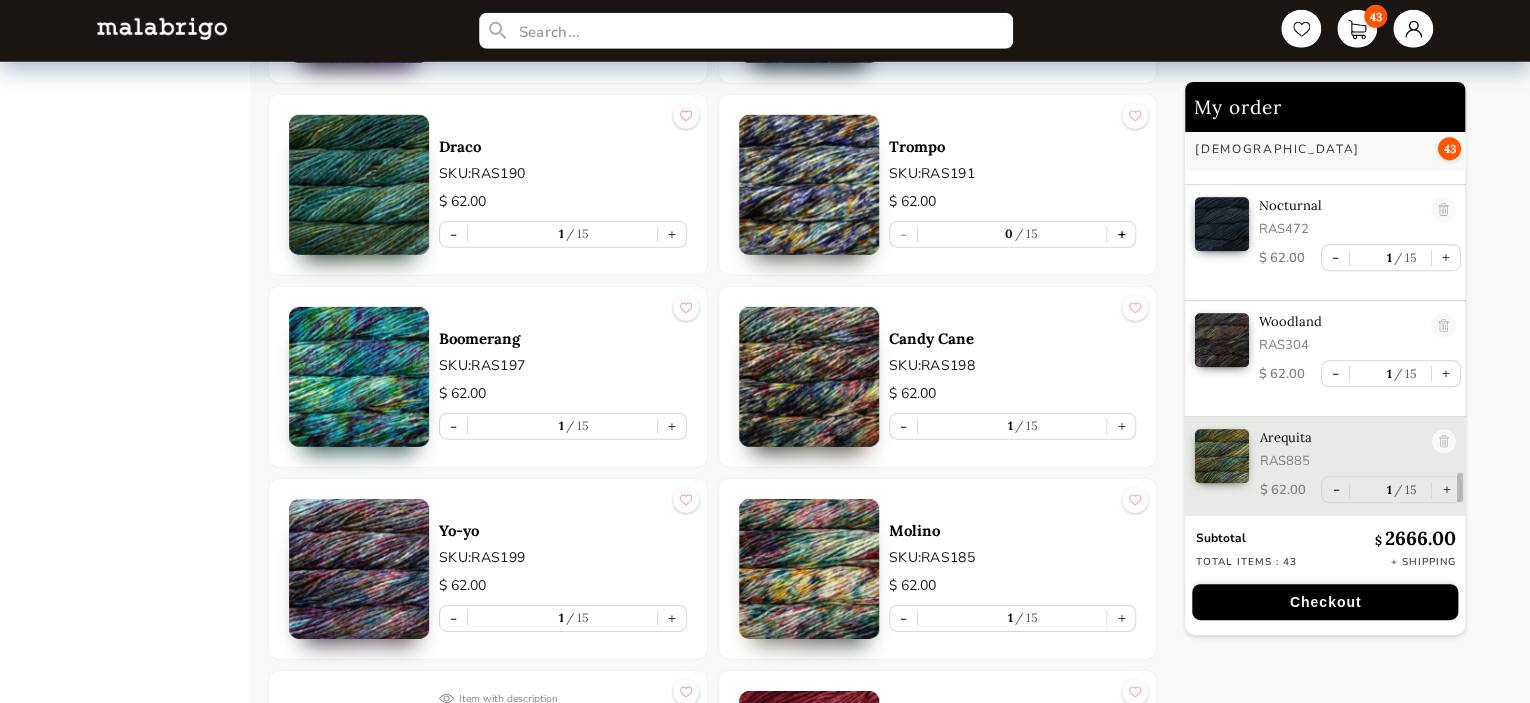 click on "+" at bounding box center (1121, 234) 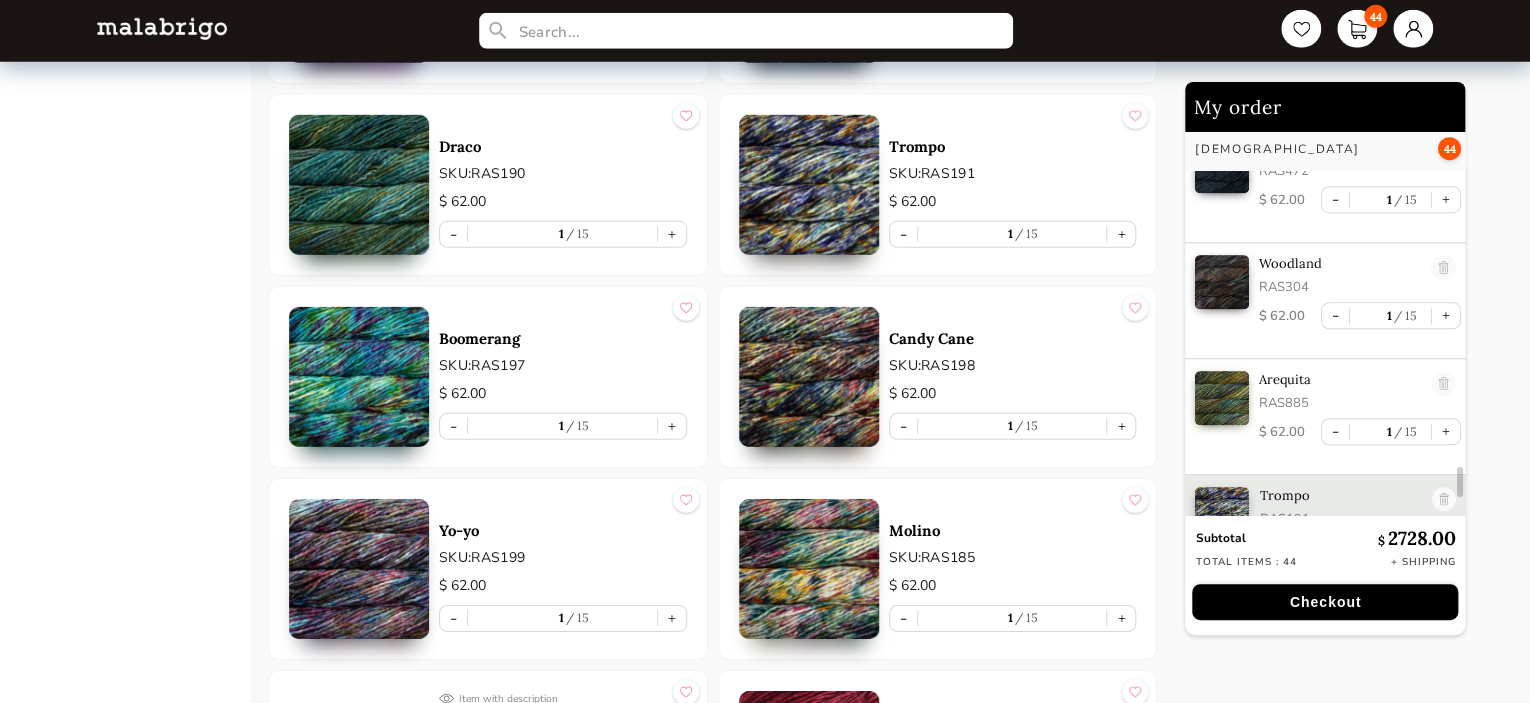 scroll, scrollTop: 4625, scrollLeft: 0, axis: vertical 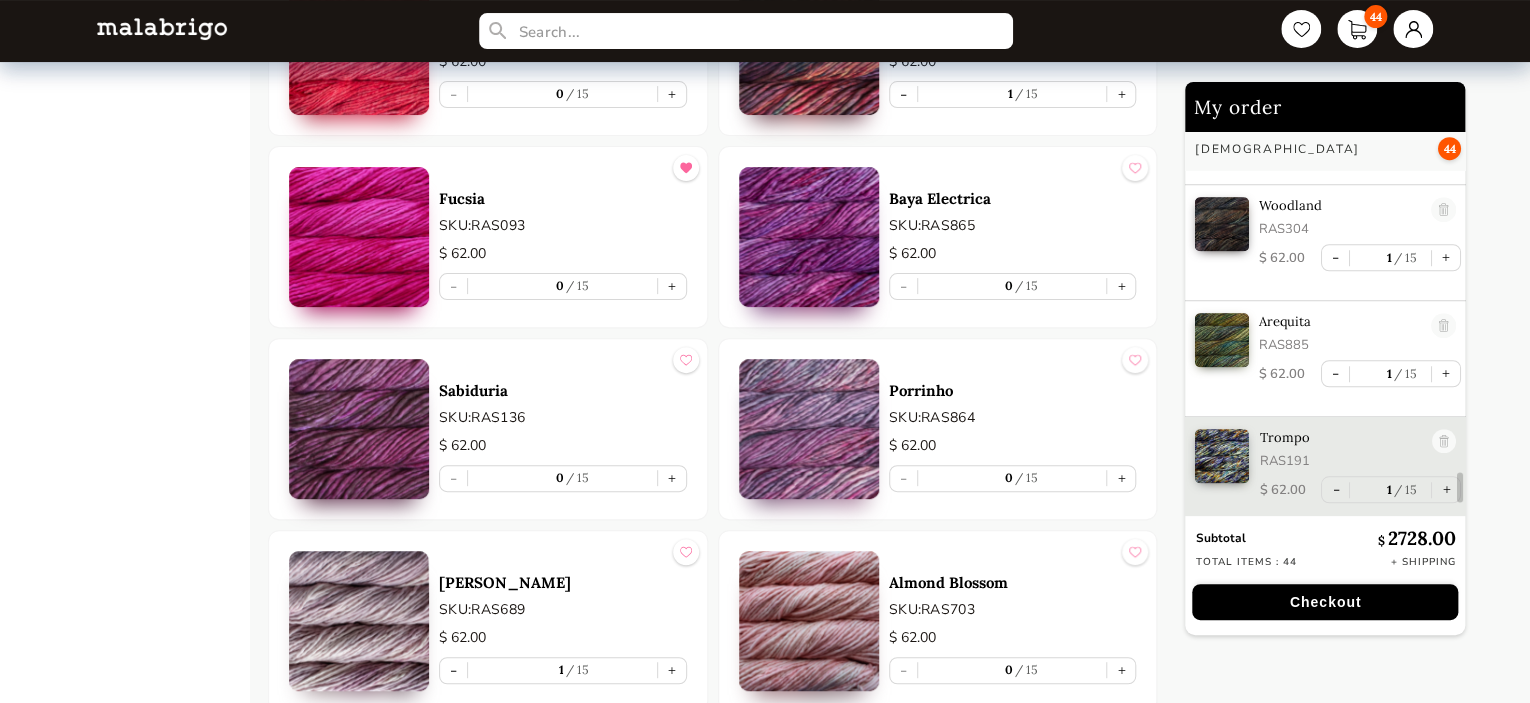 click on "-" at bounding box center (1335, 373) 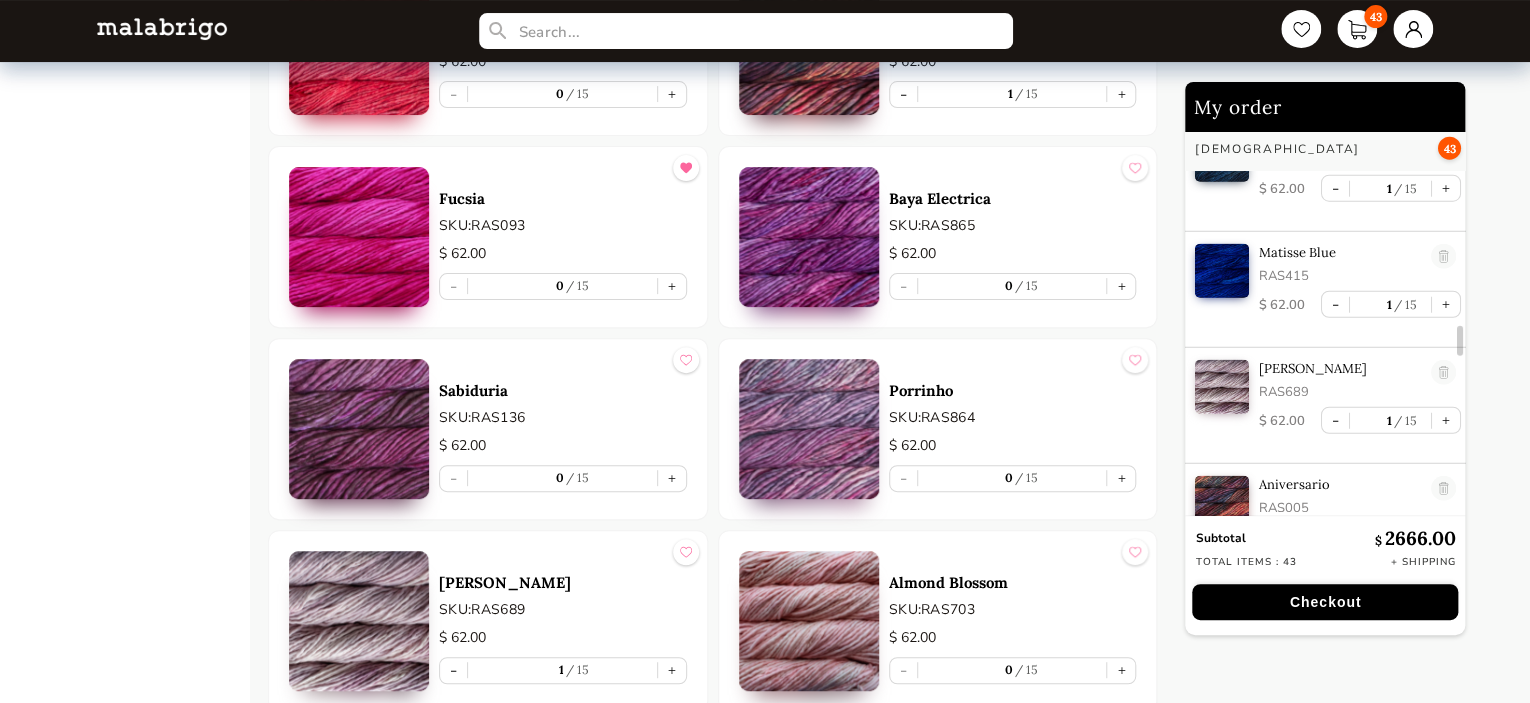 scroll, scrollTop: 2571, scrollLeft: 0, axis: vertical 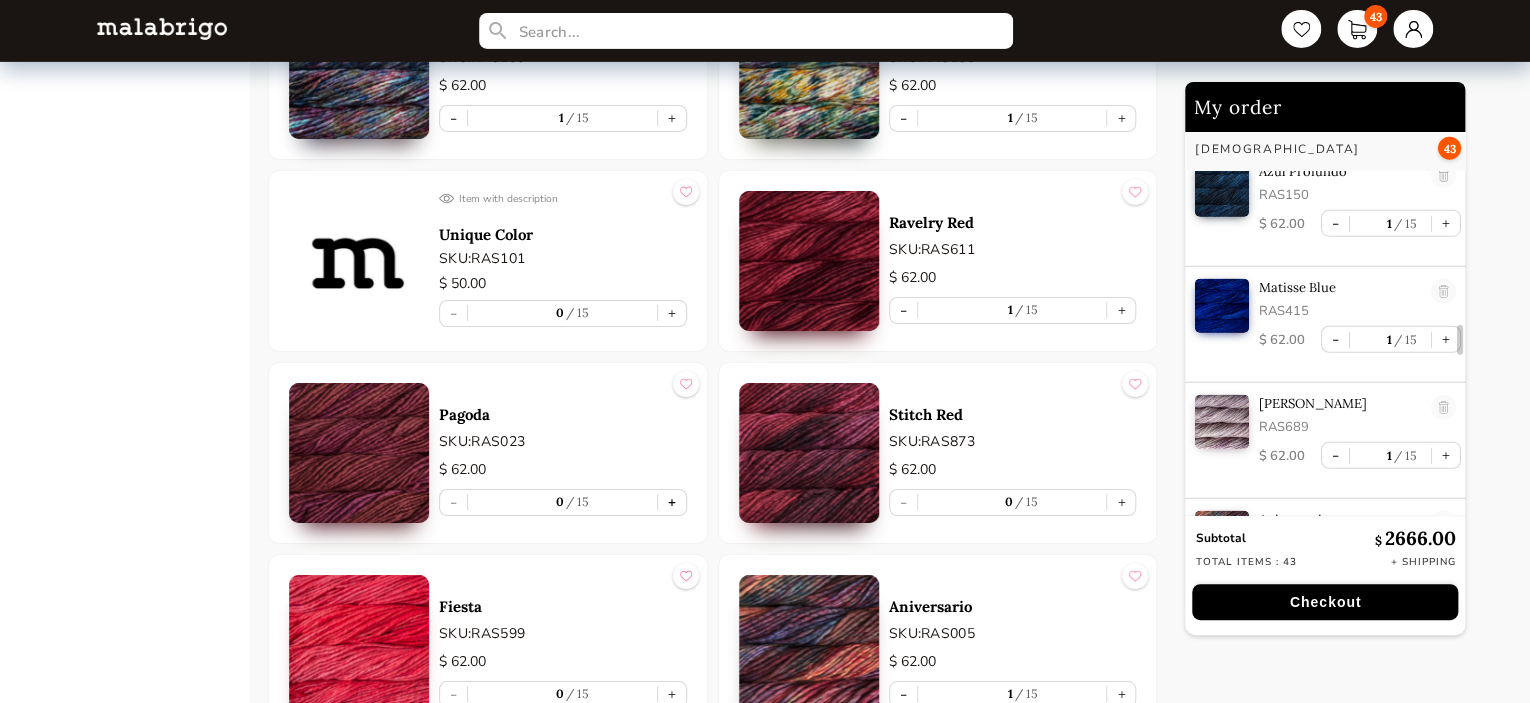 click on "+" at bounding box center [672, 502] 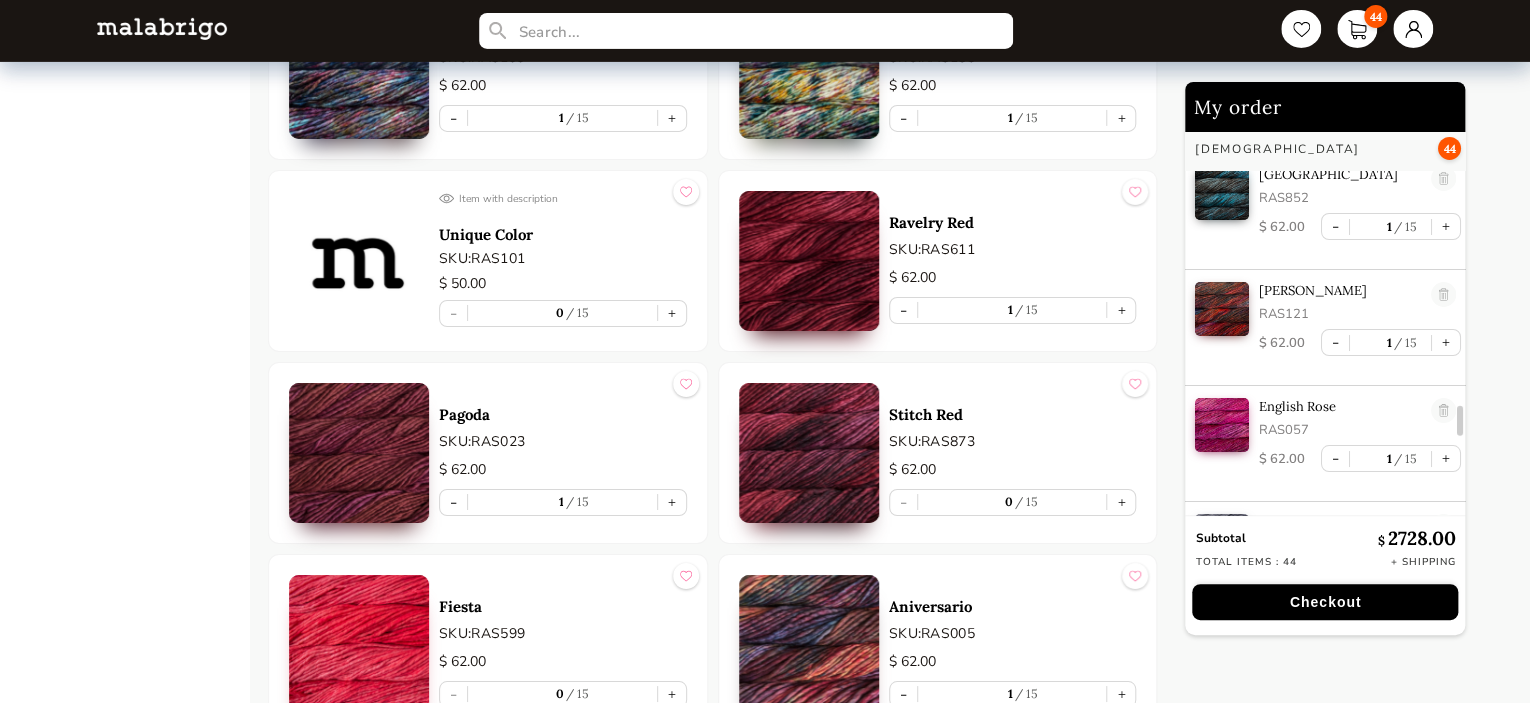 scroll, scrollTop: 3725, scrollLeft: 0, axis: vertical 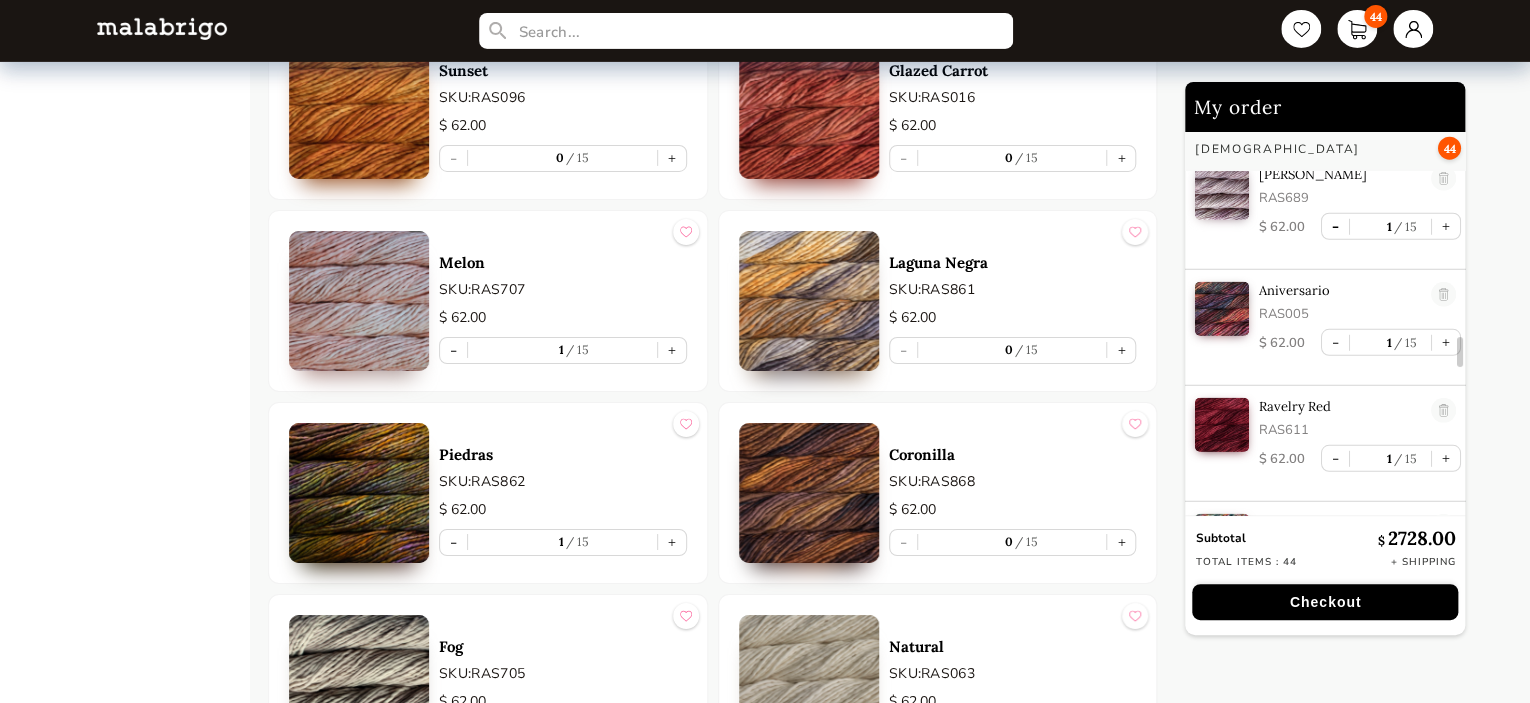 click on "-" at bounding box center (1335, 226) 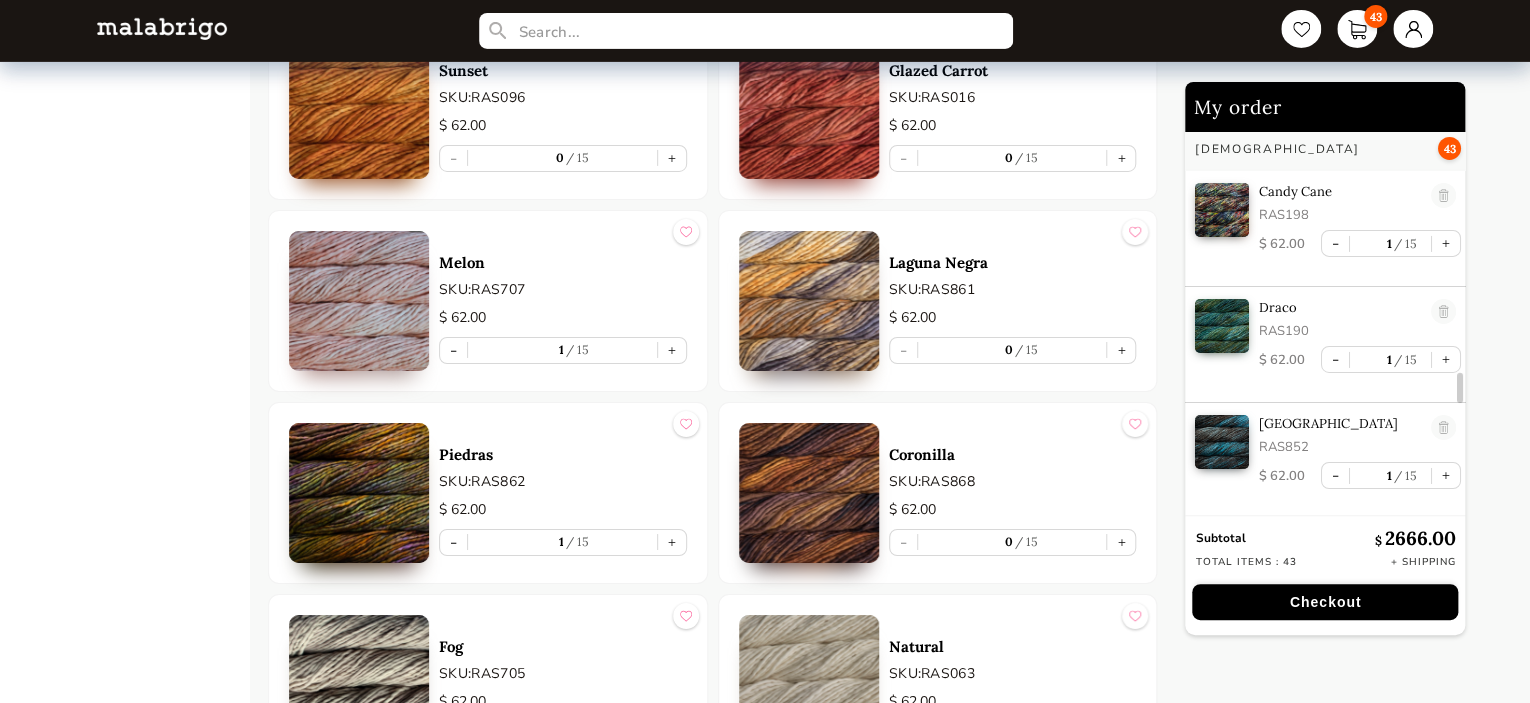 scroll, scrollTop: 3400, scrollLeft: 0, axis: vertical 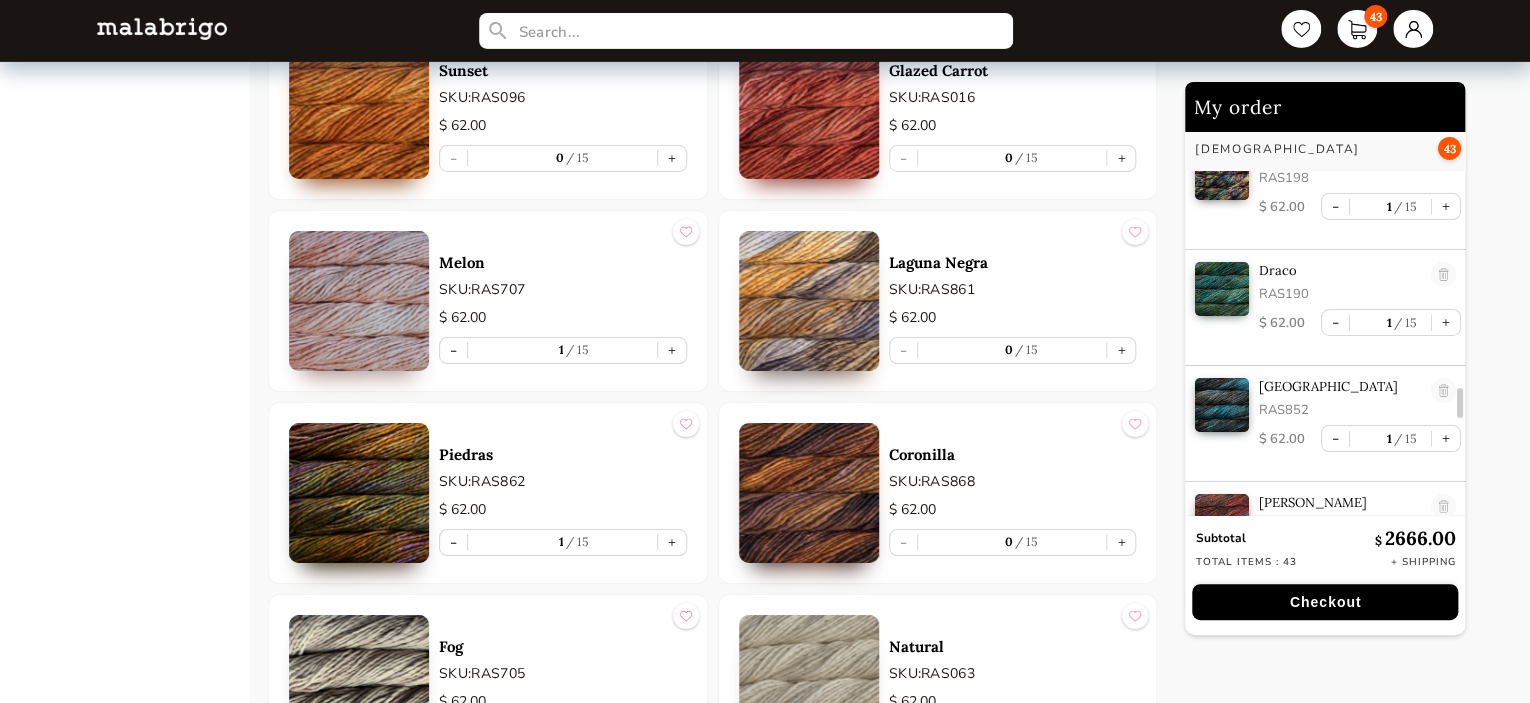 click on "Checkout" at bounding box center [1325, 602] 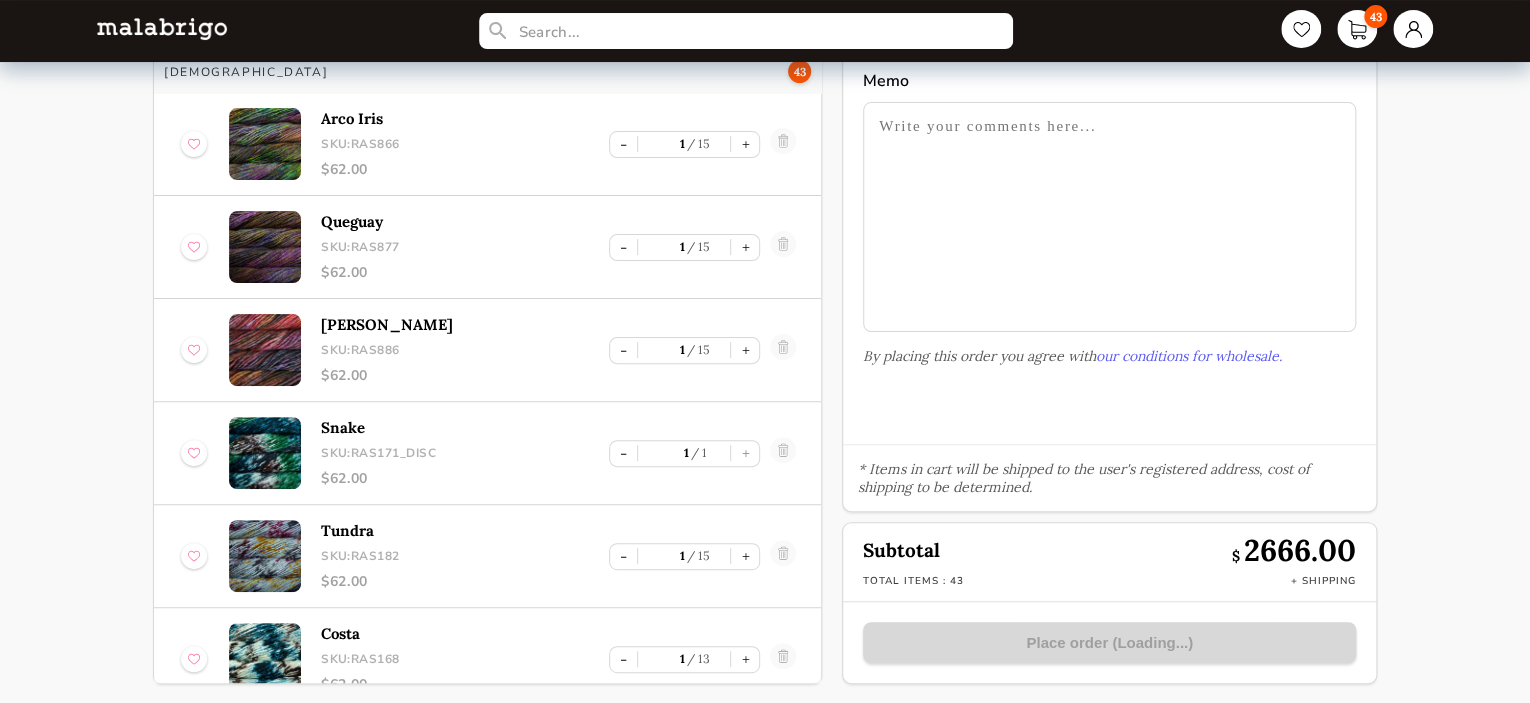 scroll, scrollTop: 0, scrollLeft: 0, axis: both 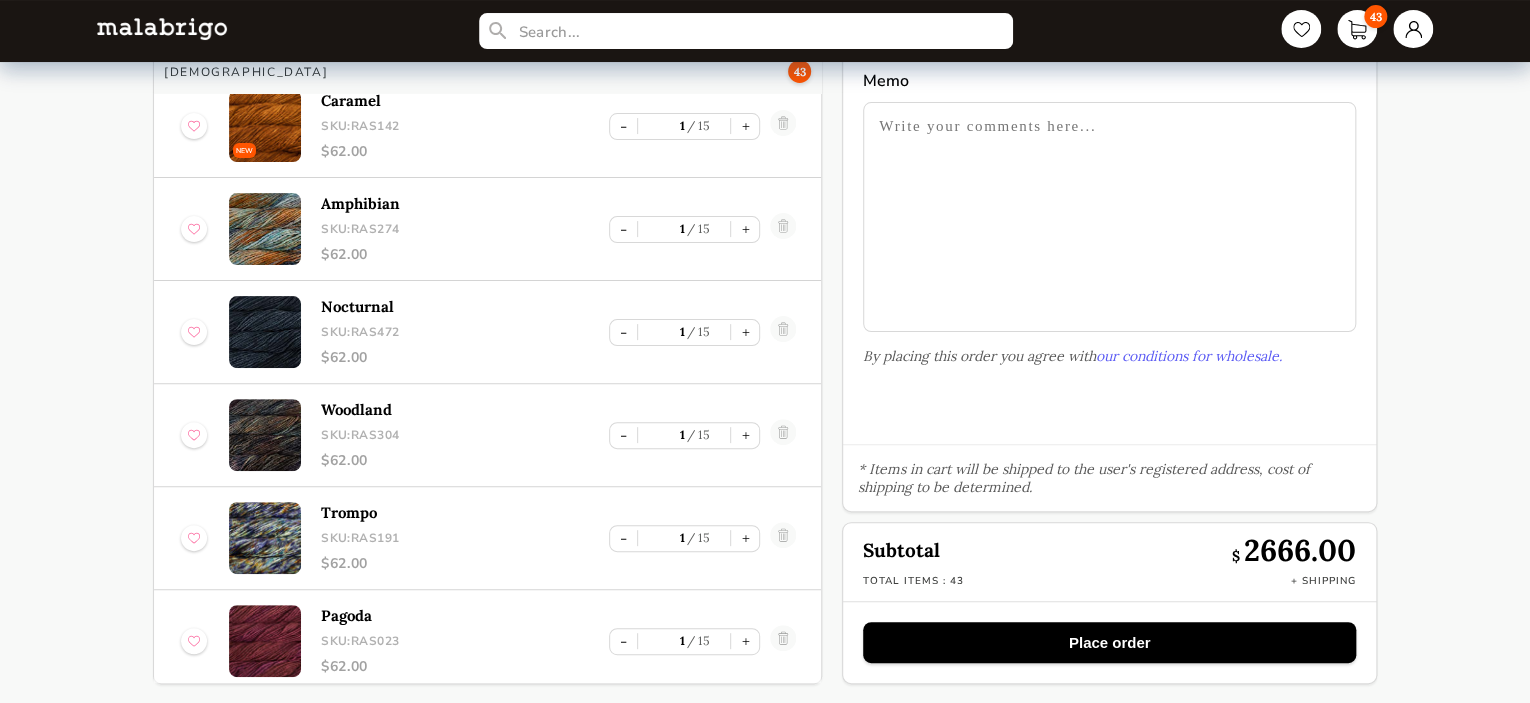 click on "Place order" at bounding box center [1109, 642] 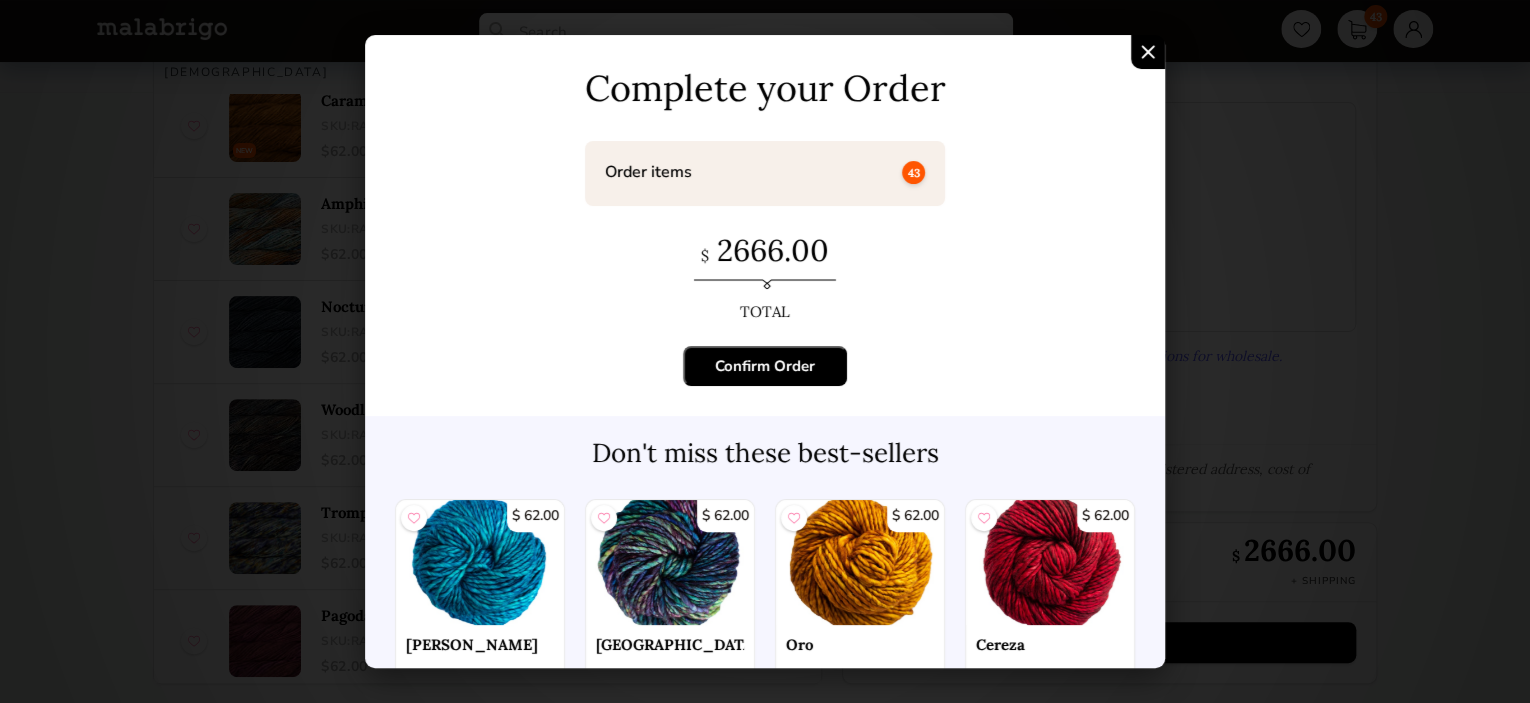 click on "Confirm Order" at bounding box center (765, 366) 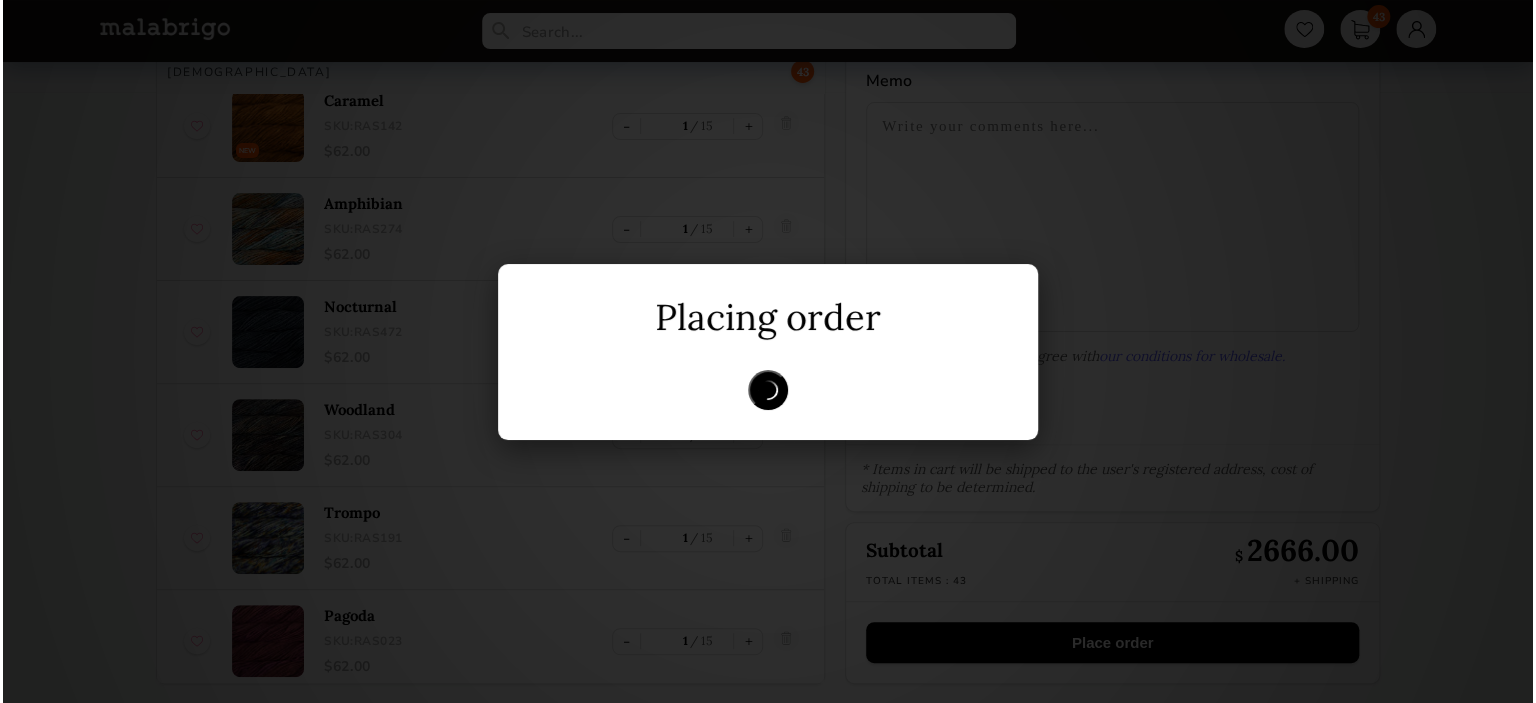 scroll, scrollTop: 0, scrollLeft: 0, axis: both 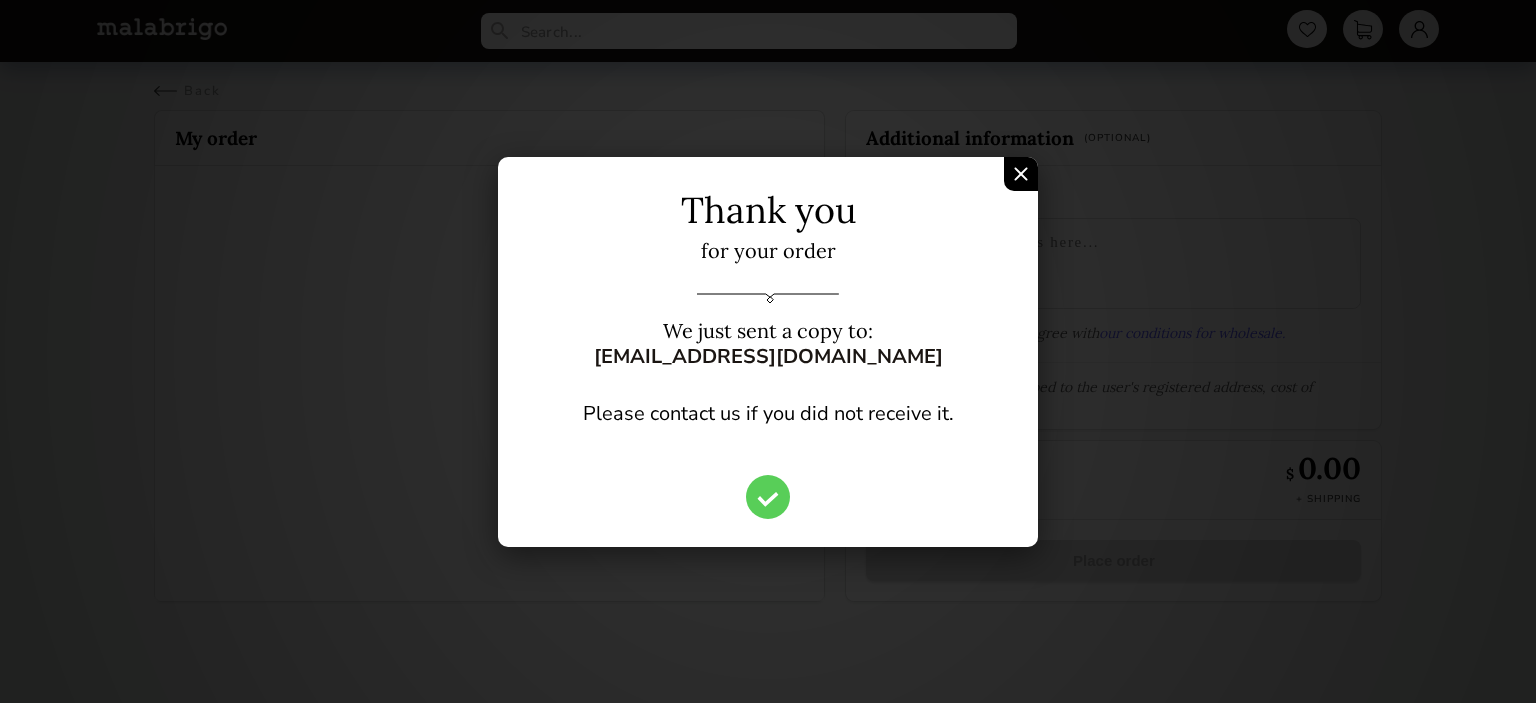 click at bounding box center [1021, 174] 